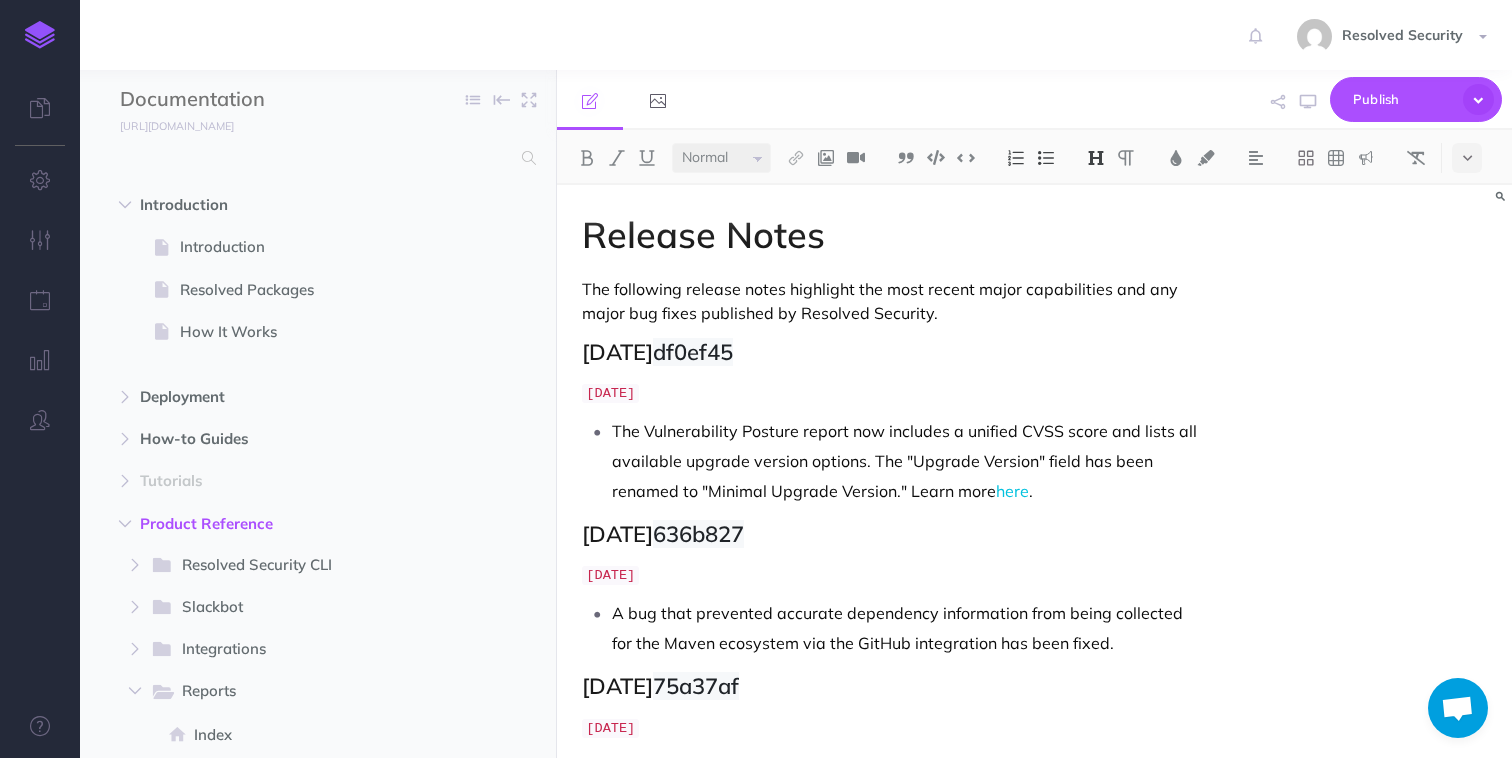 select on "null" 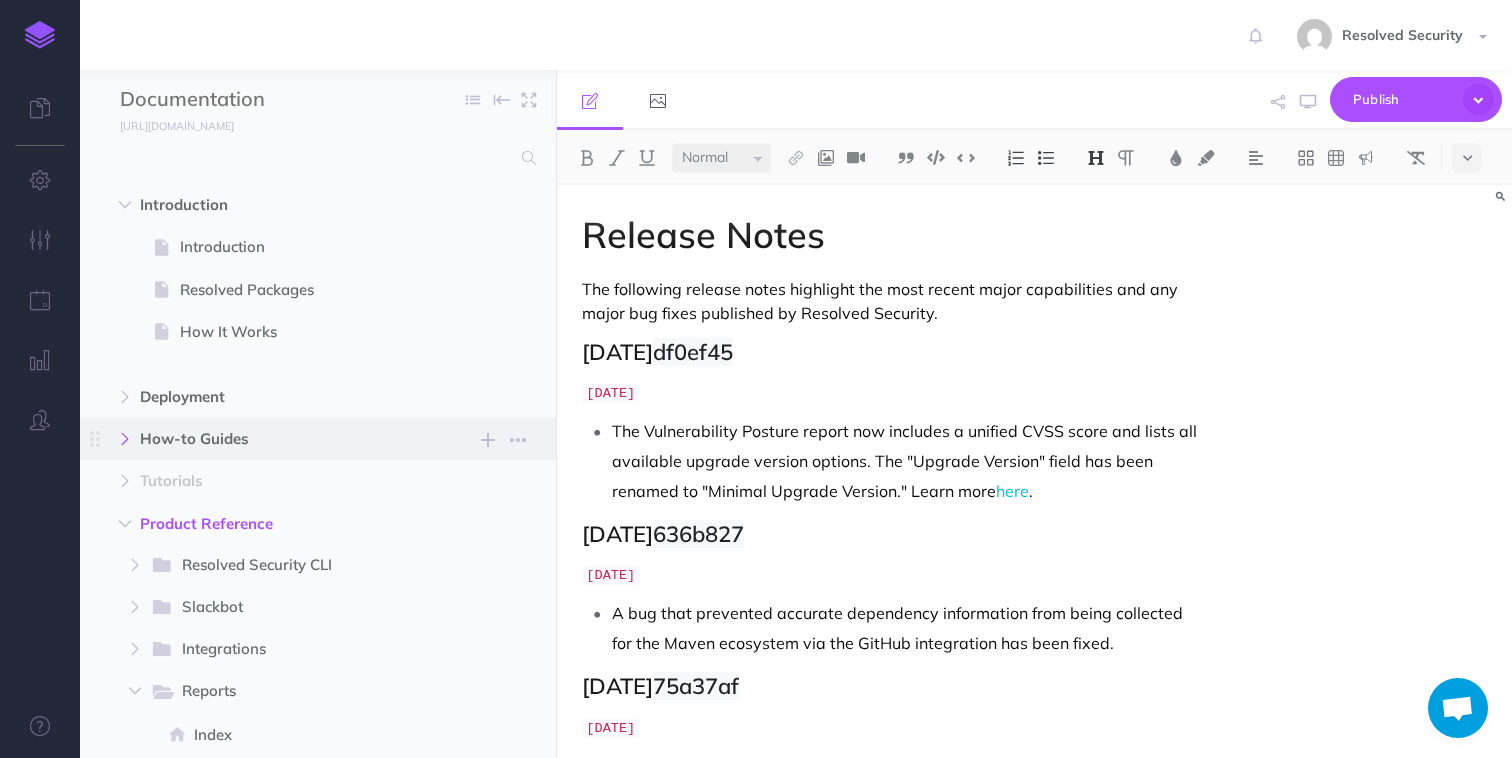 click at bounding box center (125, 439) 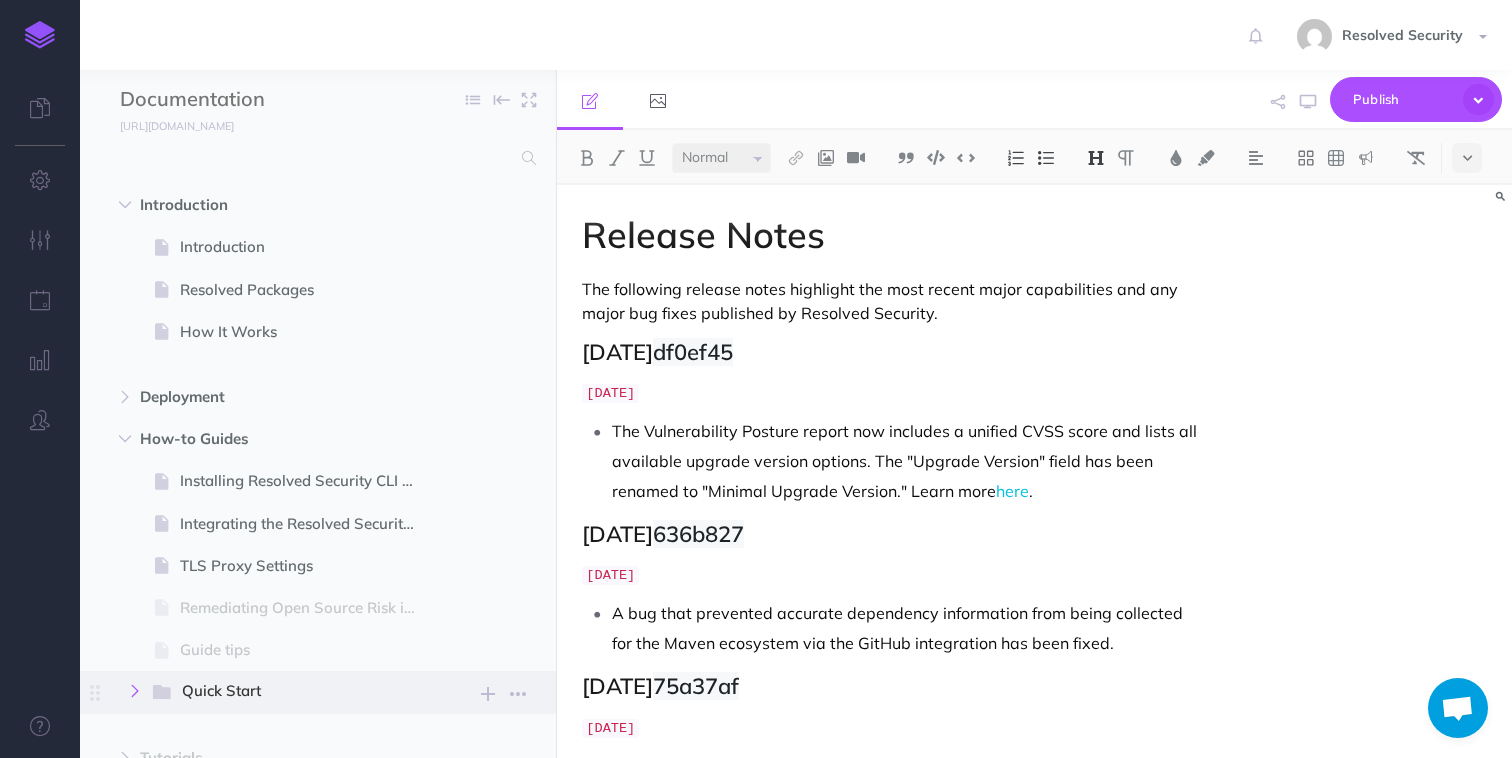 click at bounding box center (135, 691) 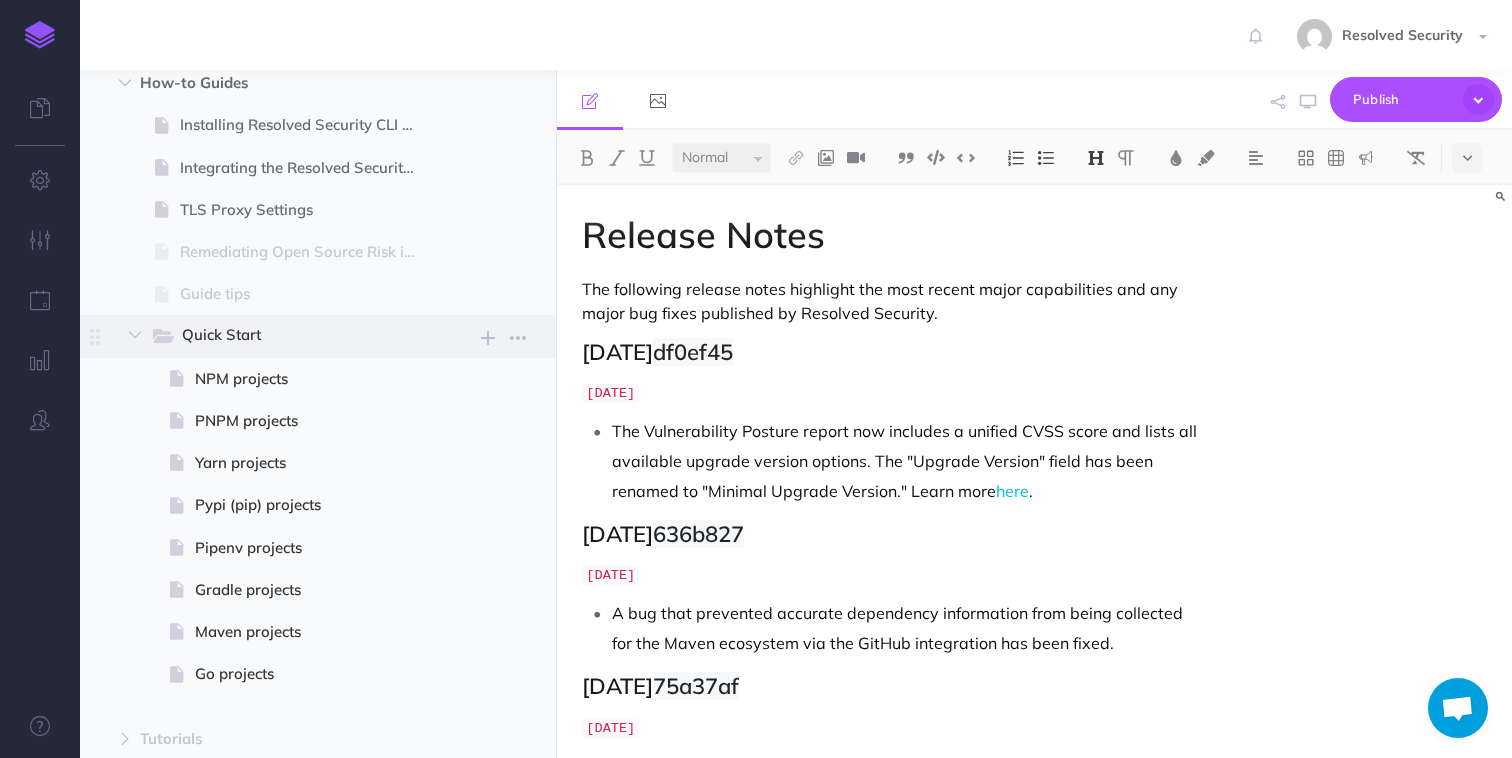 scroll, scrollTop: 383, scrollLeft: 0, axis: vertical 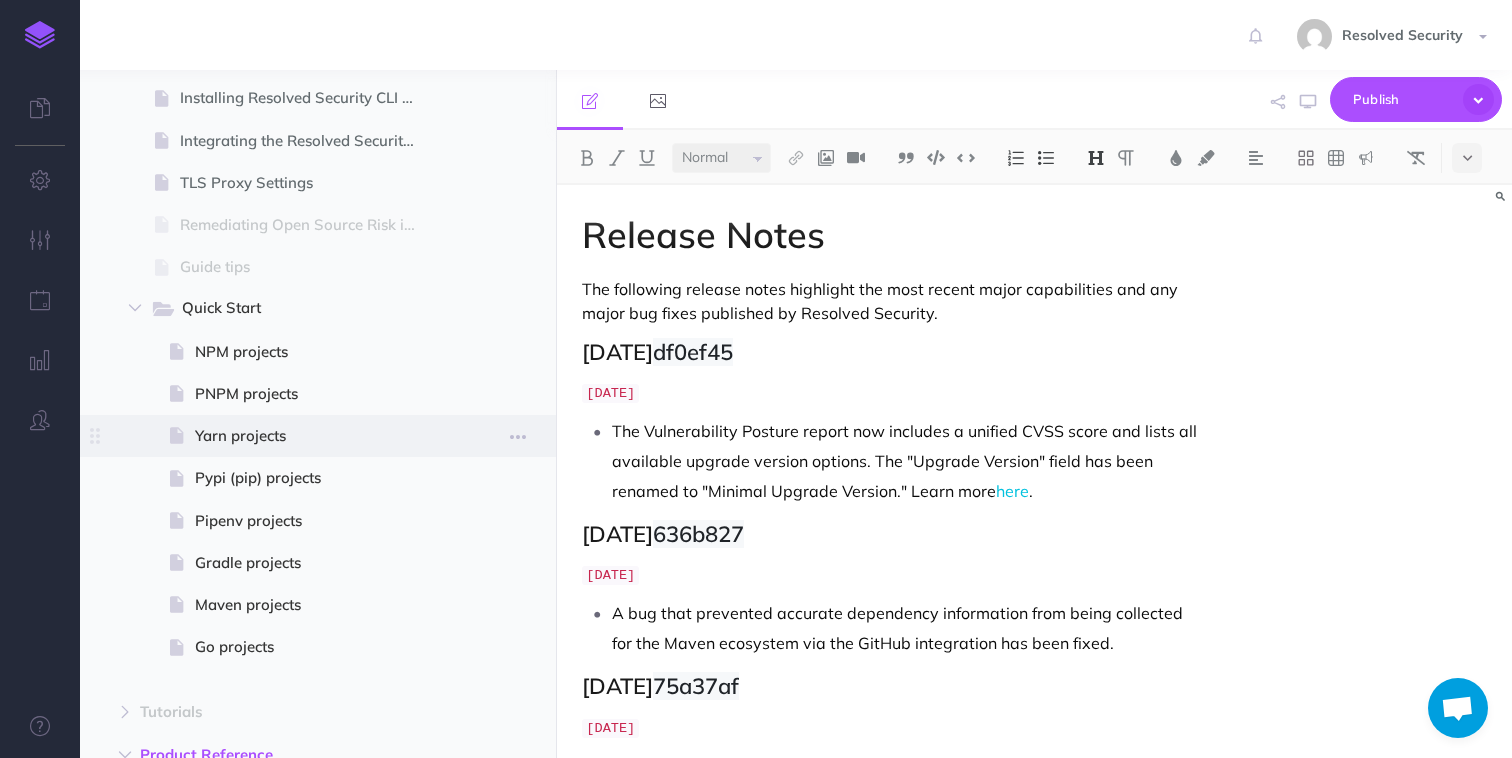 click on "Yarn projects" at bounding box center (315, 436) 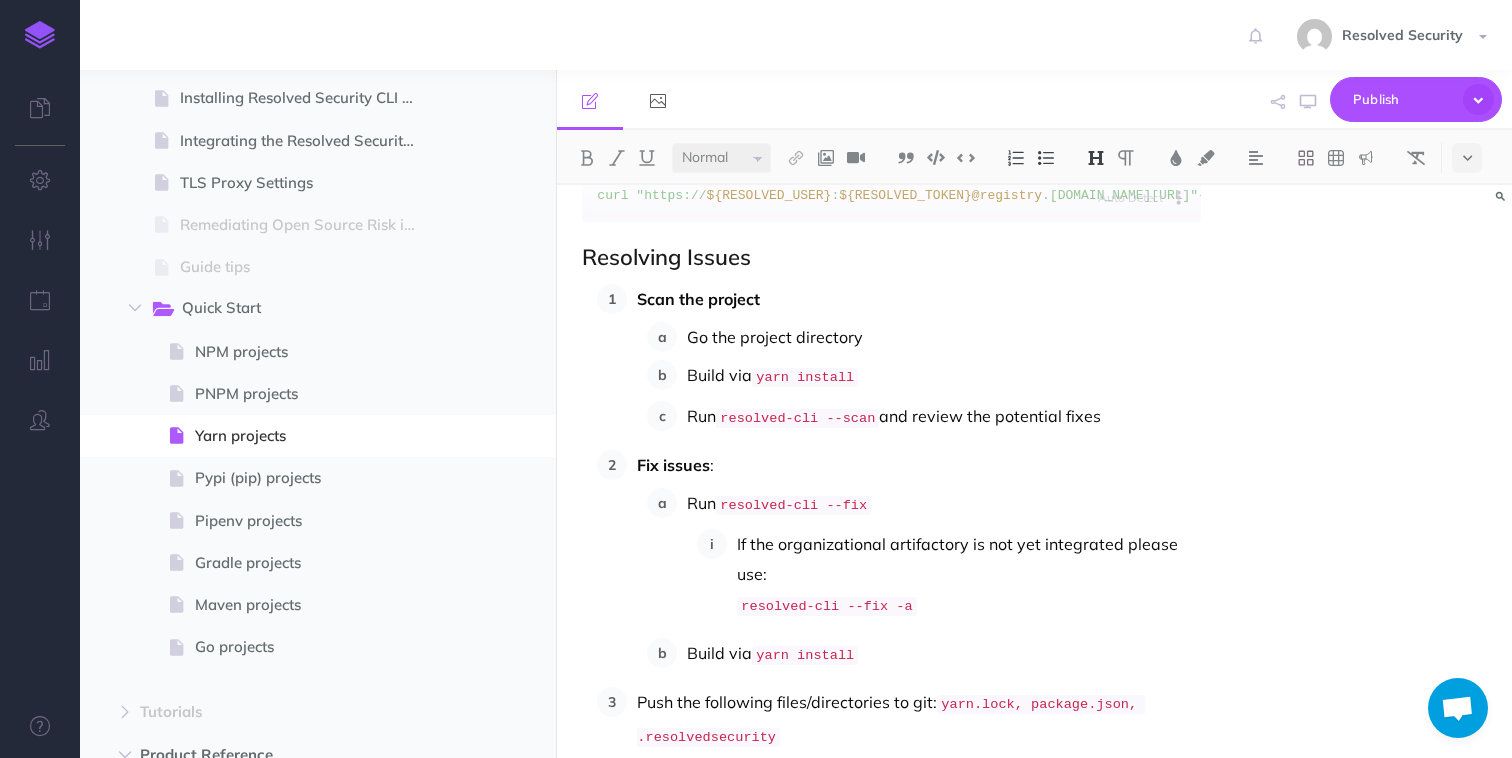 scroll, scrollTop: 647, scrollLeft: 0, axis: vertical 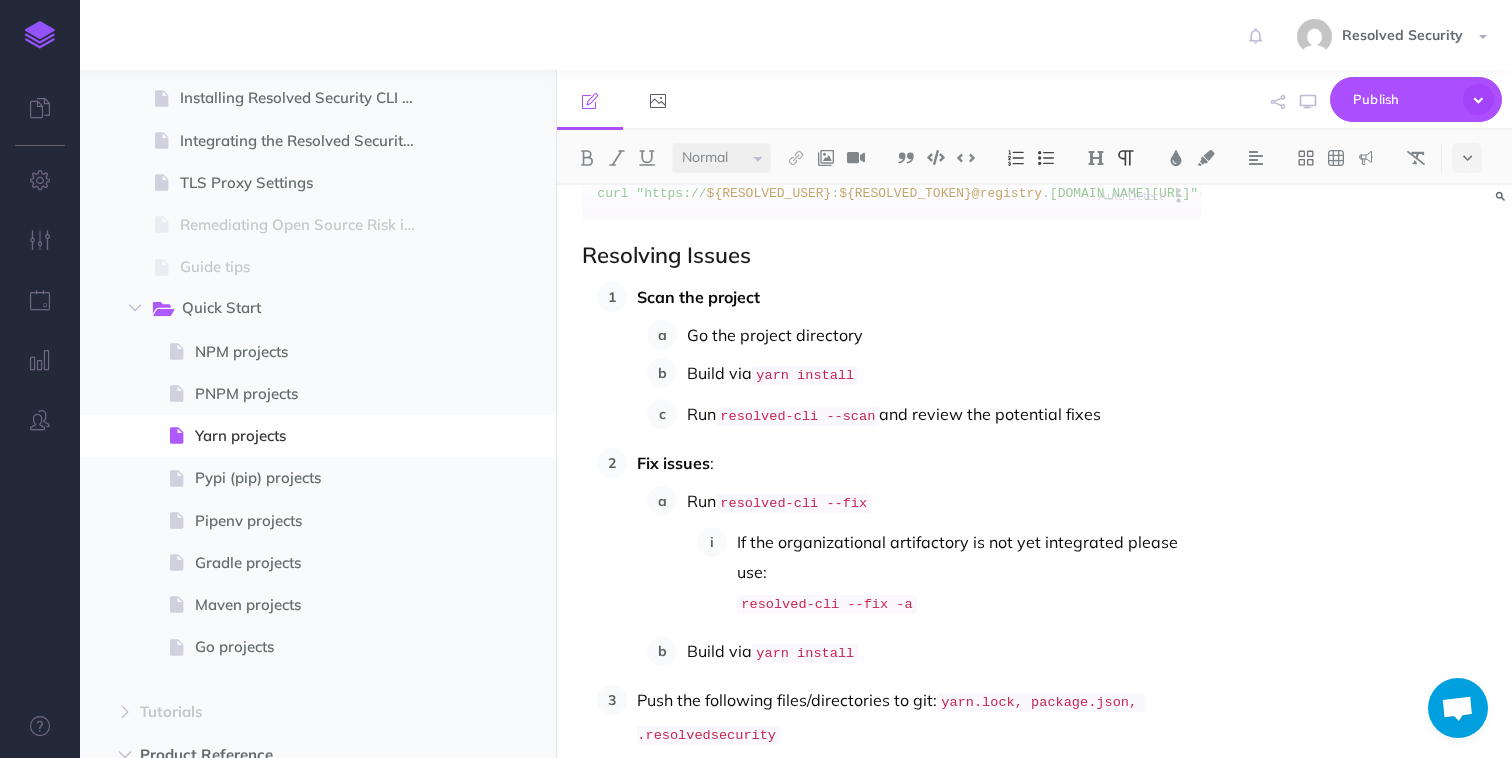 click on "Run  resolved-cli --fix   If the organizational artifactory is not yet integrated please use: resolved-cli --fix -a" at bounding box center (938, 553) 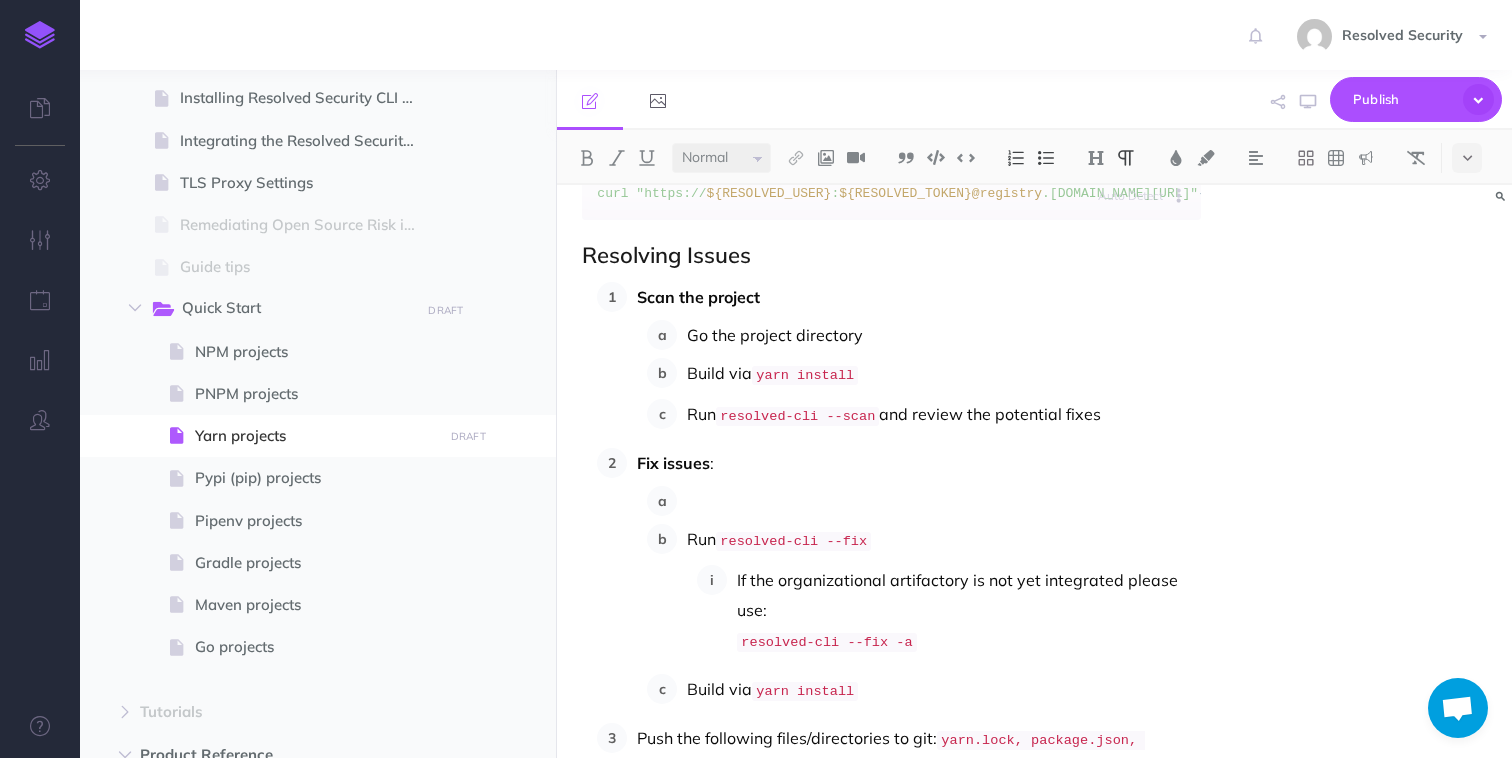 paste 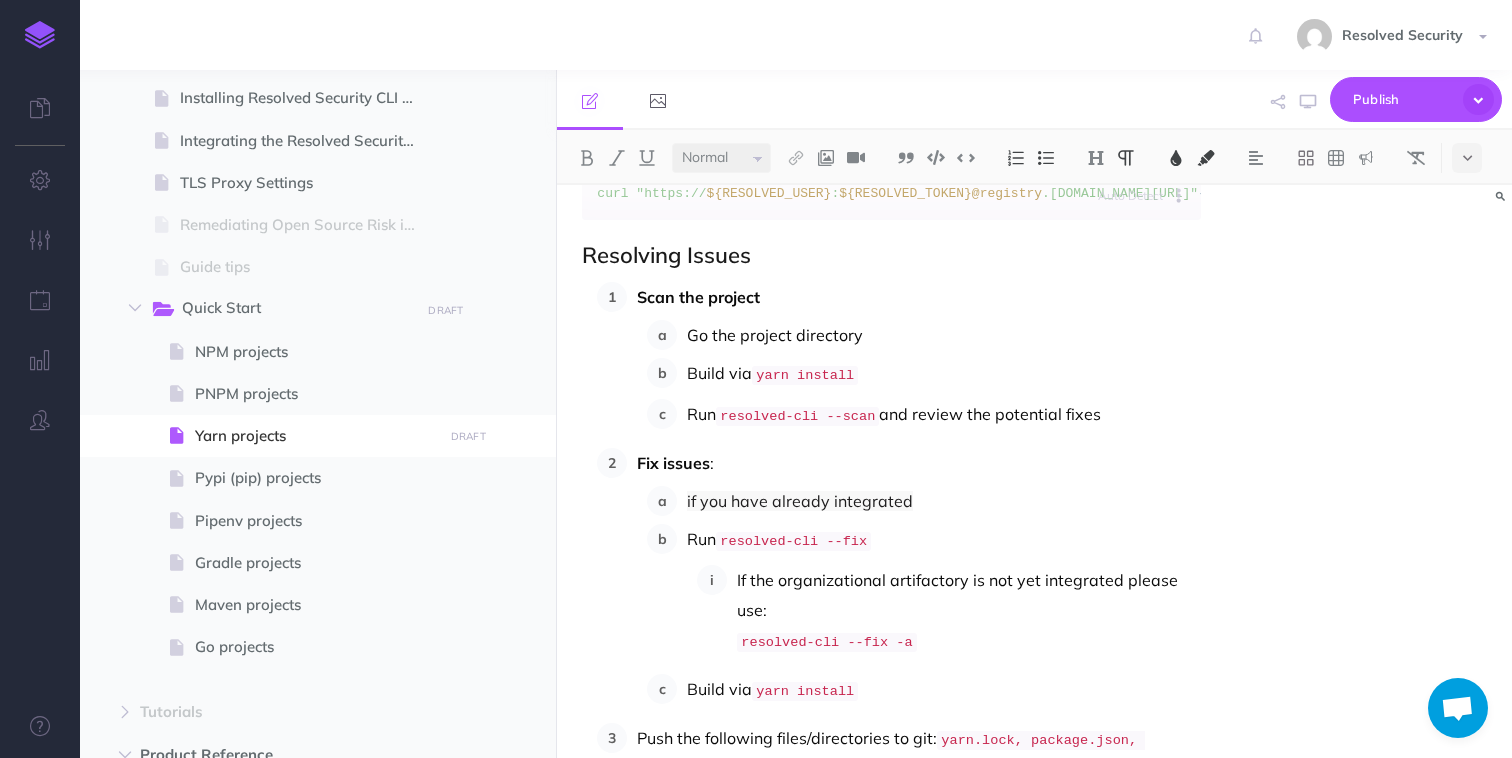 type 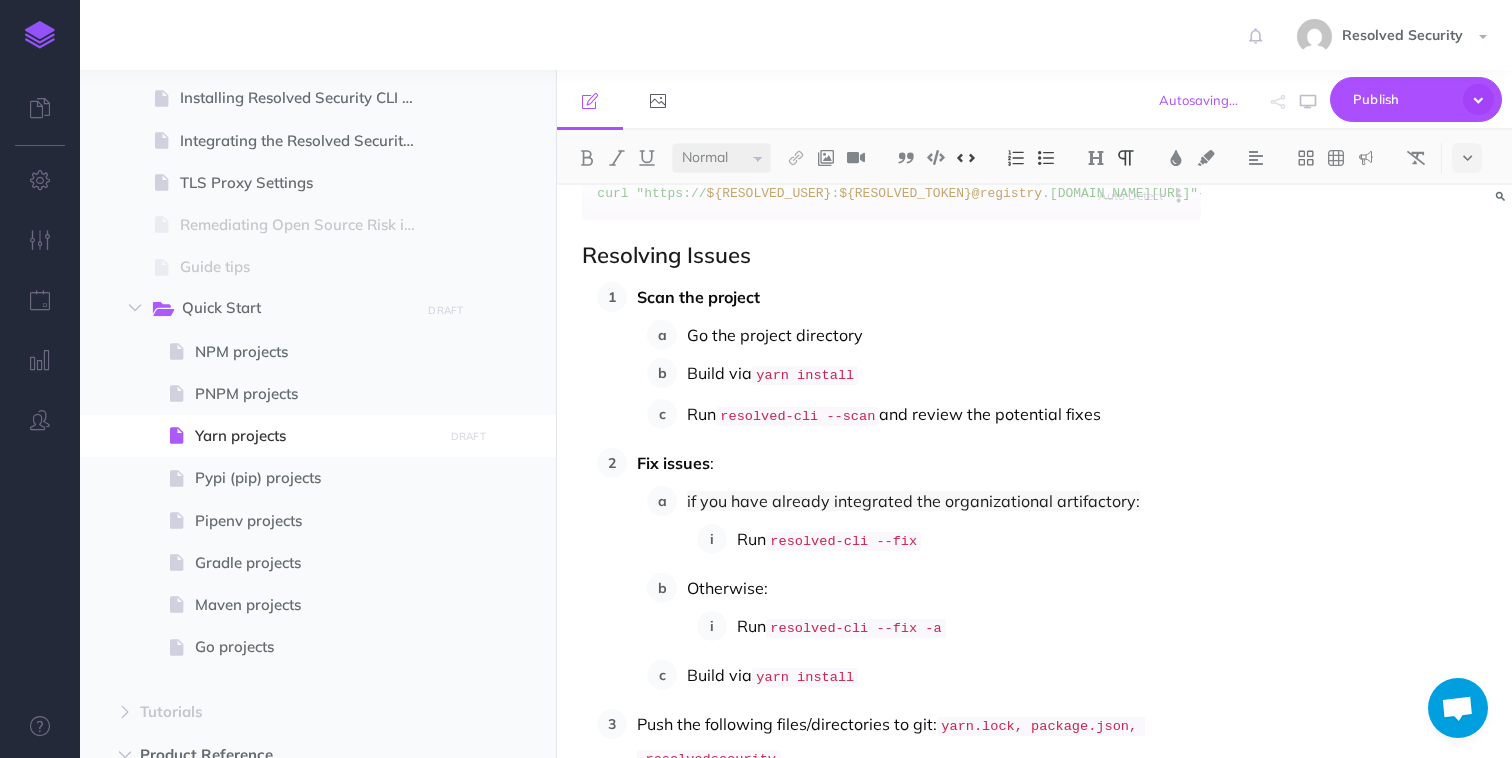 scroll, scrollTop: 965, scrollLeft: 0, axis: vertical 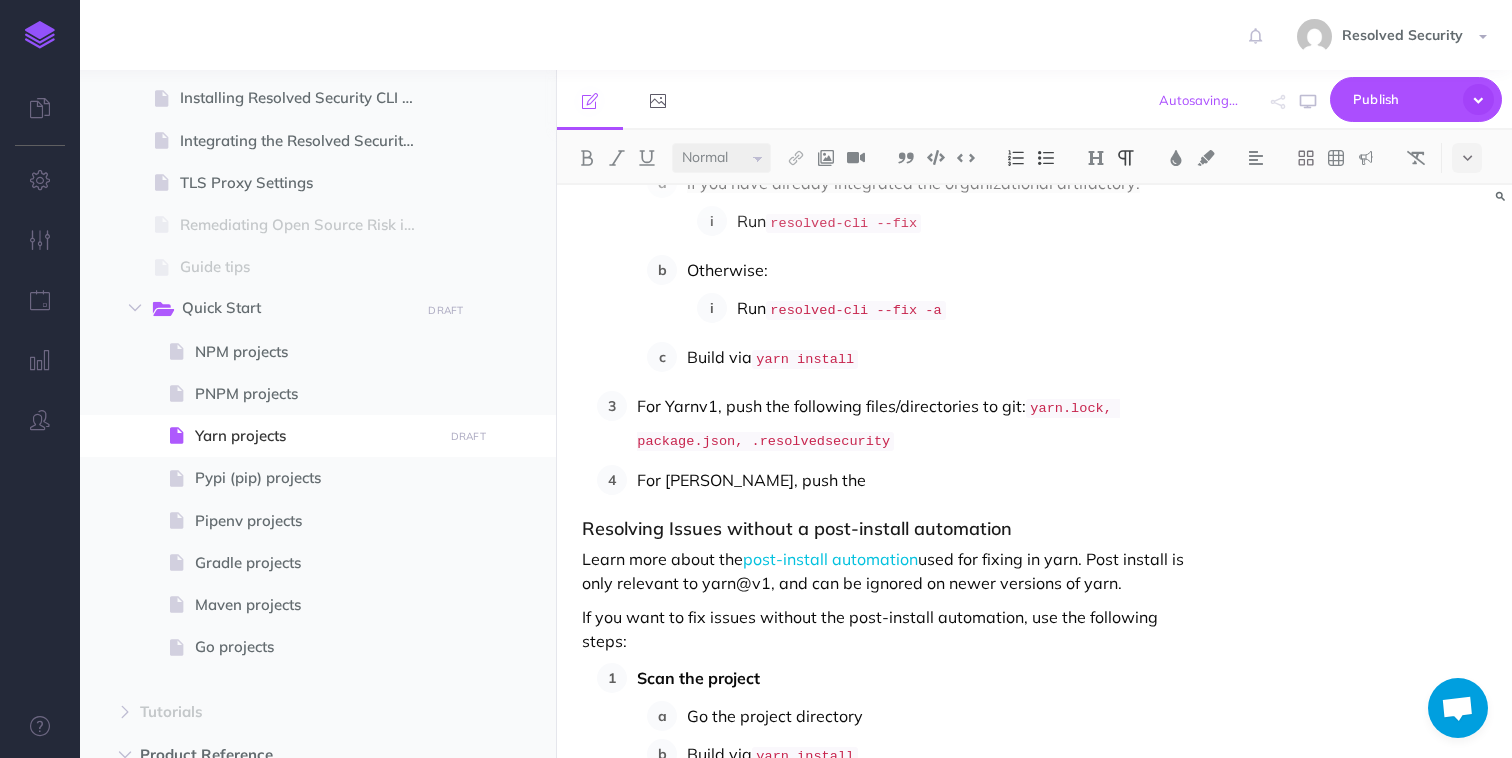 click on "For Yarnv1, push the following files/directories to git:  yarn.lock, package.json, .resolvedsecurity" at bounding box center (918, 424) 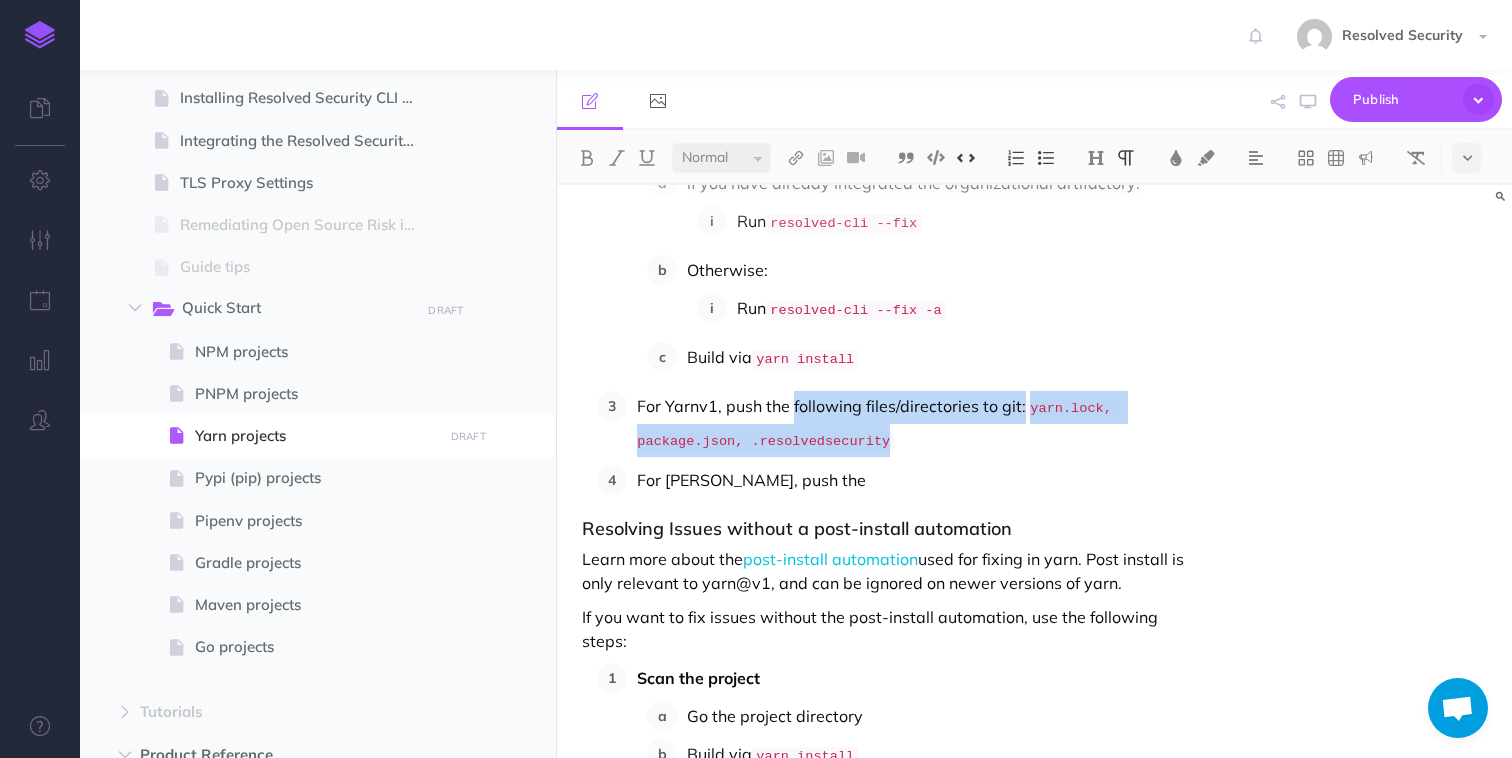 drag, startPoint x: 812, startPoint y: 391, endPoint x: 885, endPoint y: 414, distance: 76.537575 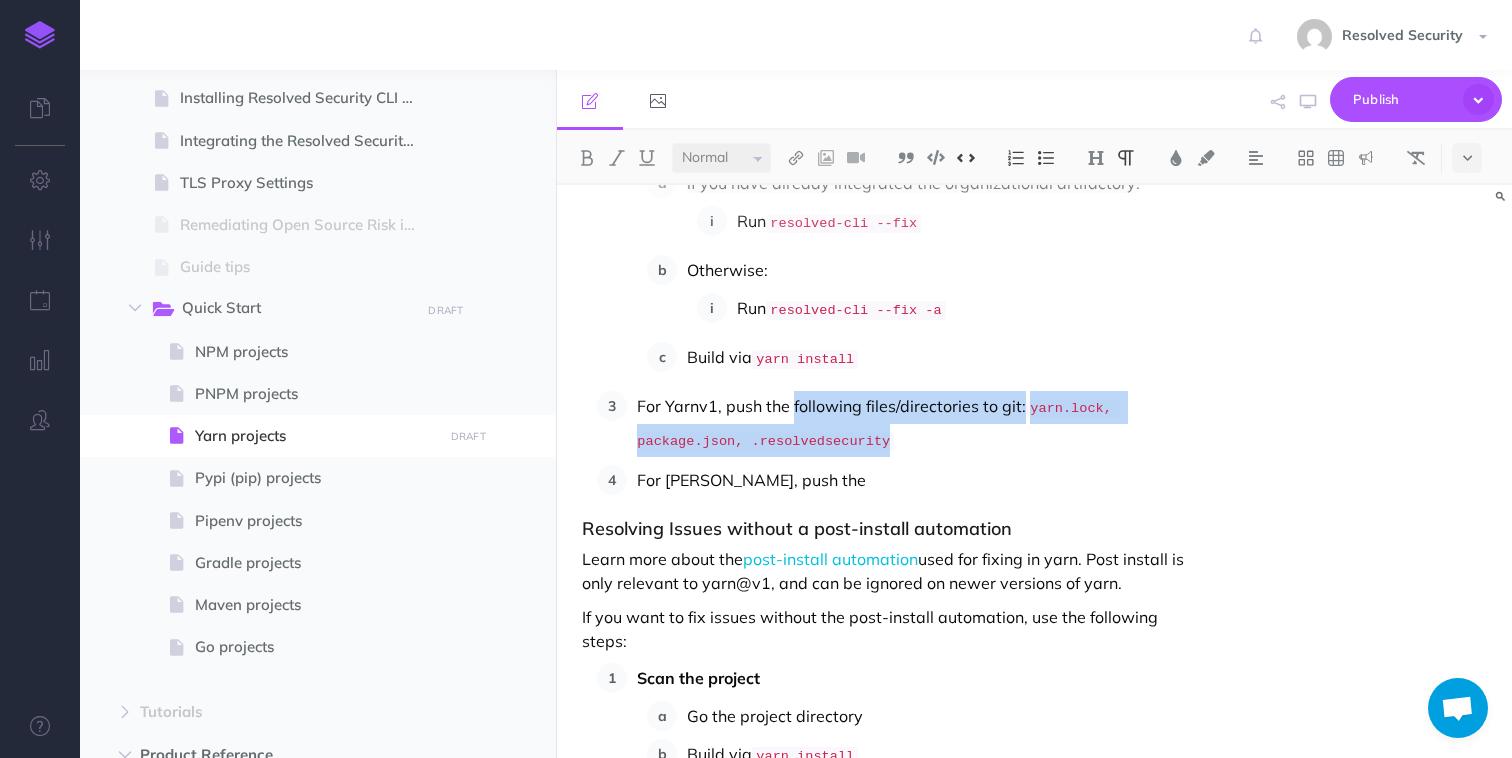 click on "For Yarnv1, push the following files/directories to git:  yarn.lock, package.json, .resolvedsecurity" at bounding box center (918, 424) 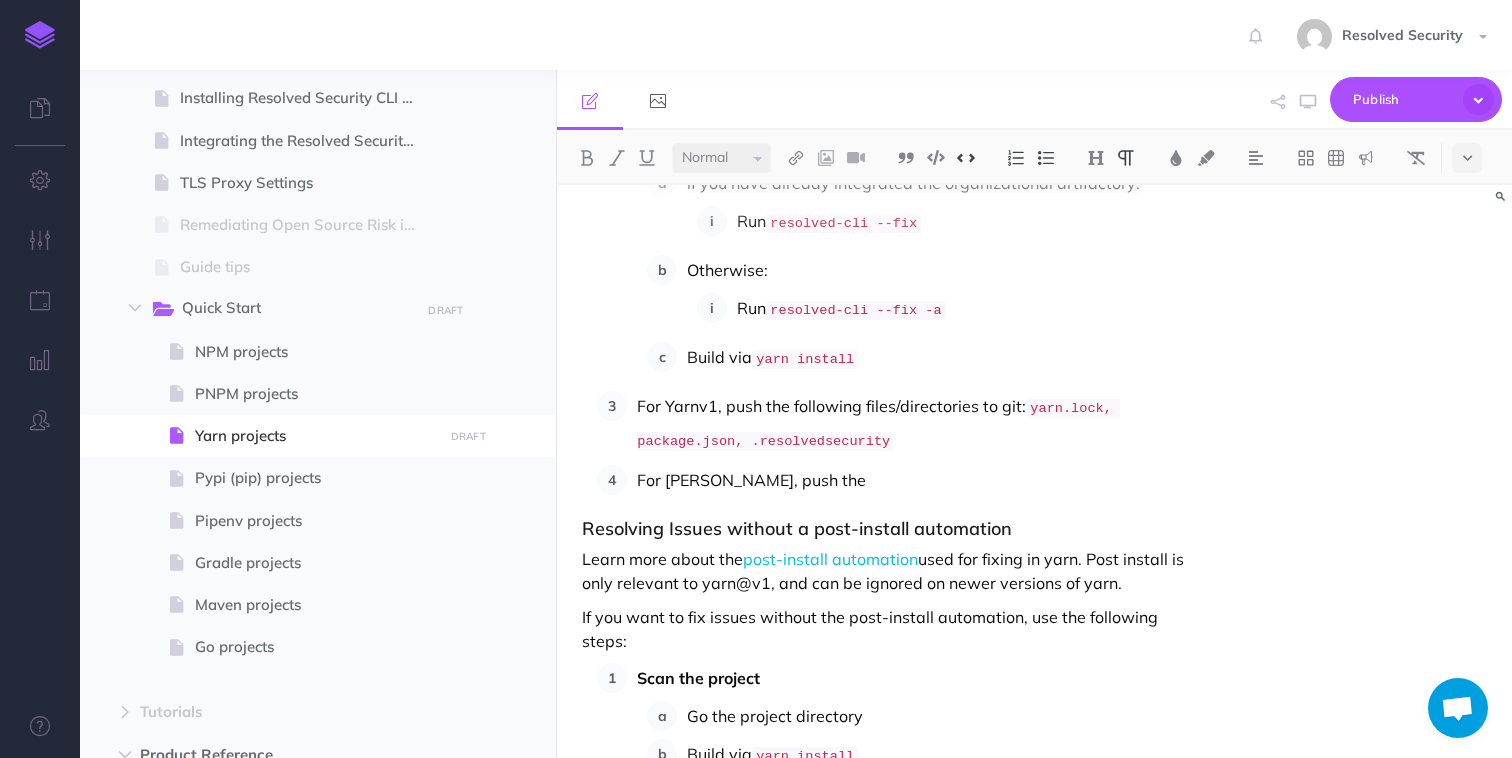 click on "For [PERSON_NAME], push the" at bounding box center (918, 480) 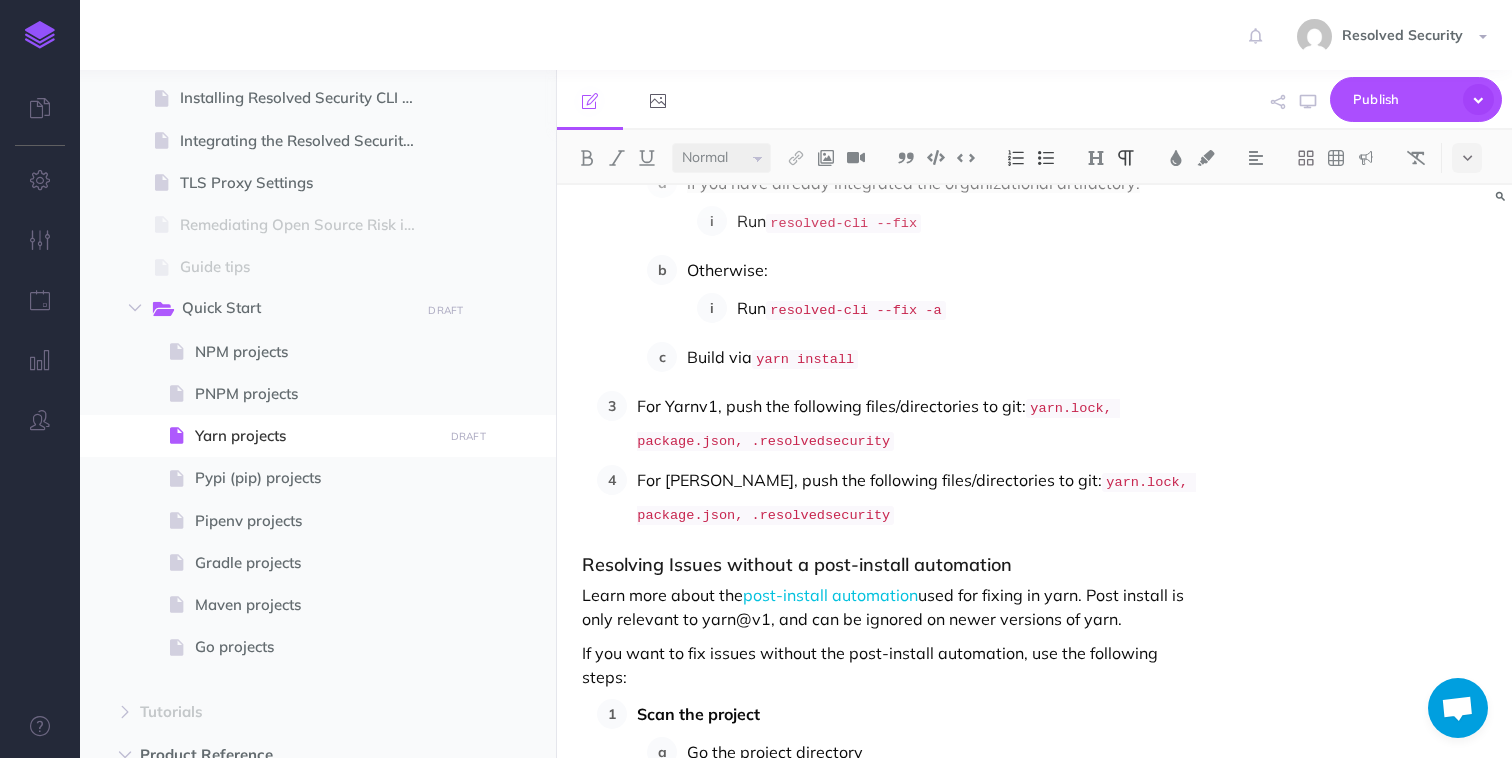 click on "For Yarnv1, push the following files/directories to git:  yarn.lock, package.json, .resolvedsecurity" at bounding box center [918, 424] 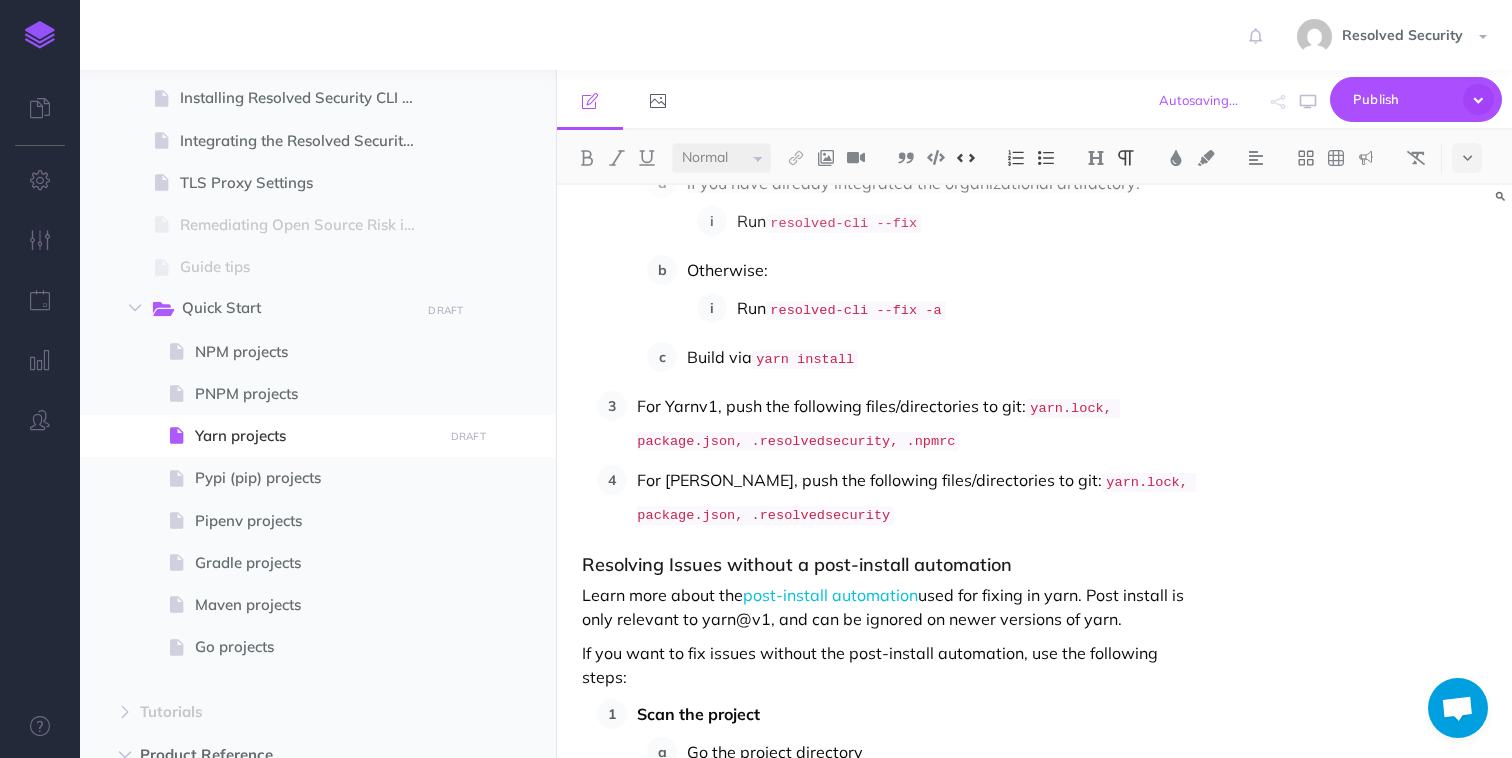 click on "For [PERSON_NAME], push the following files/directories to git:  yarn.lock, package.json, .resolvedsecurity" at bounding box center (918, 498) 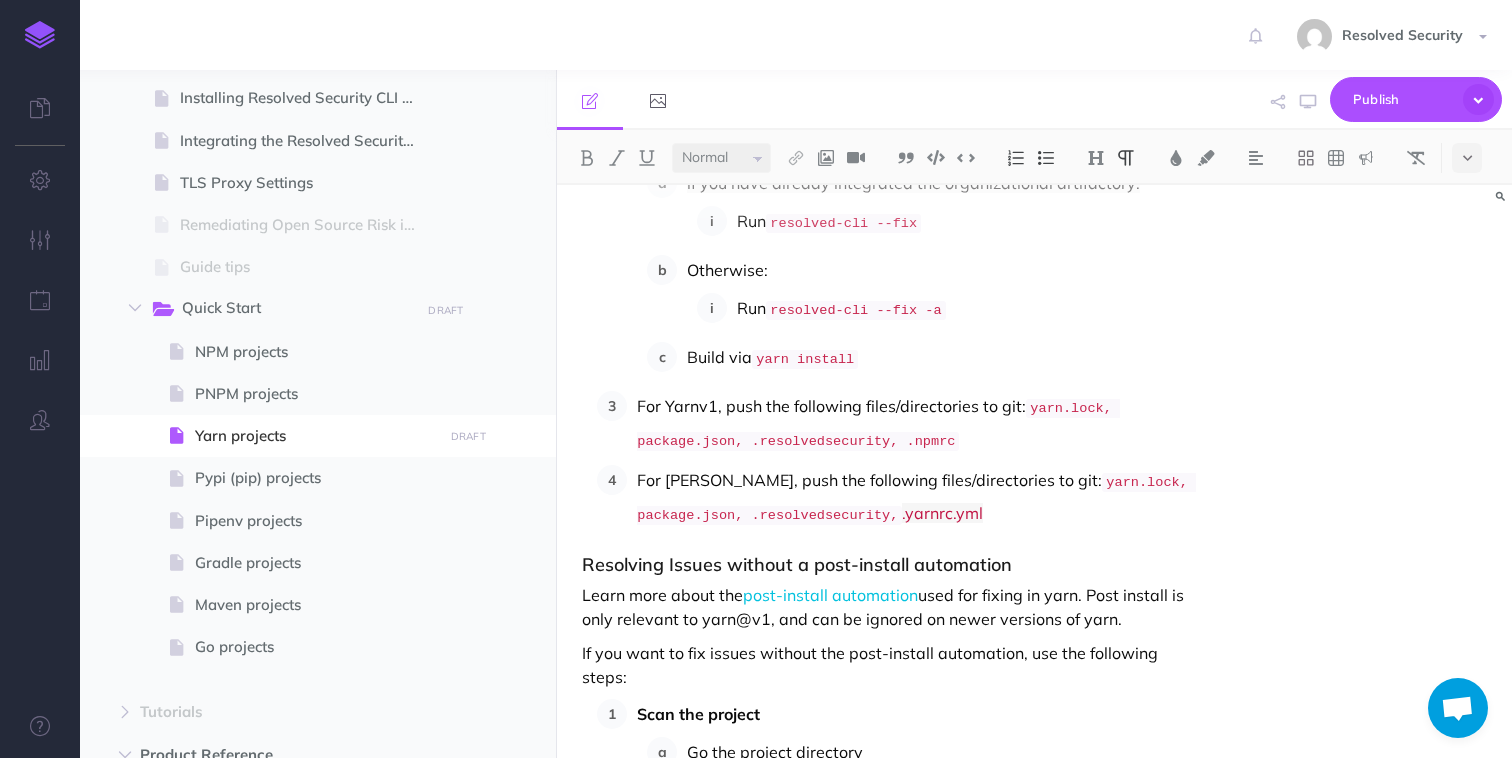 click on "Learn more about the  post-install automation  used for fixing in yarn. Post install is only relevant to yarn@v1, and can be ignored on newer versions of yarn." at bounding box center [891, 607] 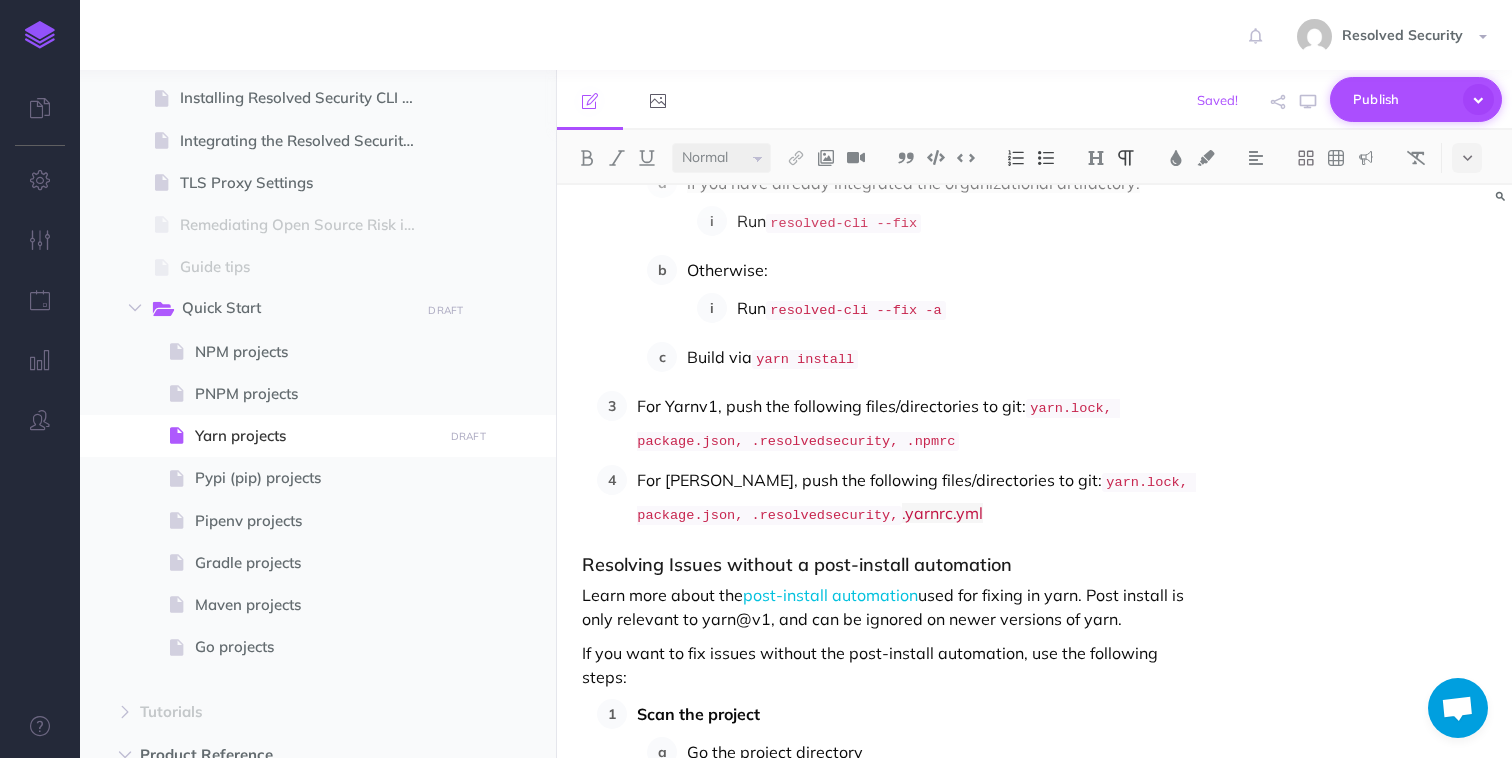 click on "Publish" at bounding box center (1403, 99) 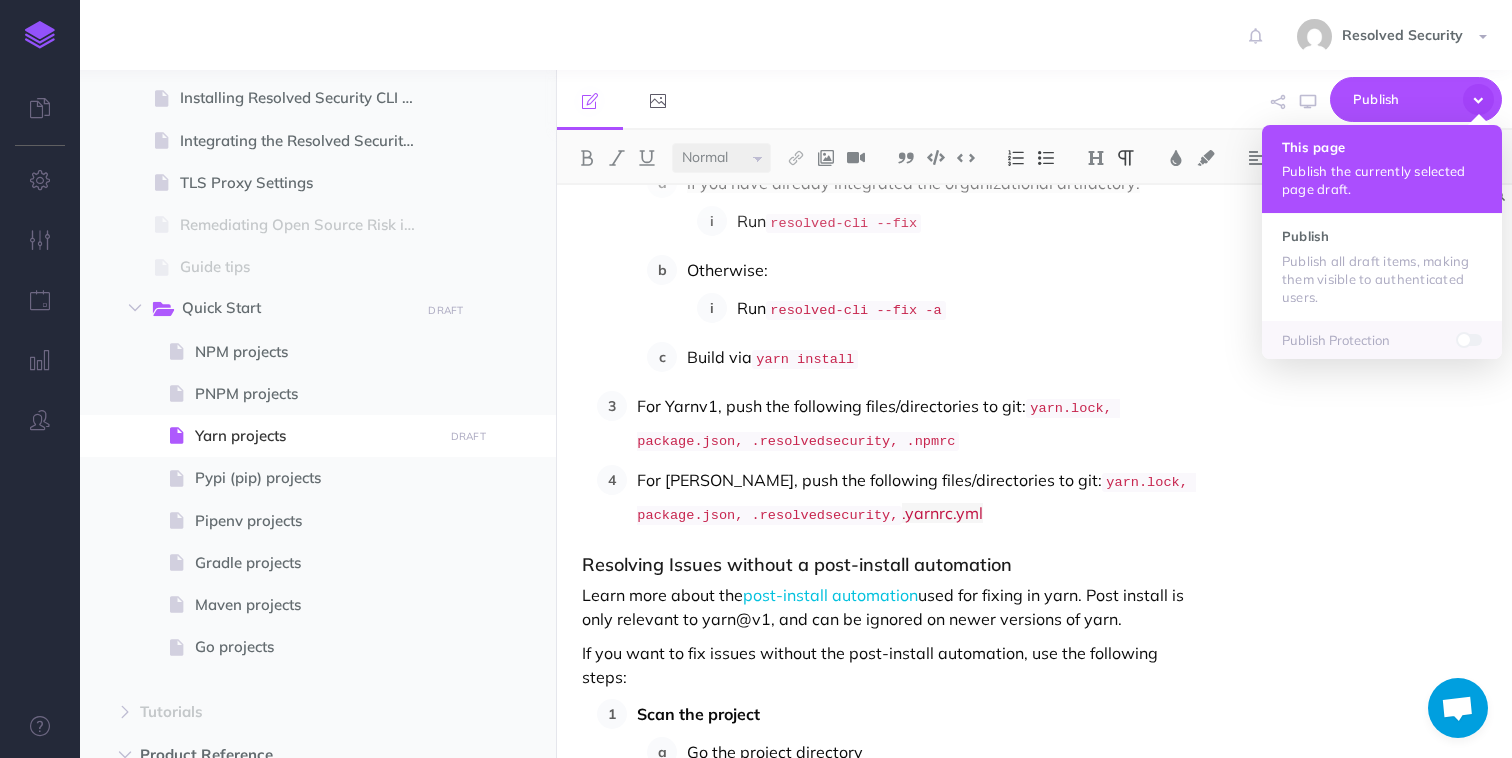 click on "This page
Publish the currently selected page draft." at bounding box center [1382, 169] 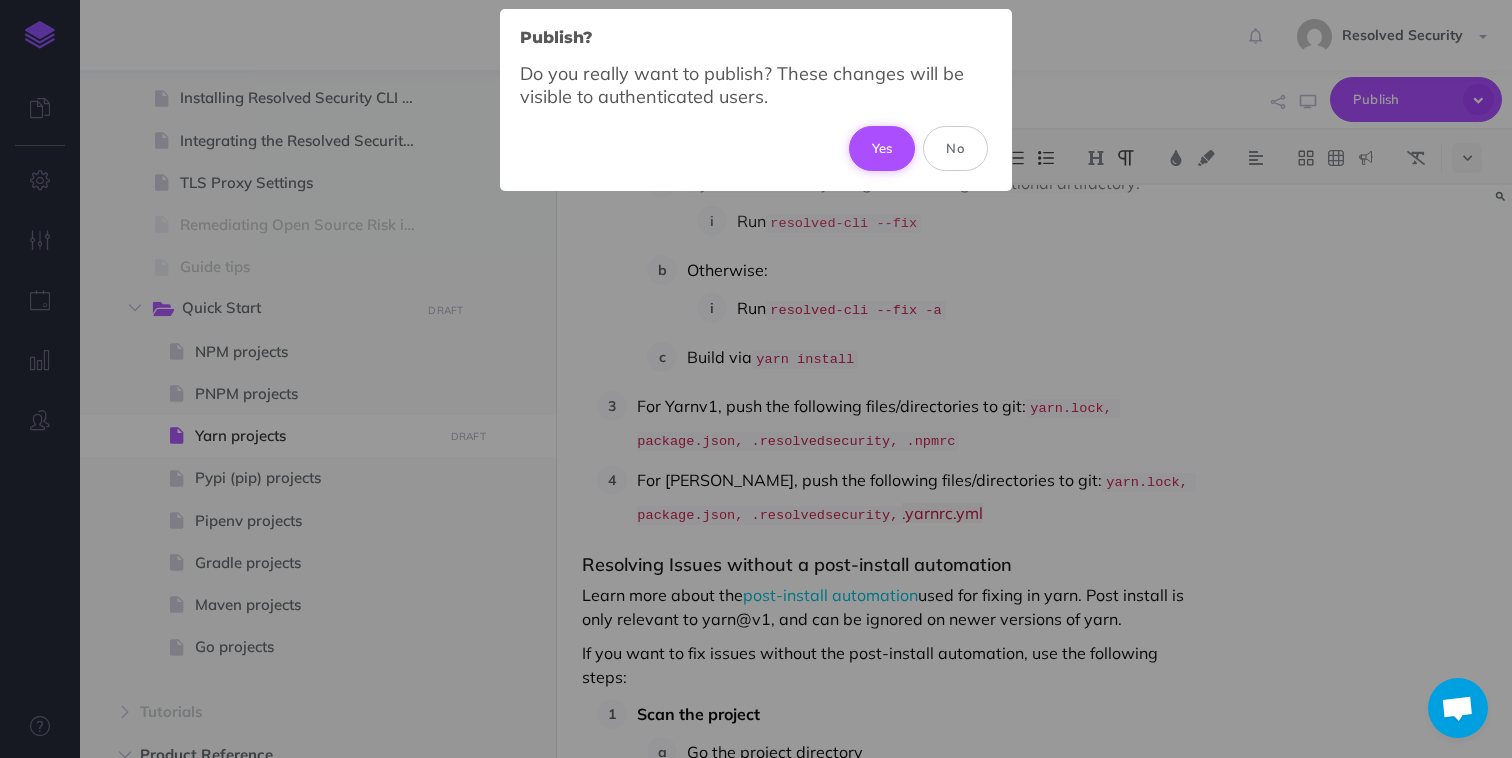 click on "Yes" at bounding box center (882, 148) 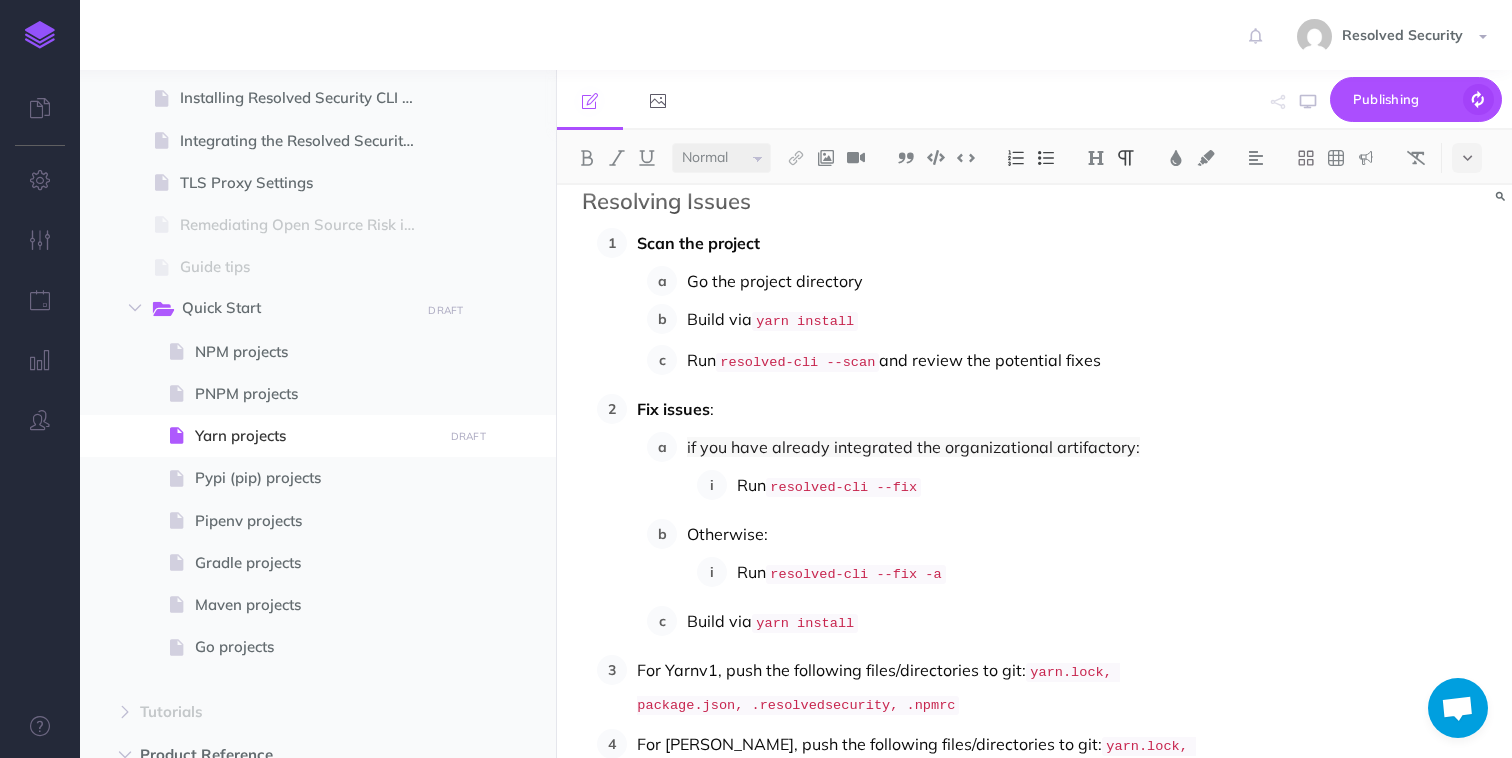 scroll, scrollTop: 698, scrollLeft: 0, axis: vertical 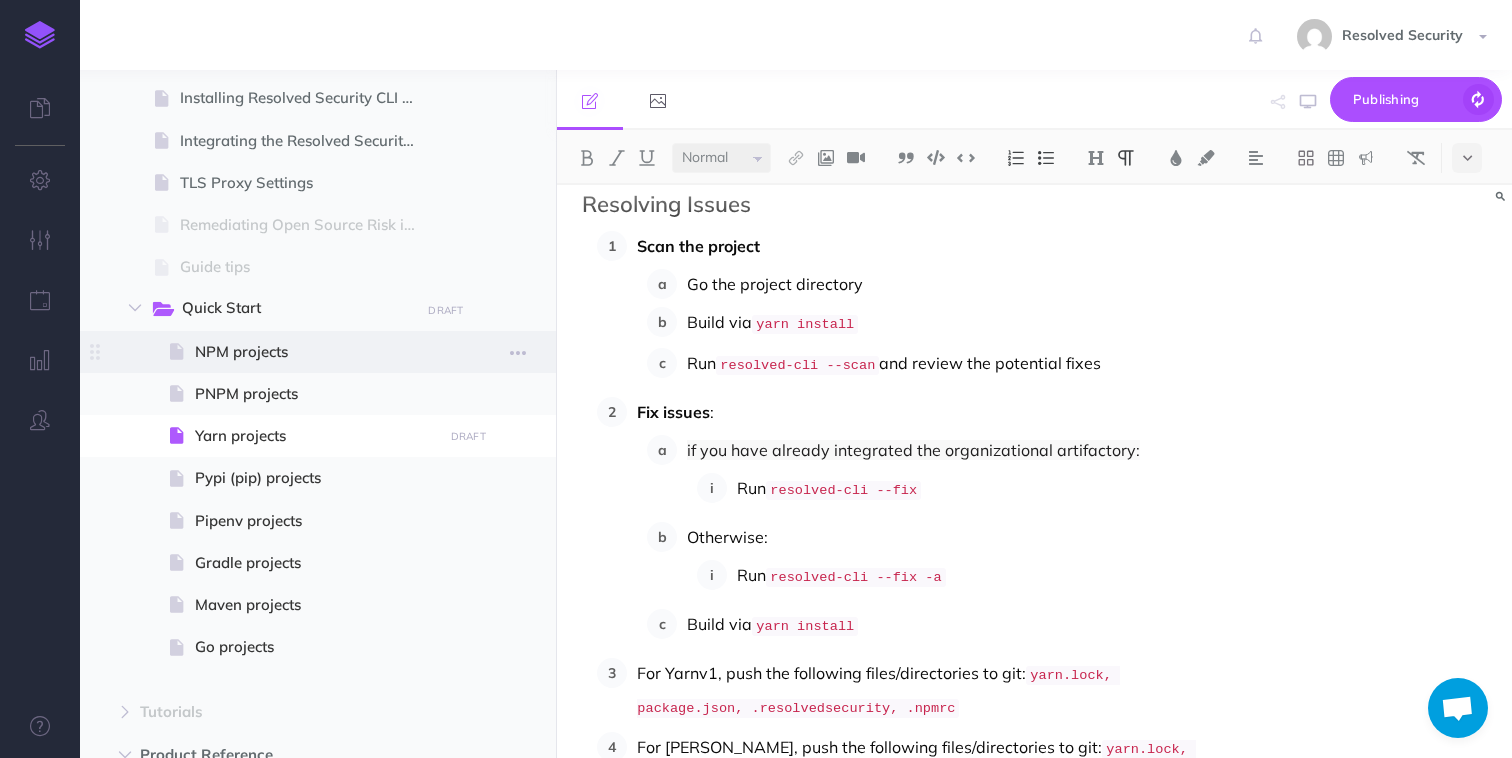 click on "NPM projects" at bounding box center [315, 352] 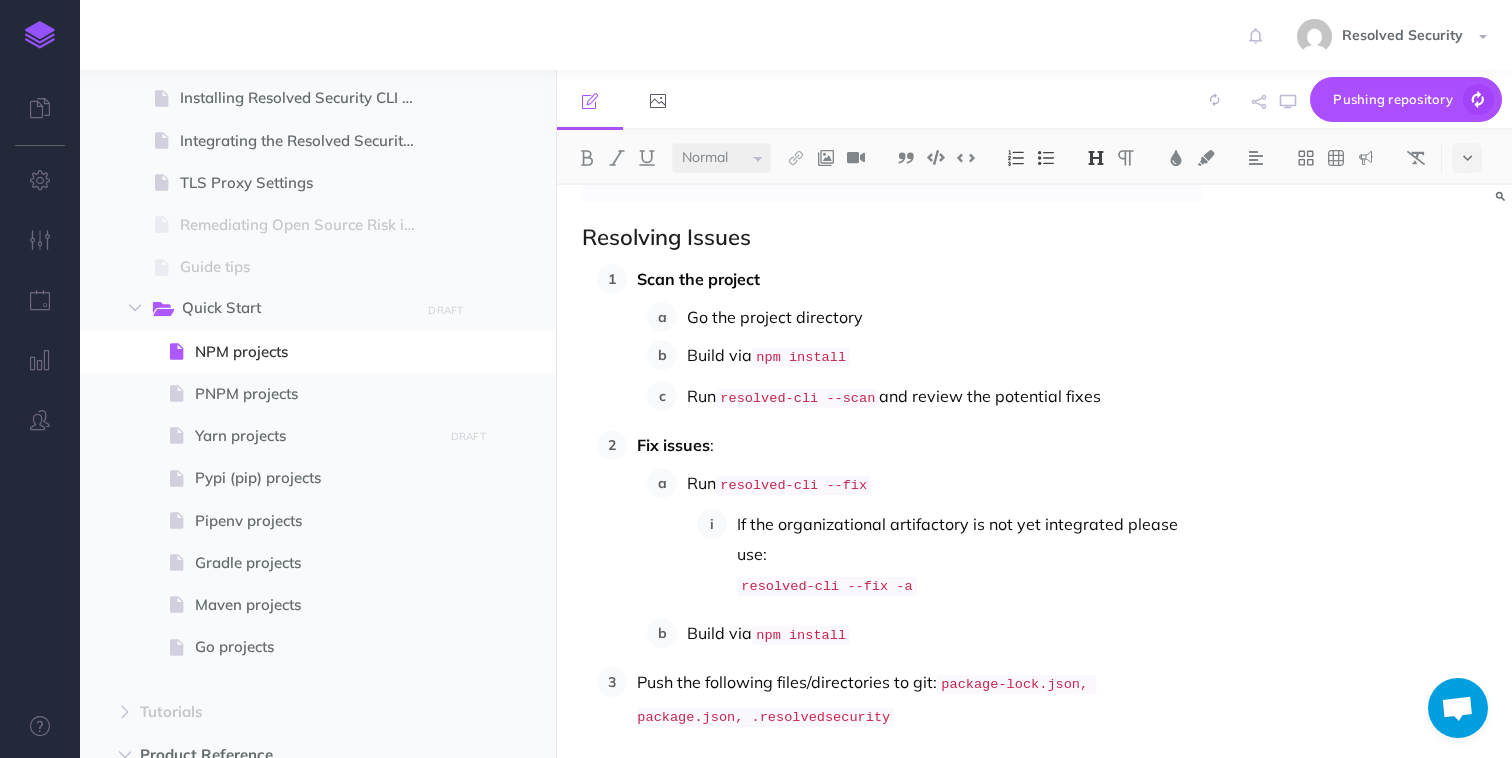 scroll, scrollTop: 648, scrollLeft: 0, axis: vertical 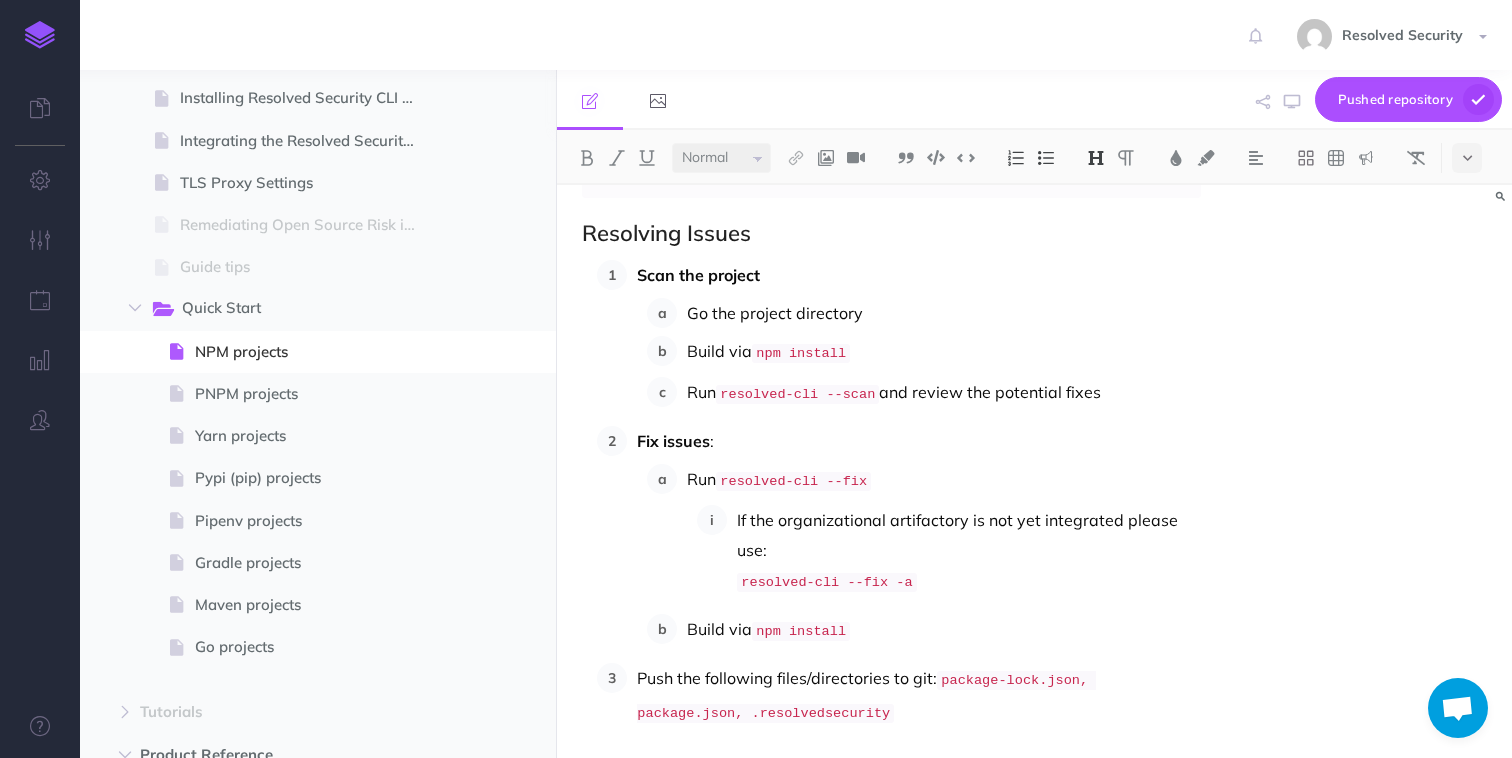 click on "Run  resolved-cli --fix" at bounding box center (943, 480) 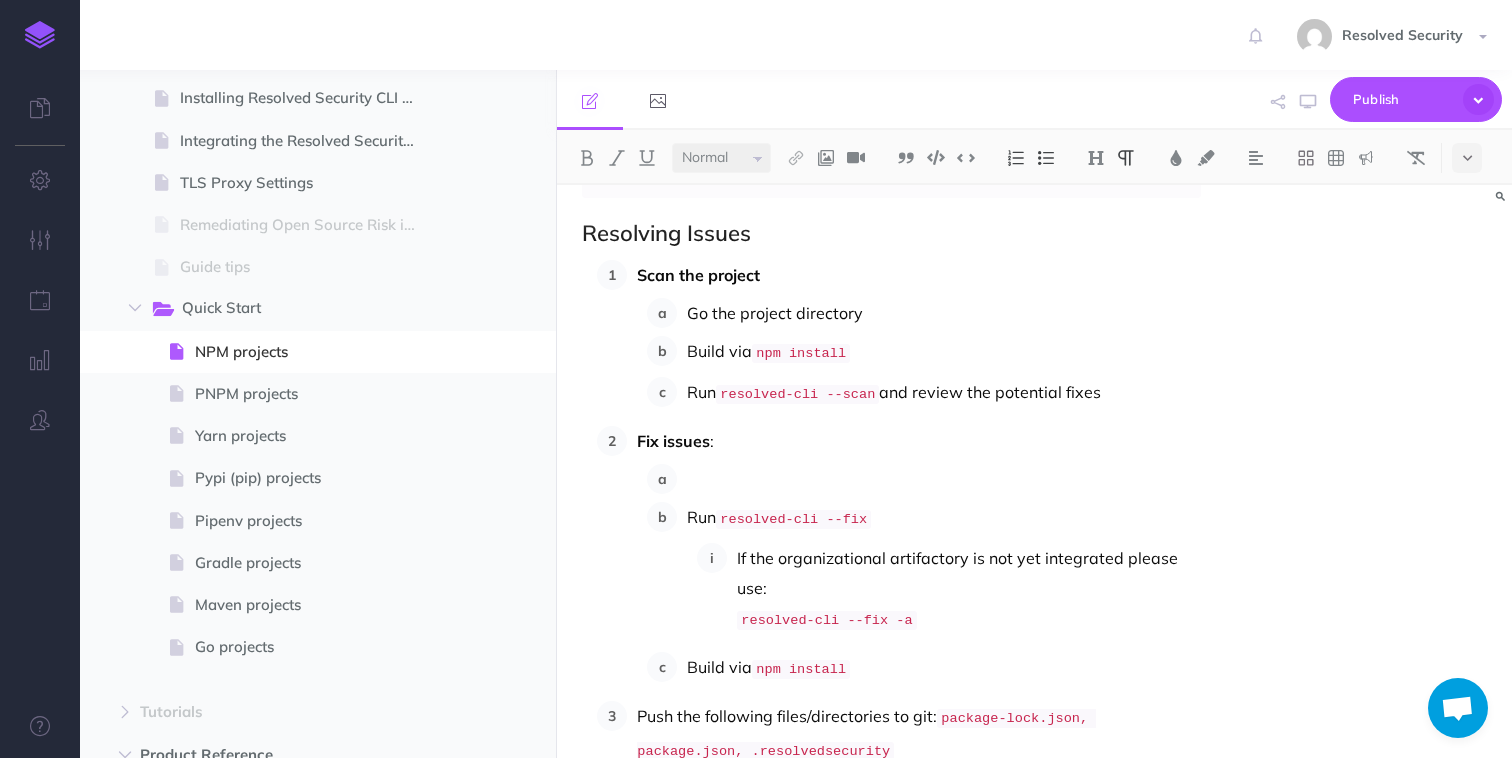 type 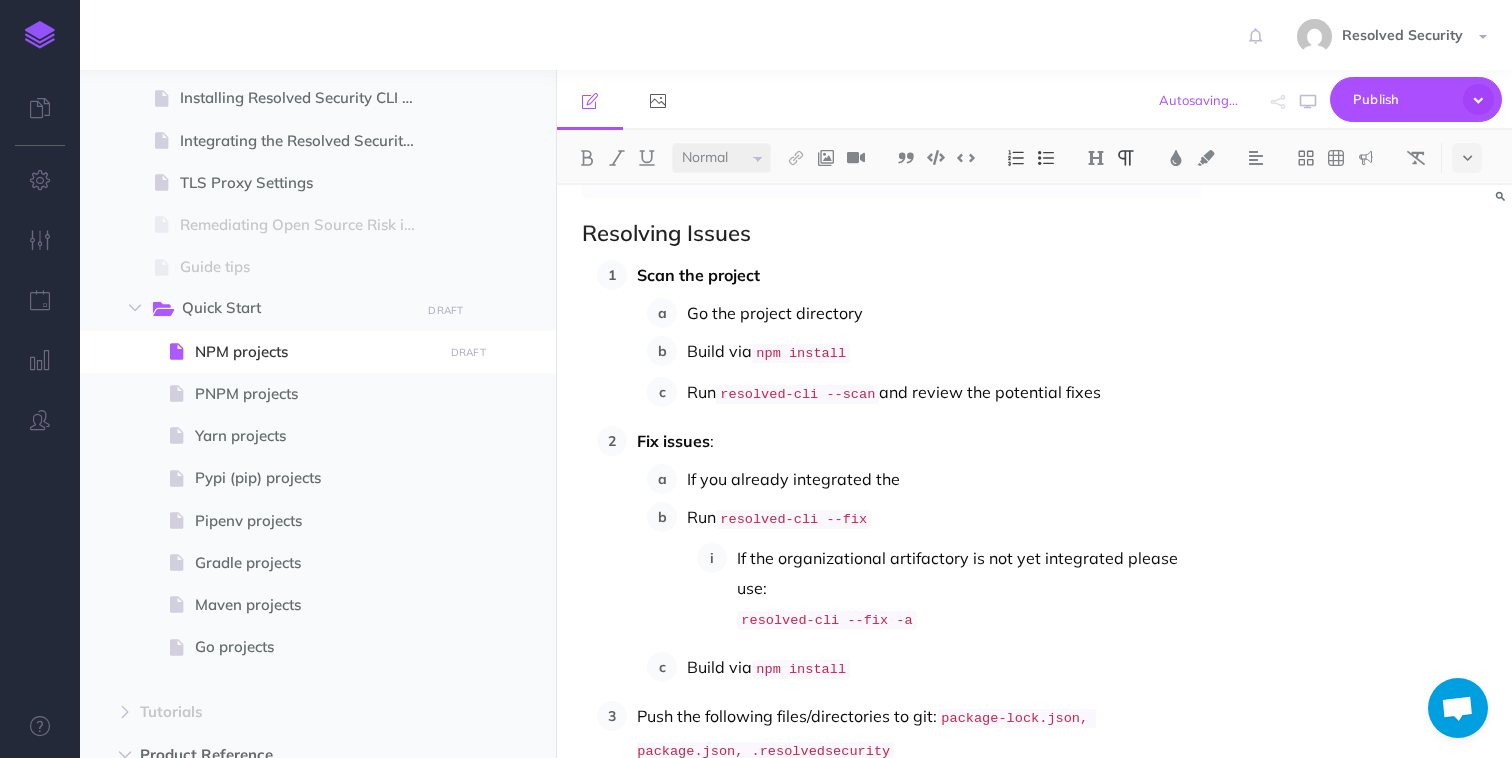 click on "If the organizational artifactory is not yet integrated please use: resolved-cli --fix -a" at bounding box center [968, 589] 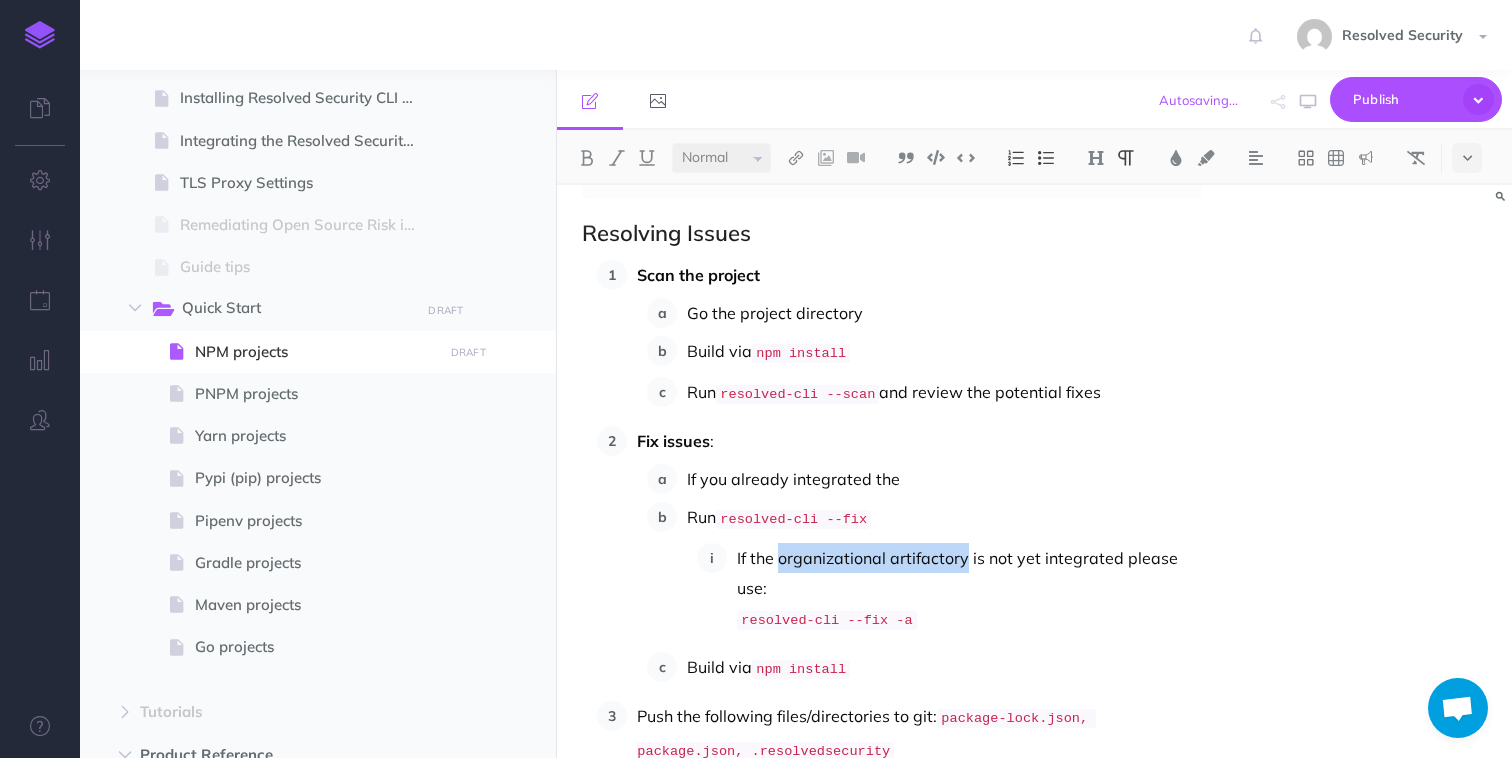 drag, startPoint x: 832, startPoint y: 545, endPoint x: 926, endPoint y: 544, distance: 94.00532 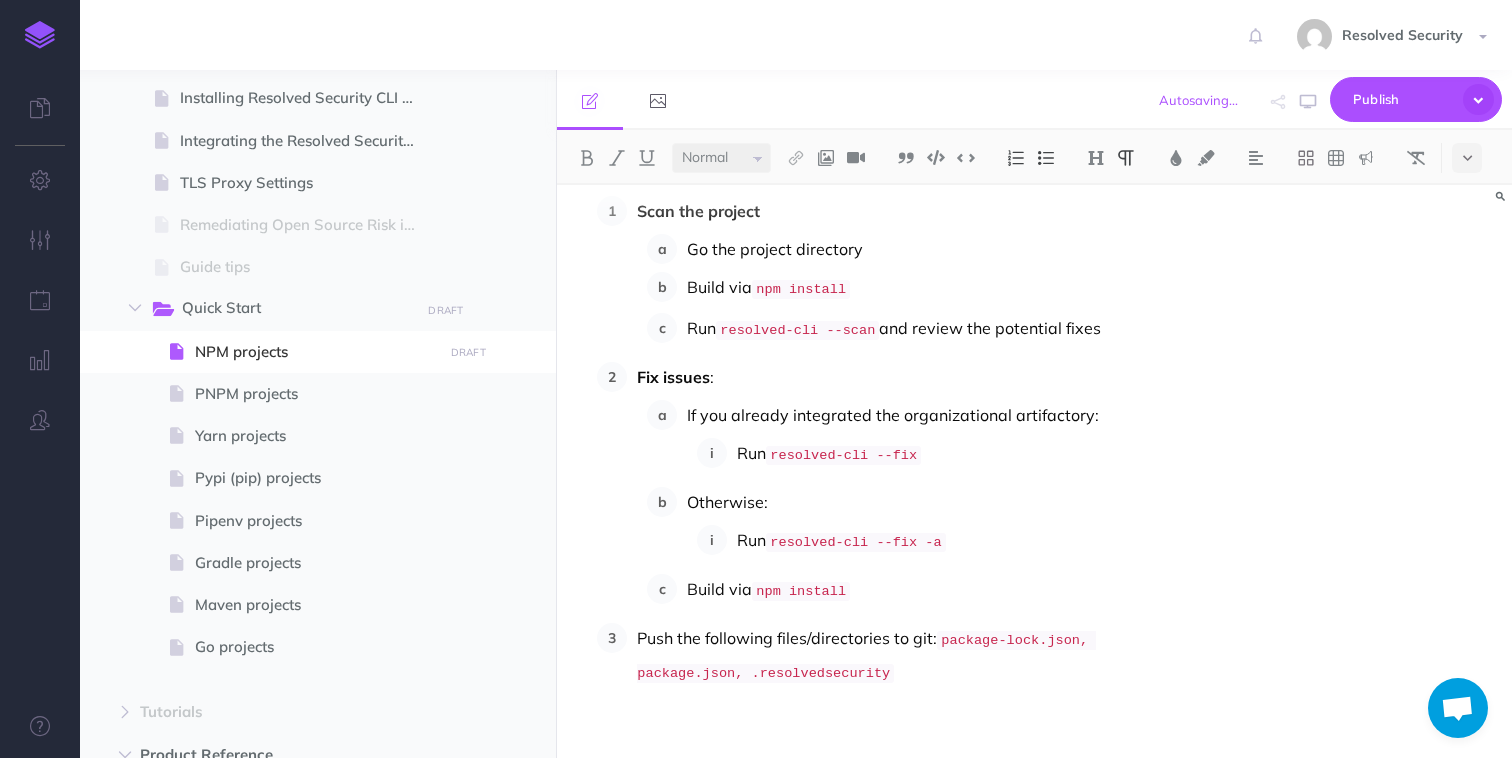 scroll, scrollTop: 711, scrollLeft: 0, axis: vertical 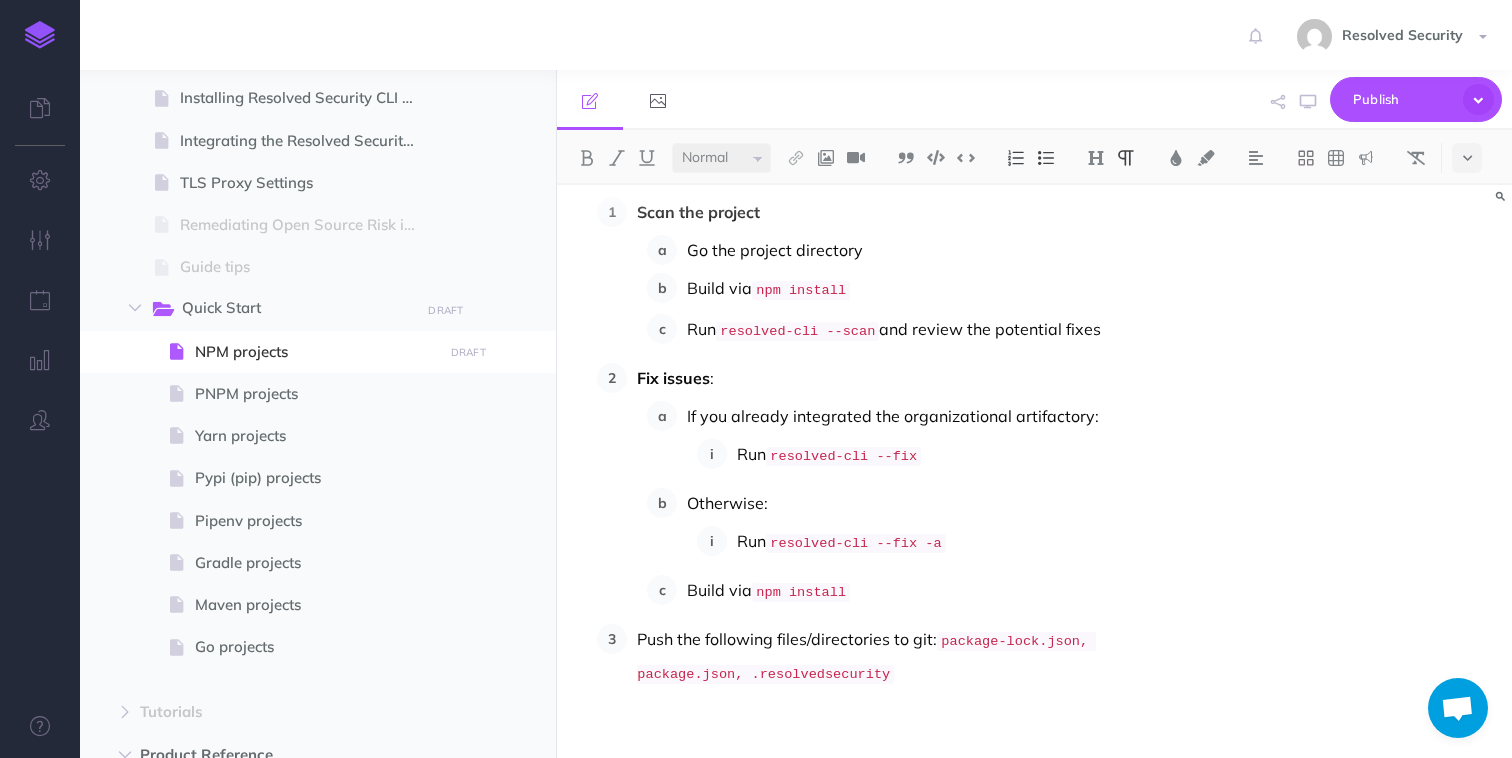 click on "Push the following files/directories to git:  package-lock.json, package.json, .resolvedsecurity" at bounding box center [918, 657] 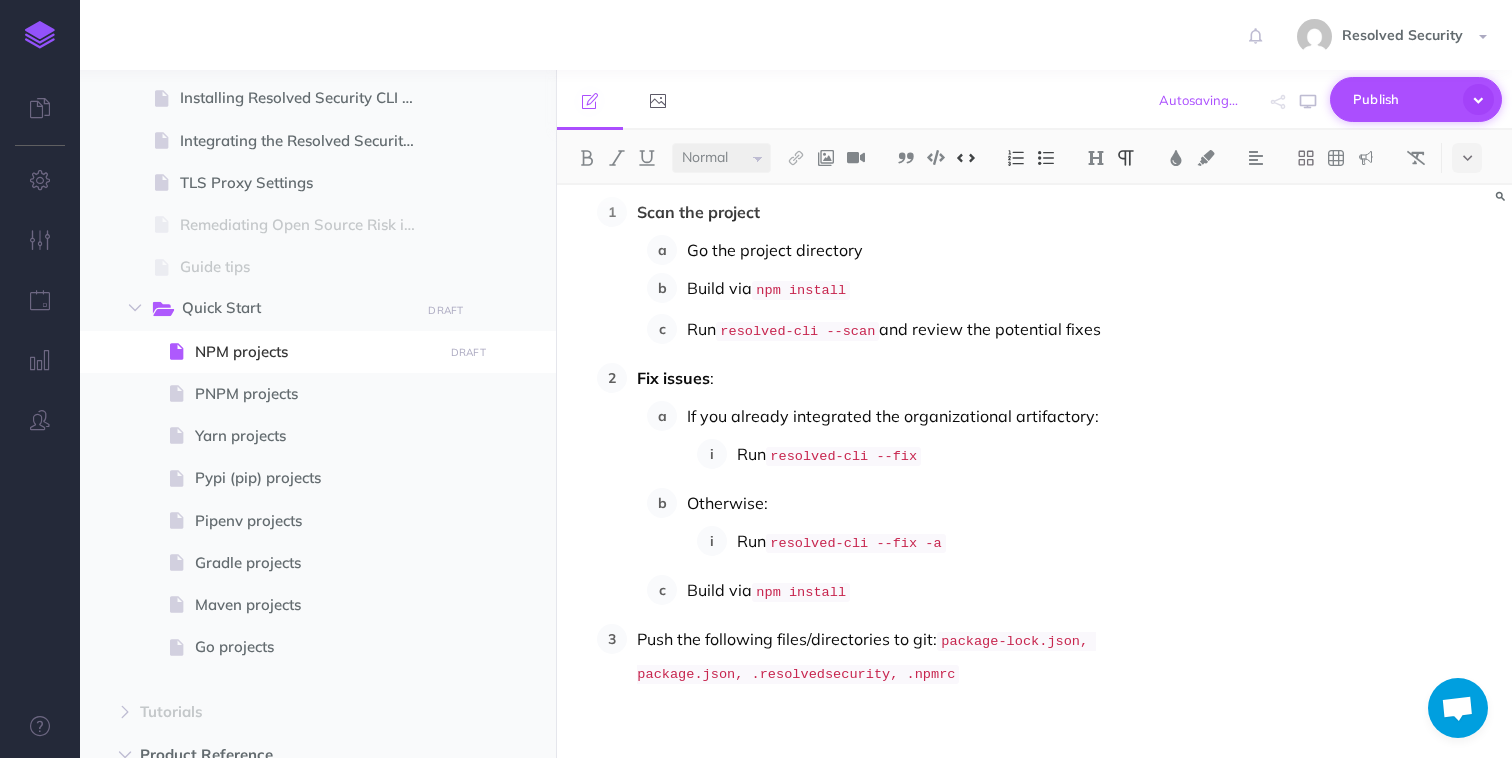 click on "Publish" at bounding box center [1403, 99] 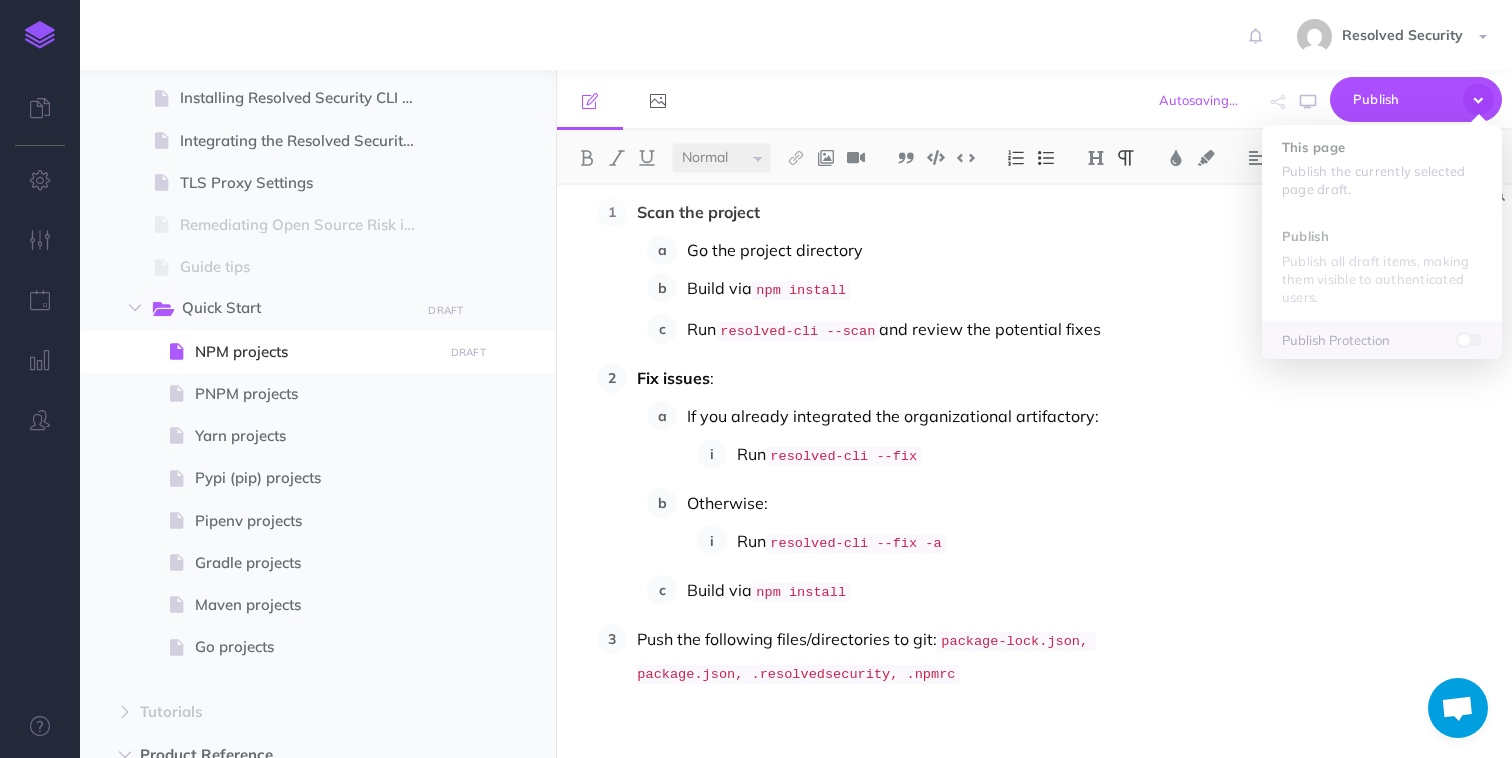 click on "Build via  npm install" at bounding box center [943, 289] 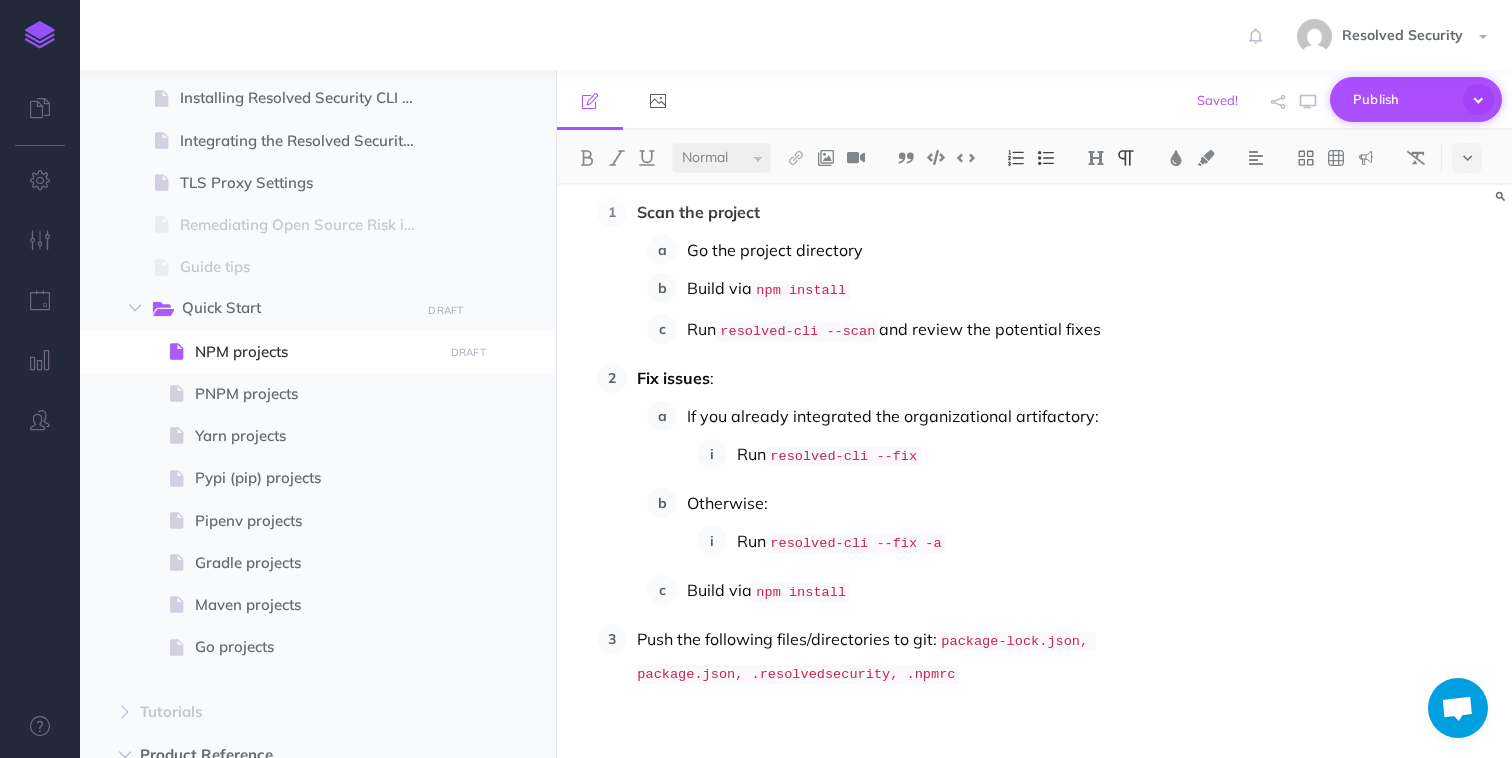 click on "Publish" at bounding box center (1403, 99) 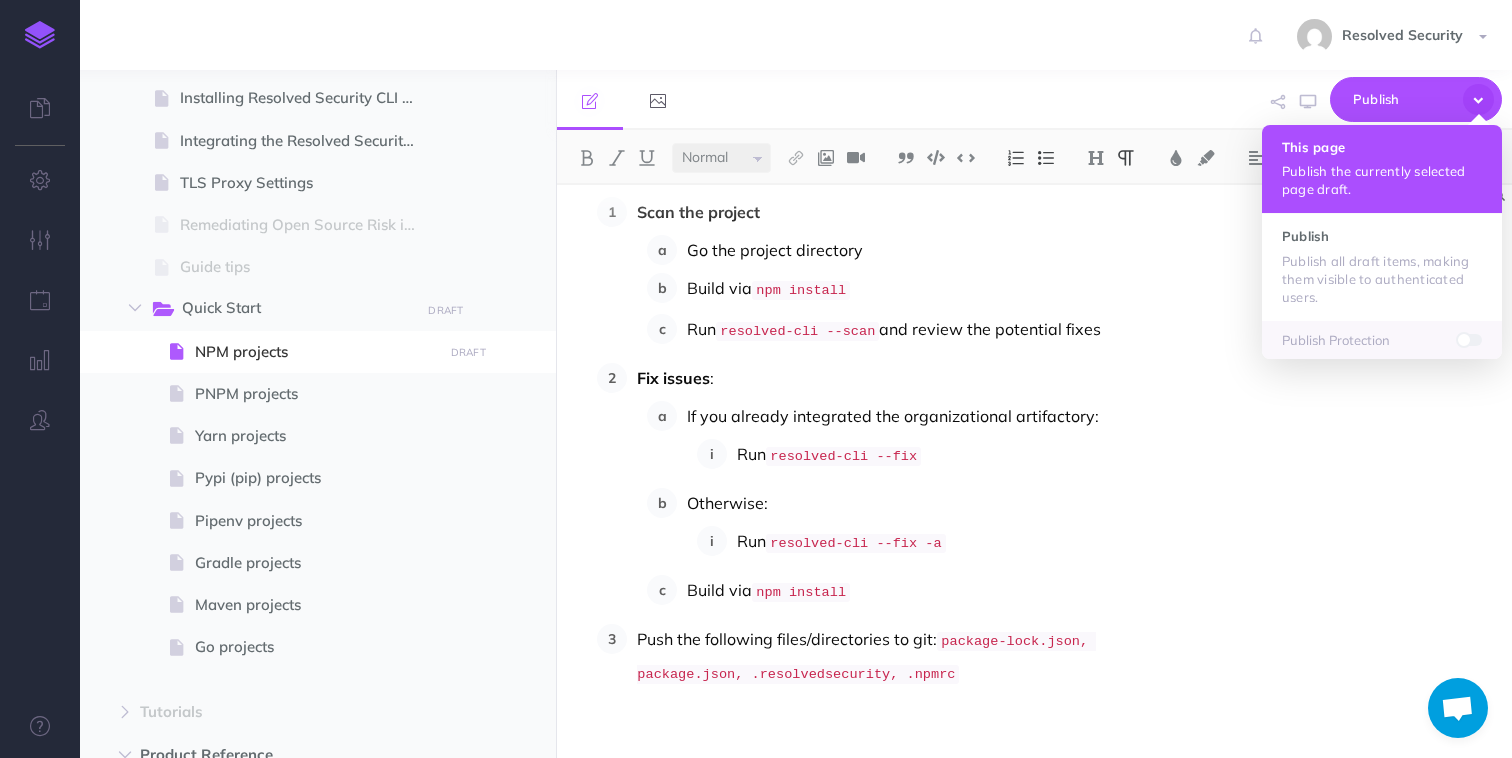 click on "This page" at bounding box center (1382, 147) 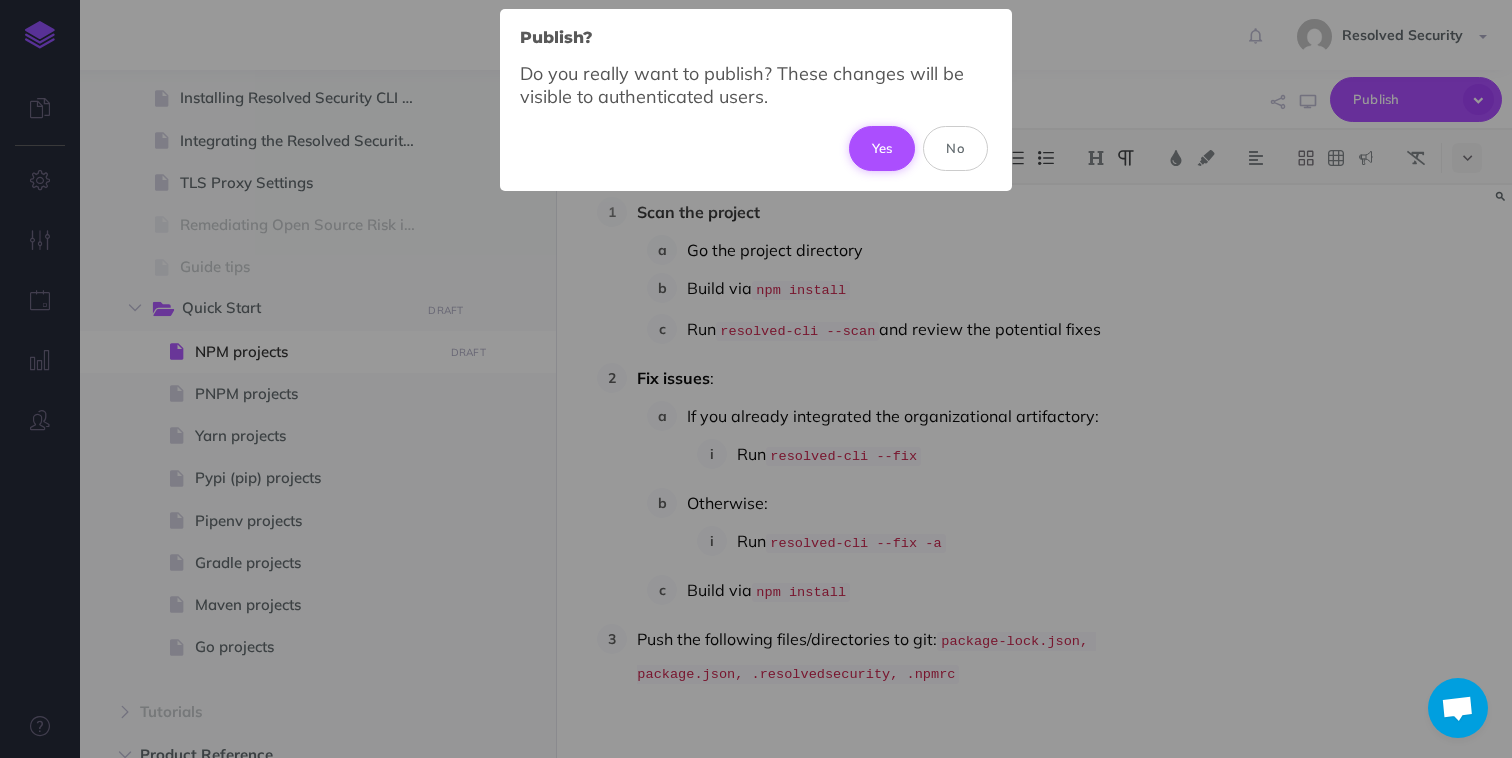 click on "Yes" at bounding box center [882, 148] 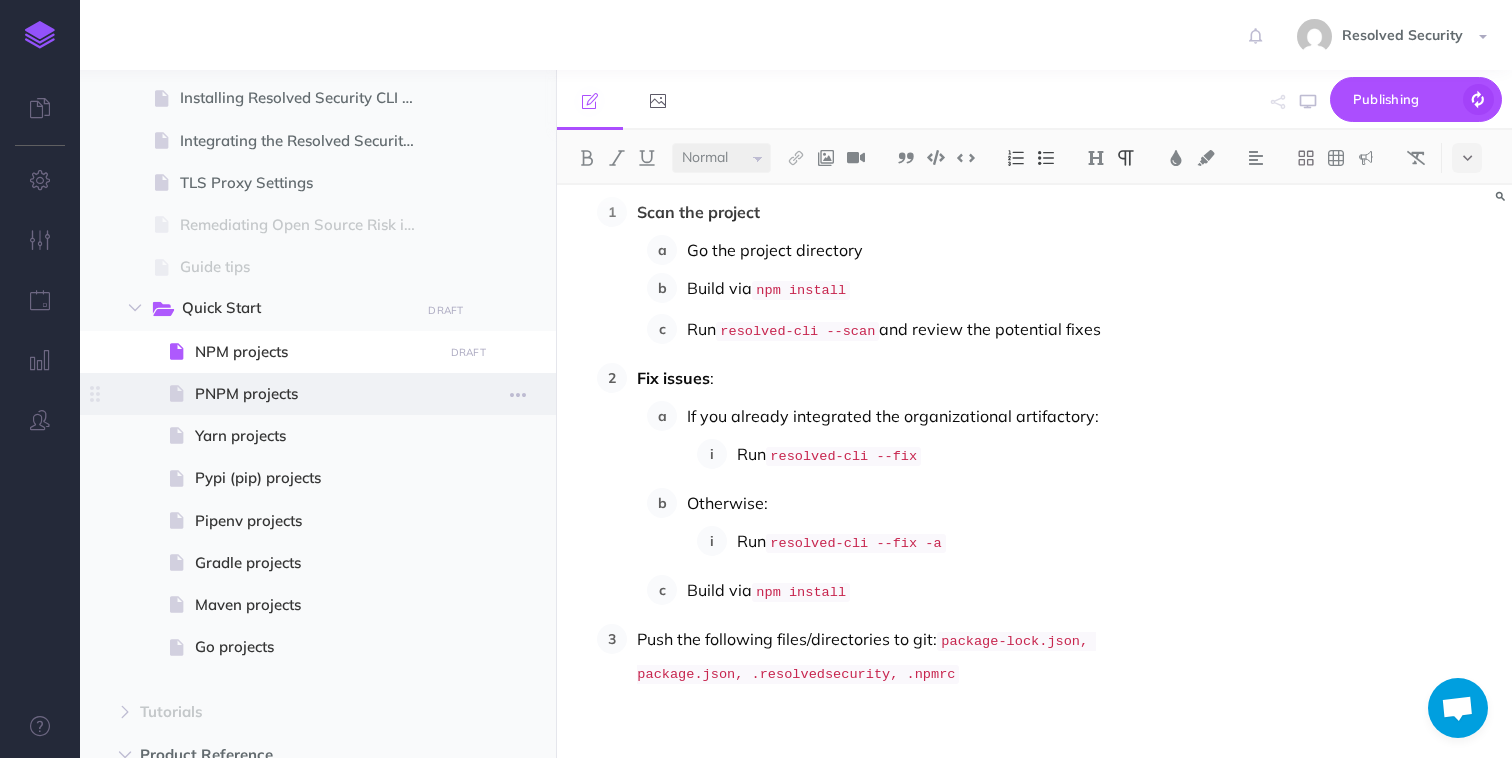 click on "PNPM projects" at bounding box center (315, 394) 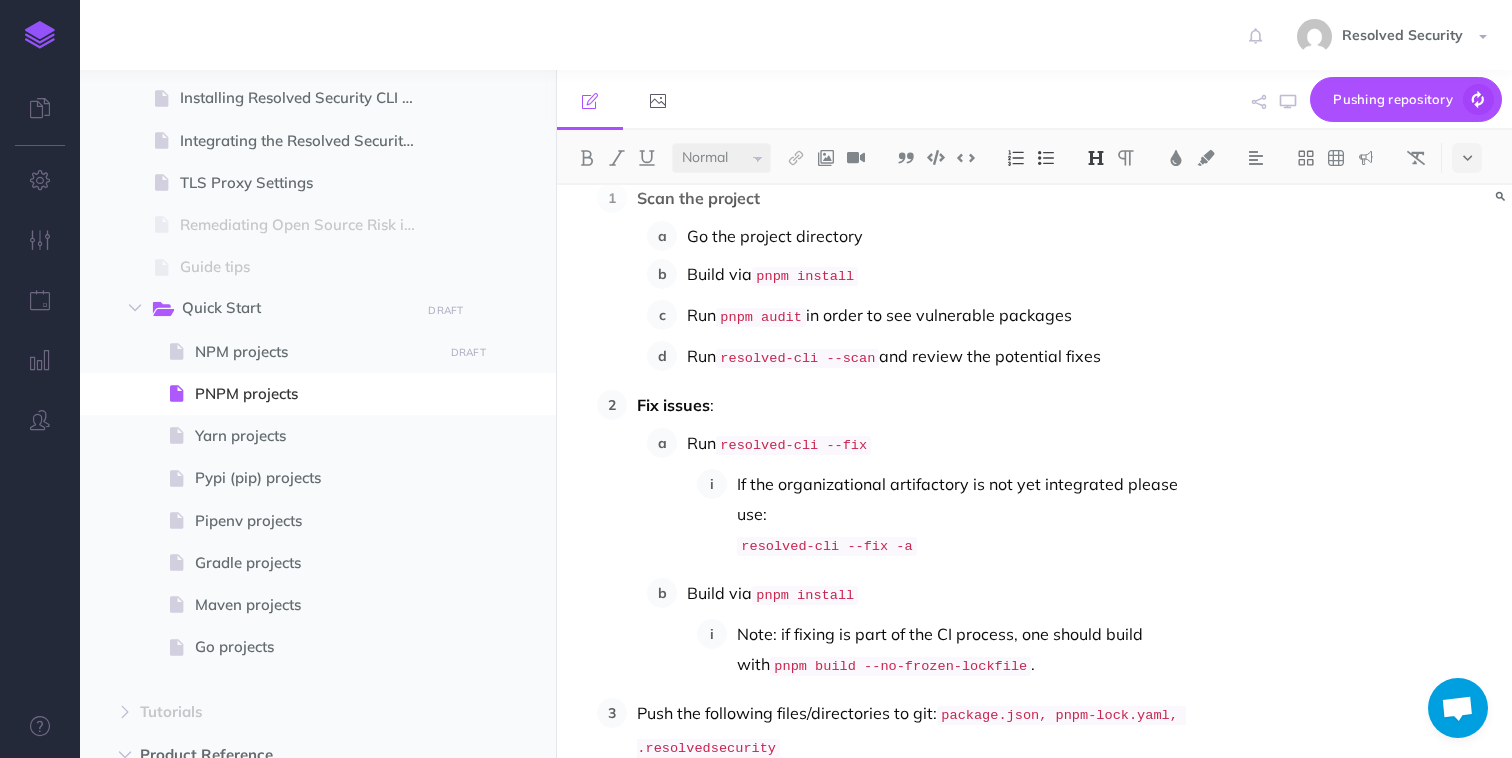 scroll, scrollTop: 730, scrollLeft: 0, axis: vertical 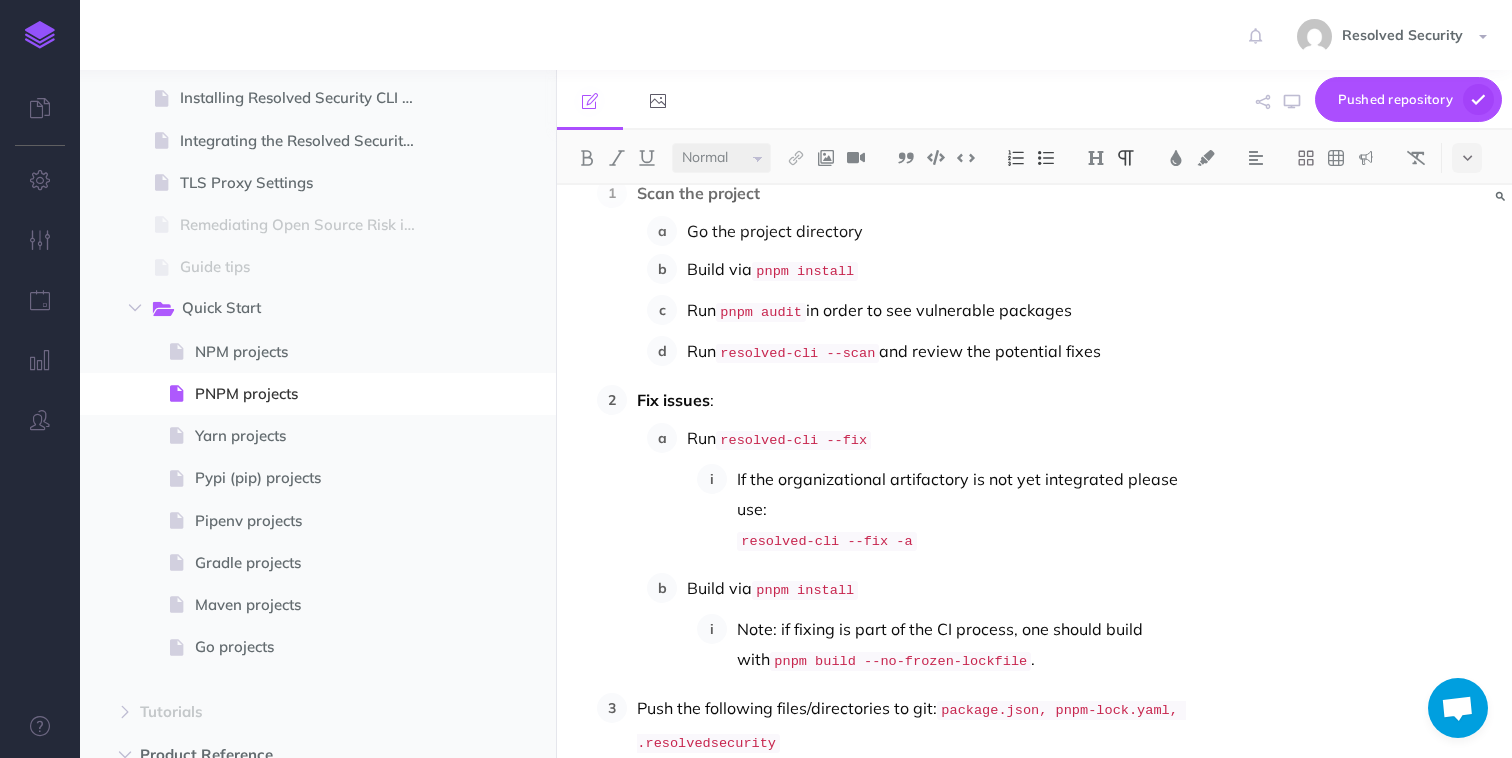 click on "Run  resolved-cli --fix" at bounding box center (943, 439) 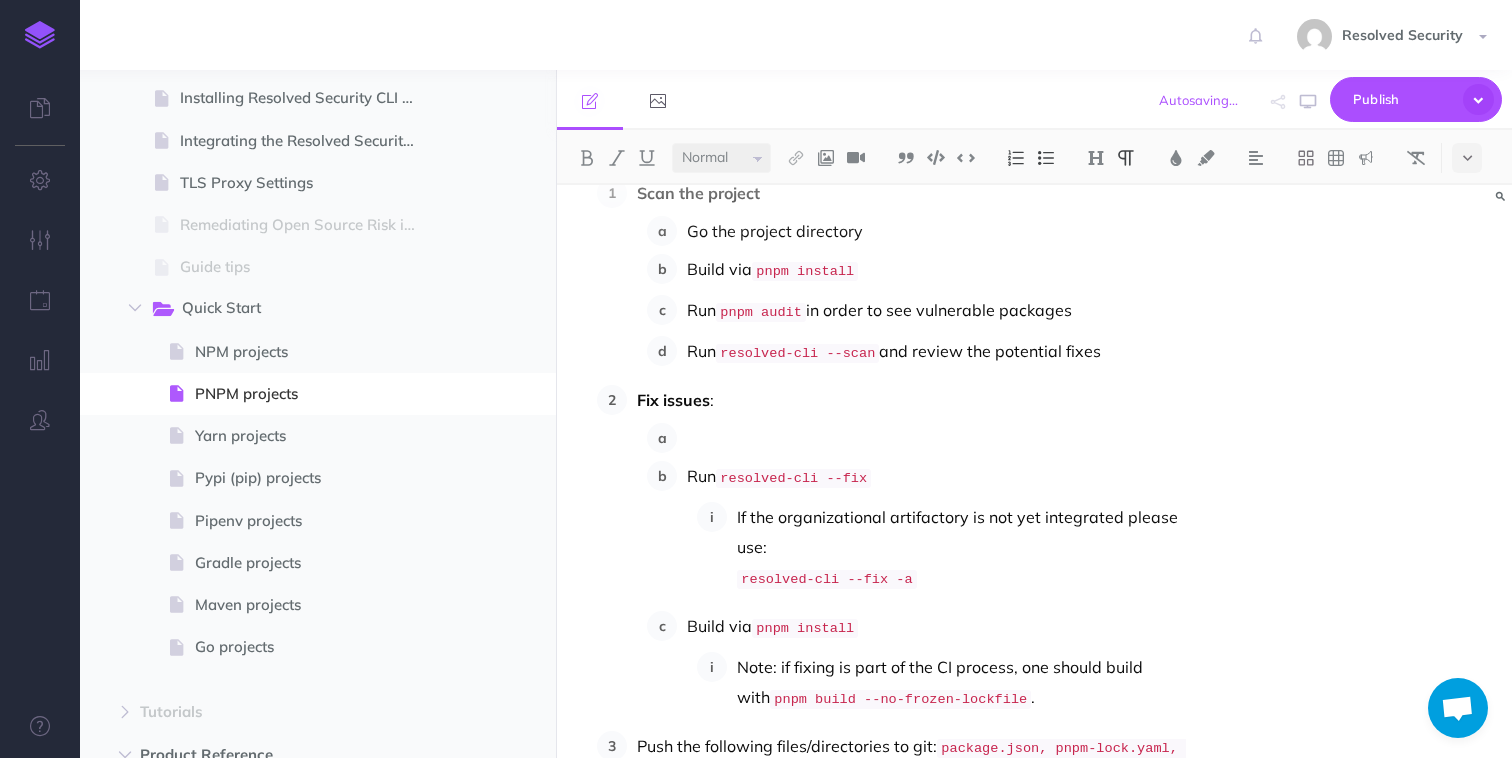 type 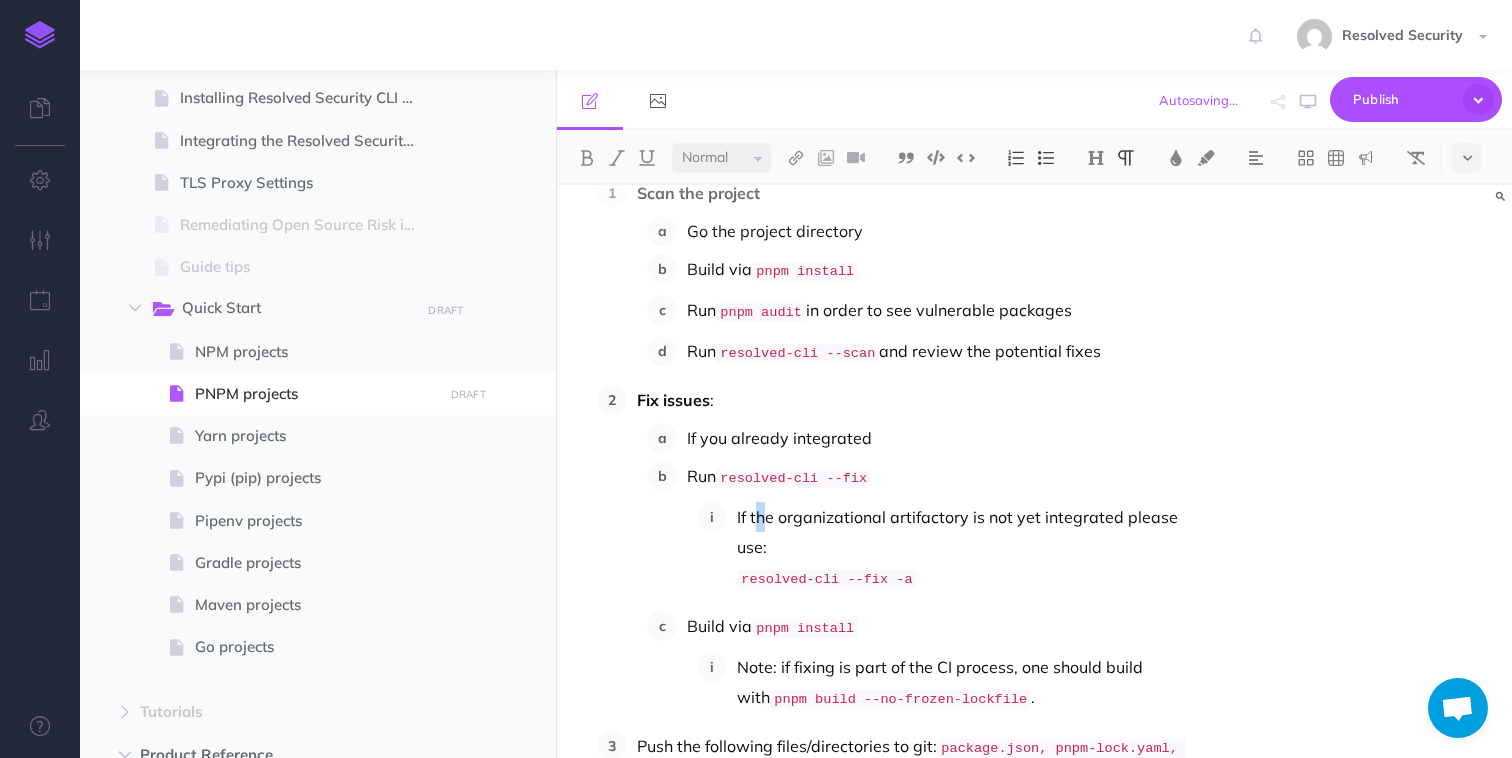 drag, startPoint x: 756, startPoint y: 506, endPoint x: 767, endPoint y: 502, distance: 11.7046995 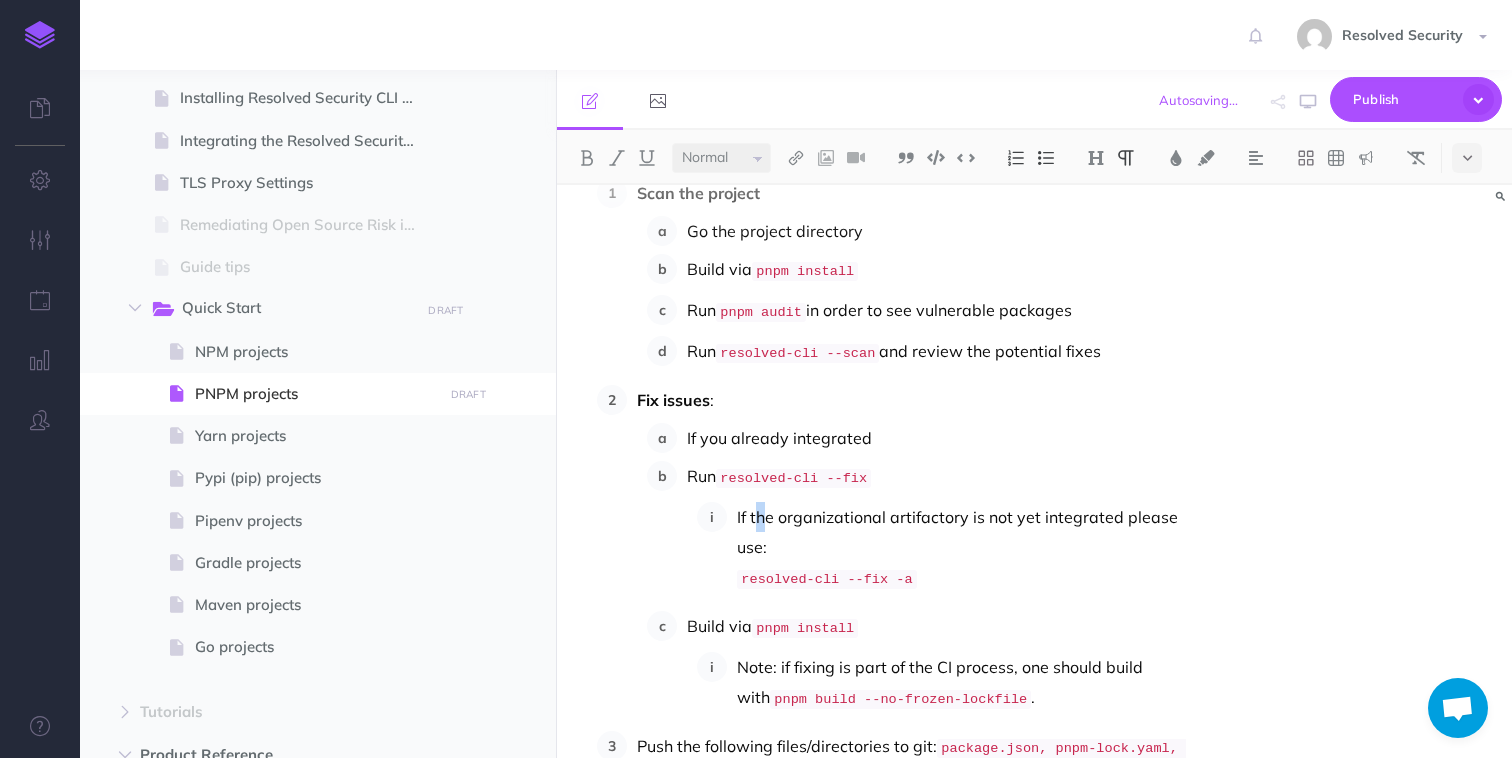 click on "If the organizational artifactory is not yet integrated please use: resolved-cli --fix -a" at bounding box center [968, 548] 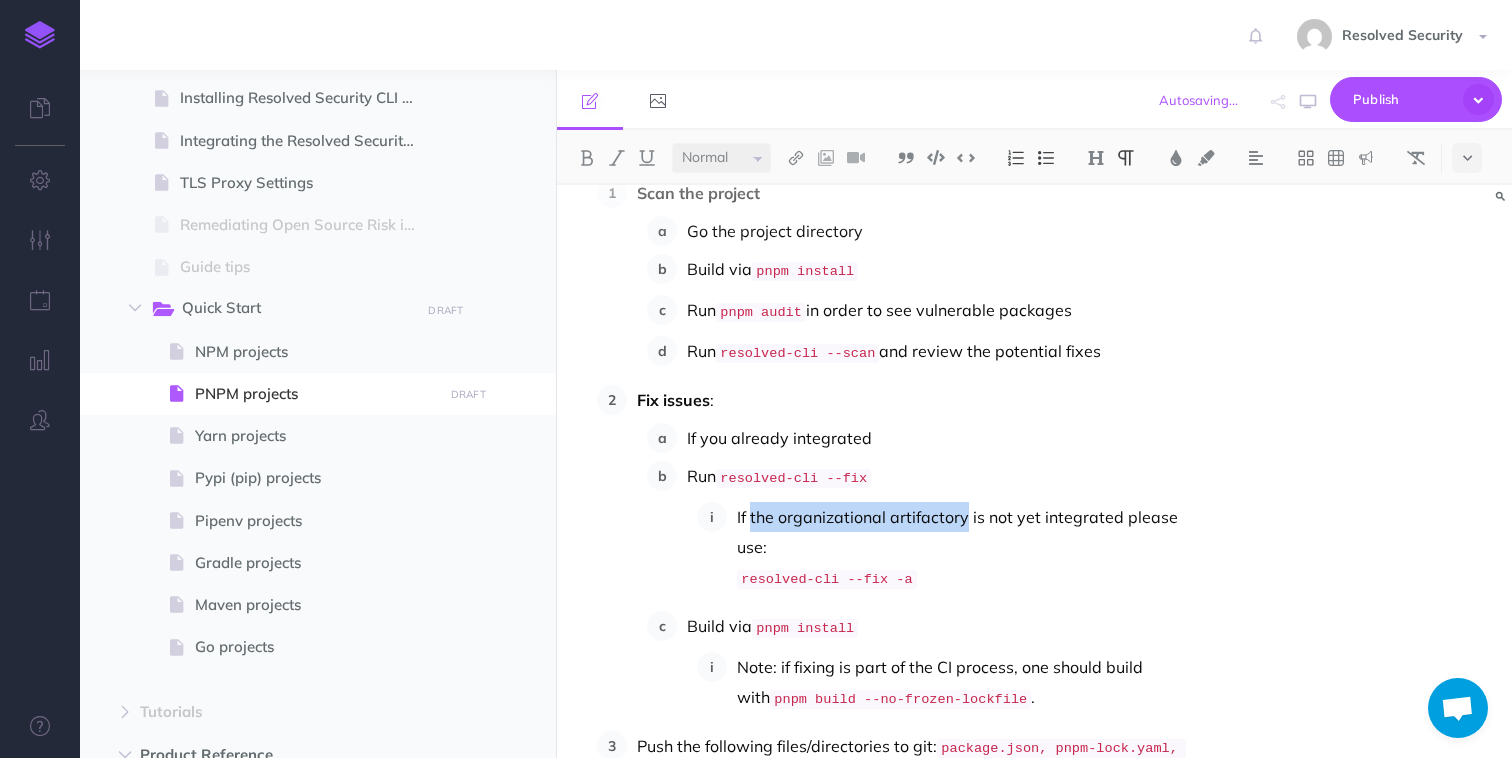 drag, startPoint x: 764, startPoint y: 503, endPoint x: 917, endPoint y: 503, distance: 153 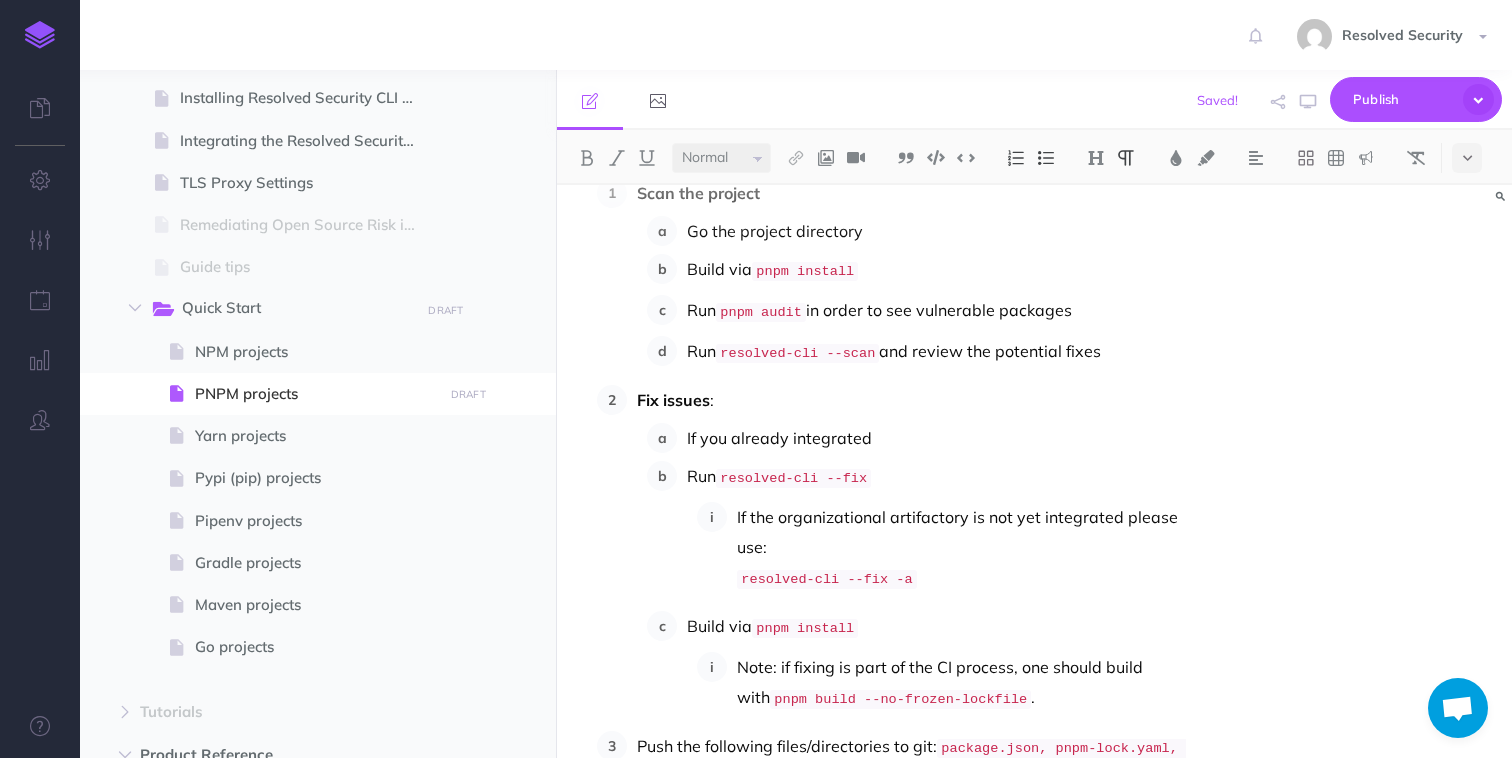 click on "If you already integrated" at bounding box center (943, 438) 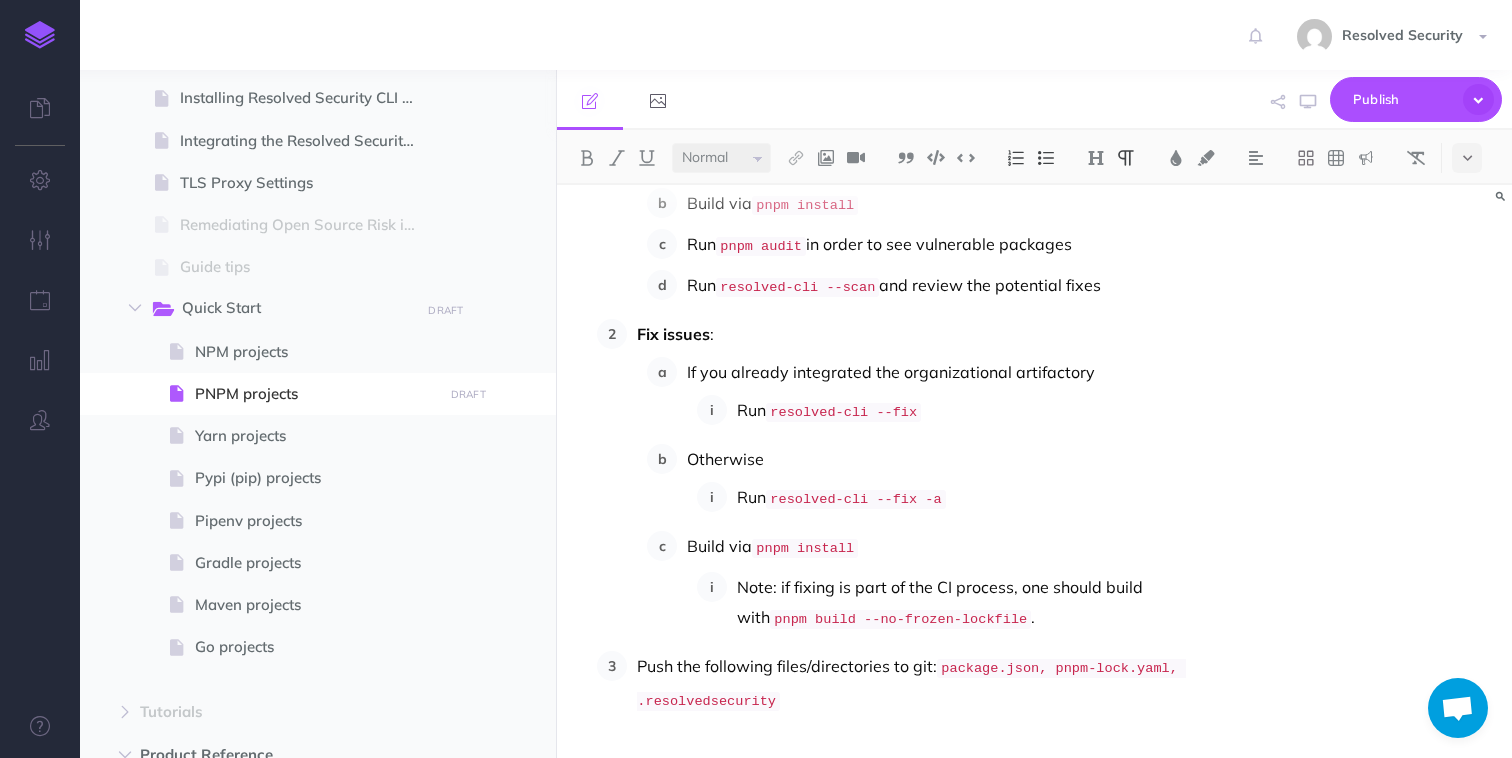 scroll, scrollTop: 787, scrollLeft: 0, axis: vertical 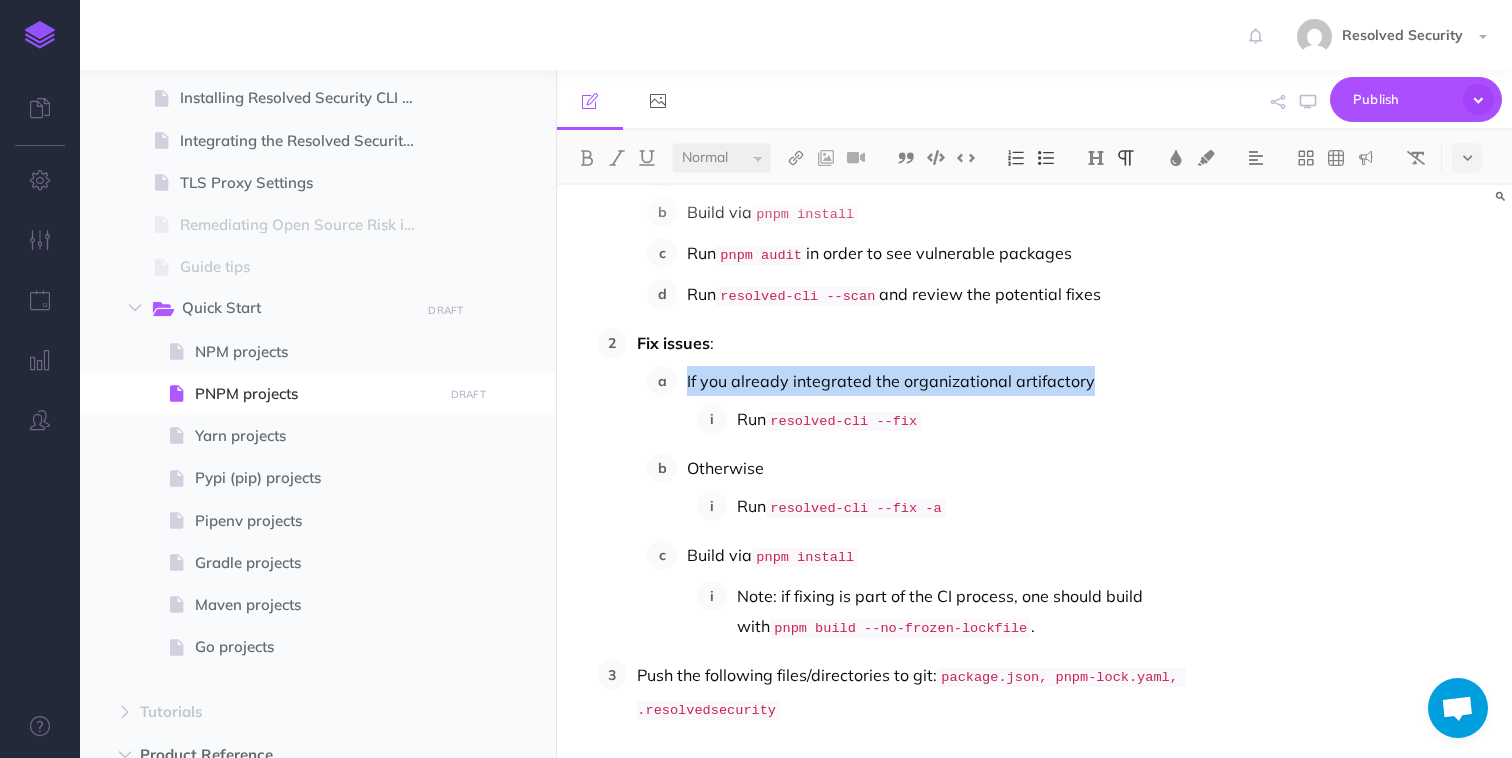 drag, startPoint x: 683, startPoint y: 368, endPoint x: 1095, endPoint y: 355, distance: 412.20505 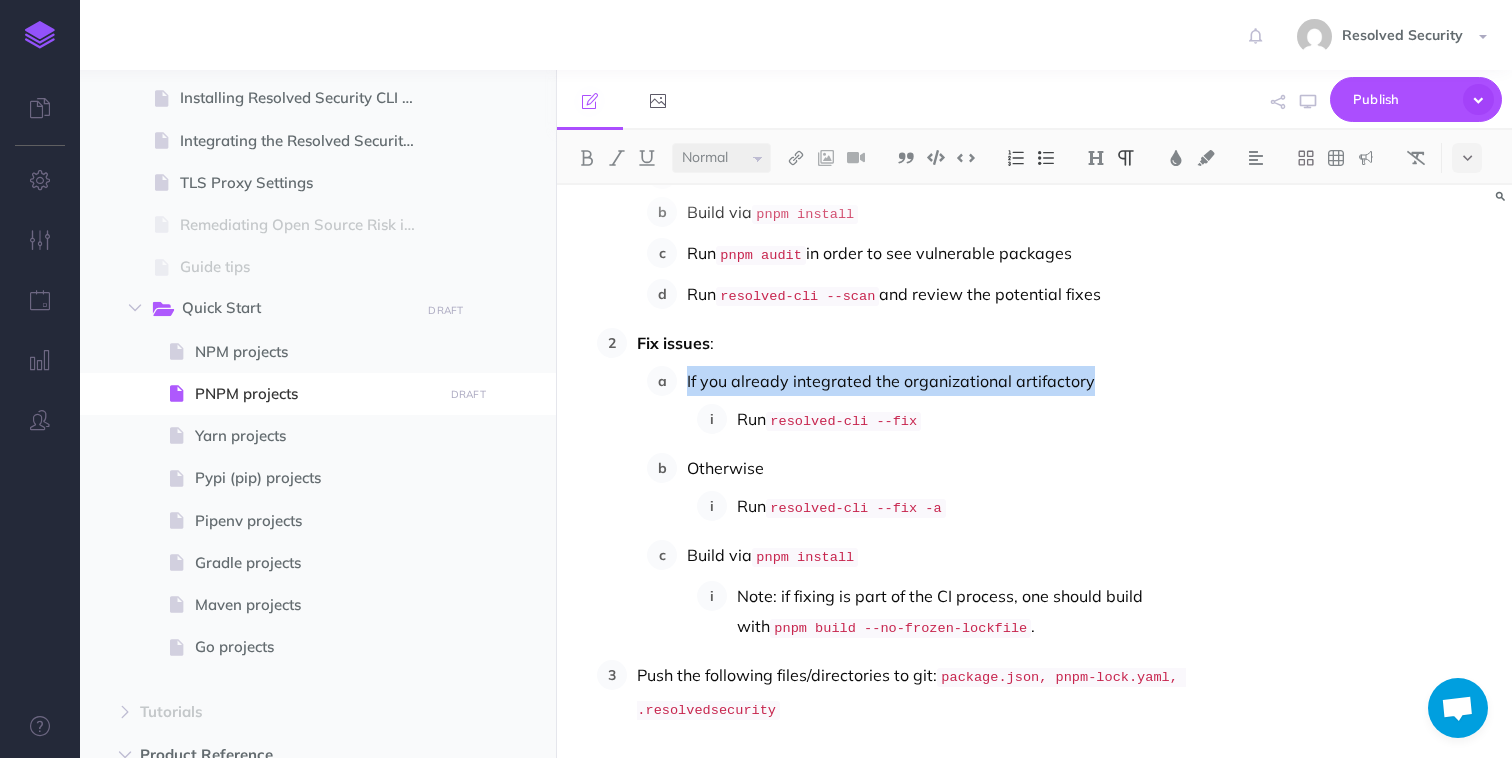 click on "If you already integrated the organizational artifactory Run  resolved-cli --fix" at bounding box center [938, 401] 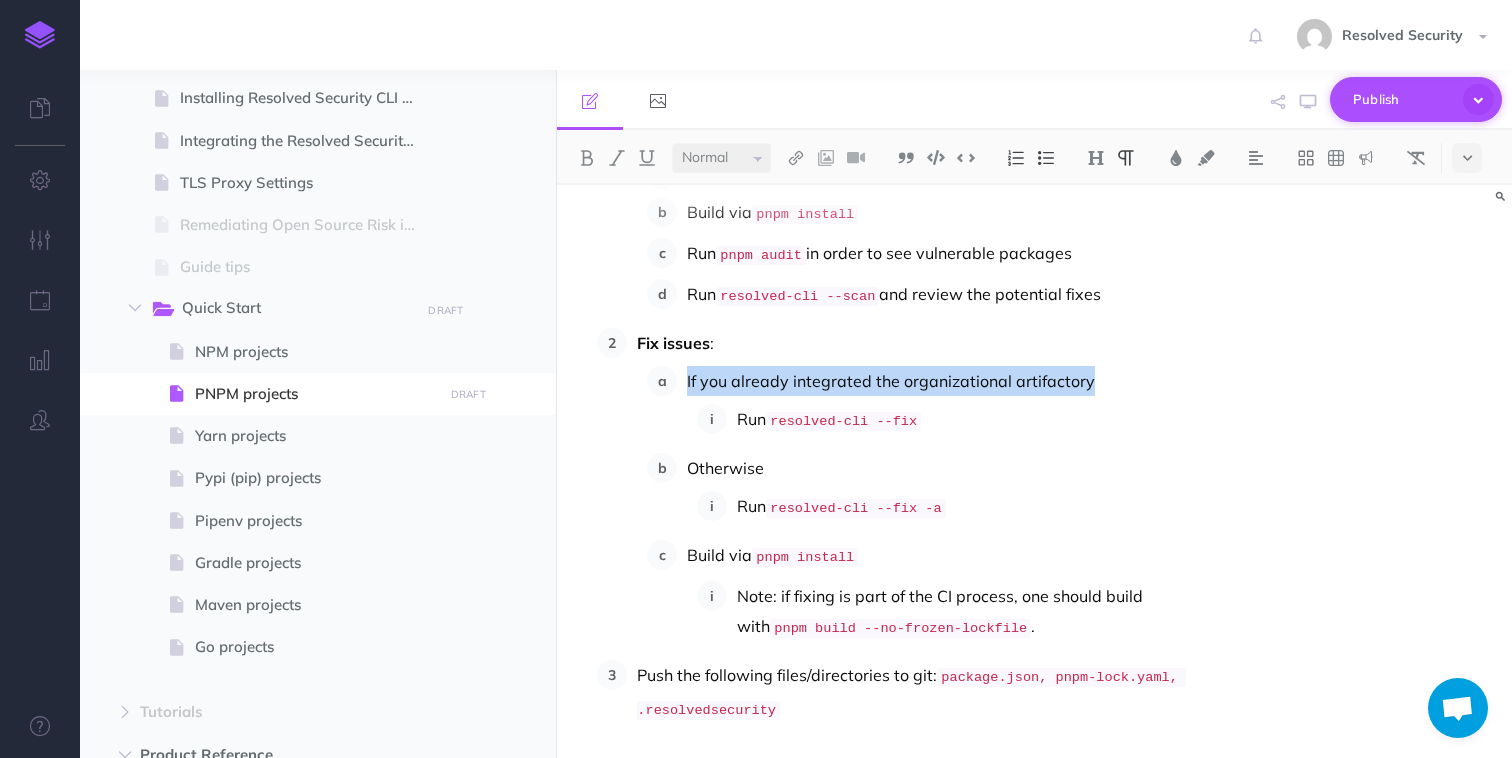 click on "Publish" at bounding box center [1403, 99] 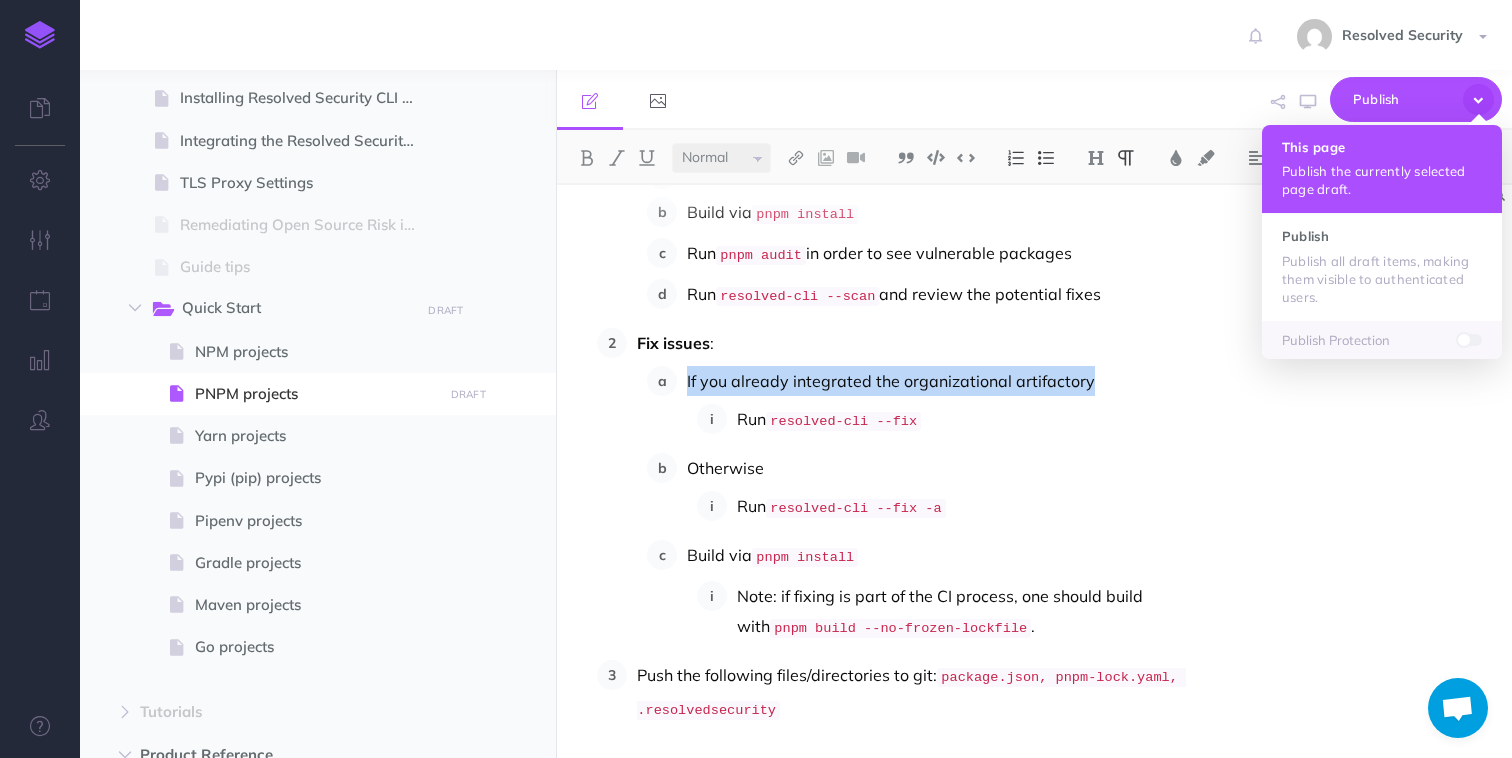 click on "This page
Publish the currently selected page draft." at bounding box center (1382, 169) 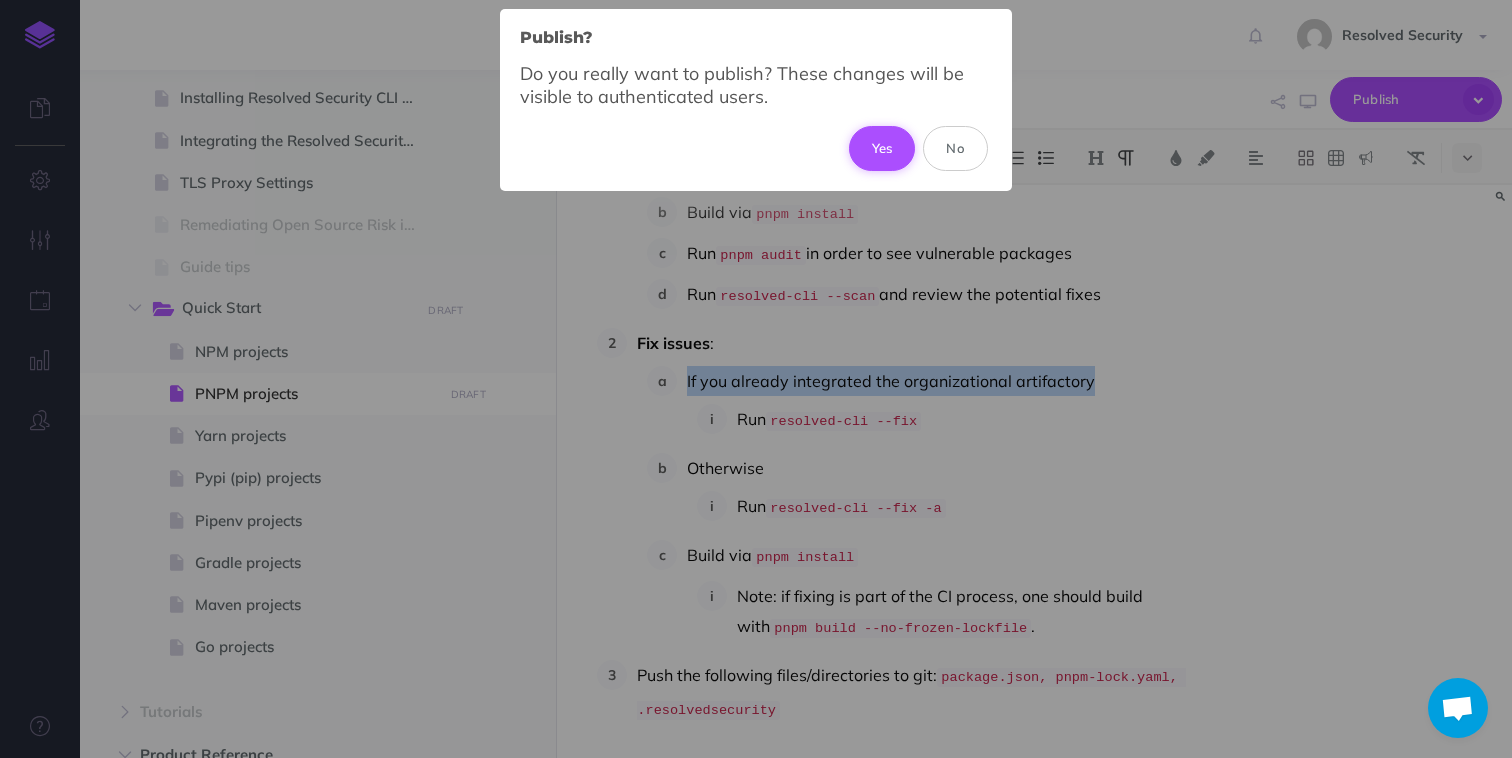 click on "Yes" at bounding box center [882, 148] 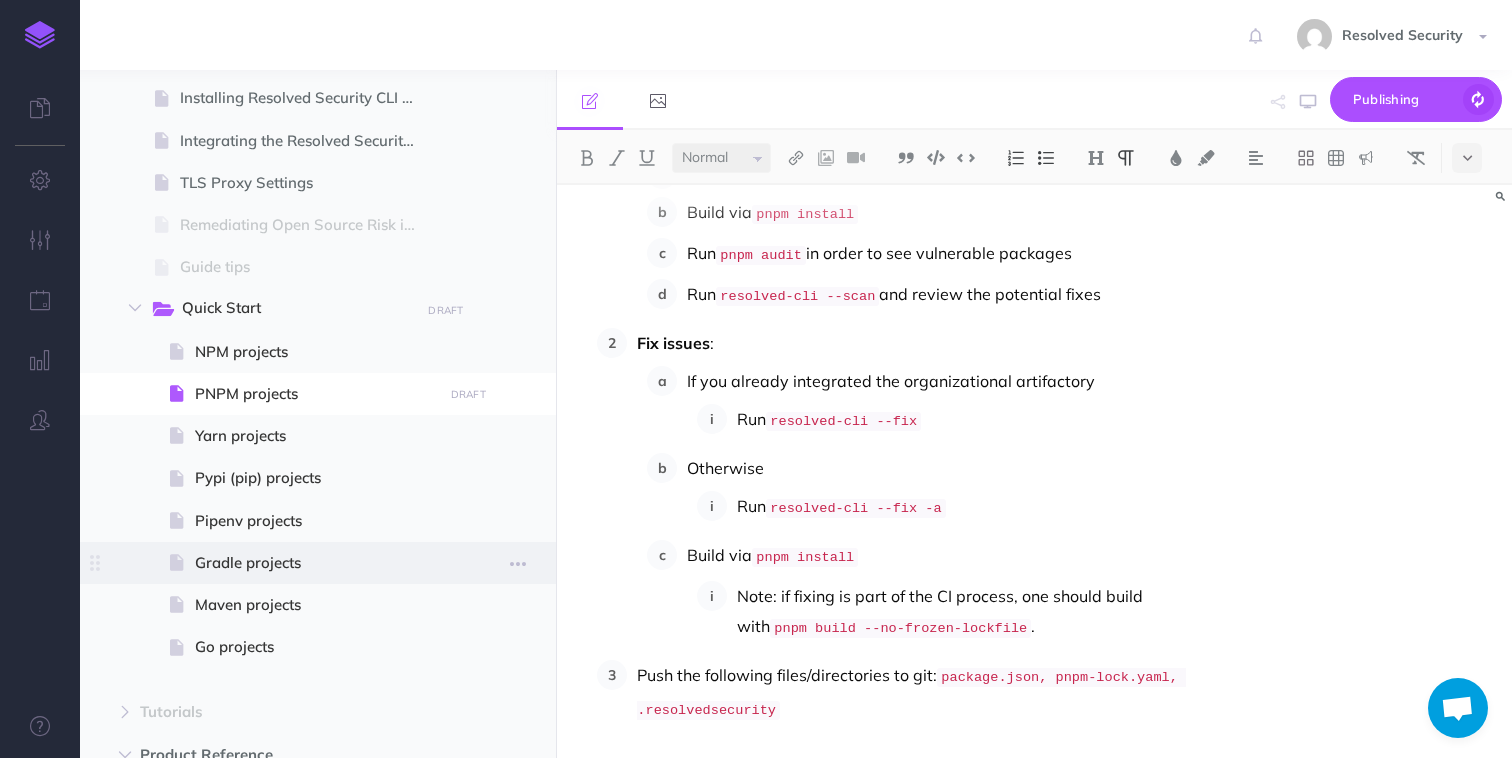 click on "Gradle projects" at bounding box center (315, 563) 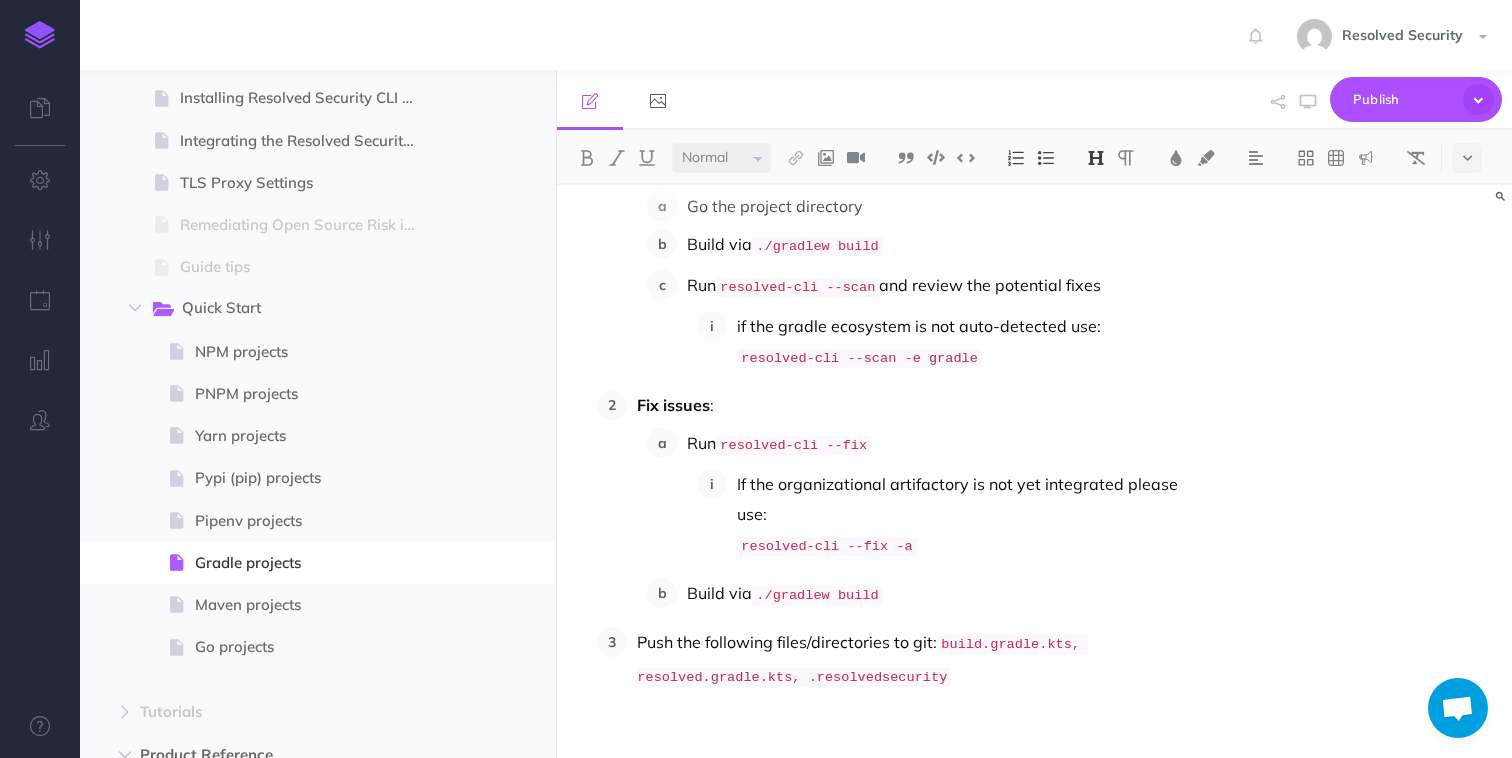 scroll, scrollTop: 757, scrollLeft: 0, axis: vertical 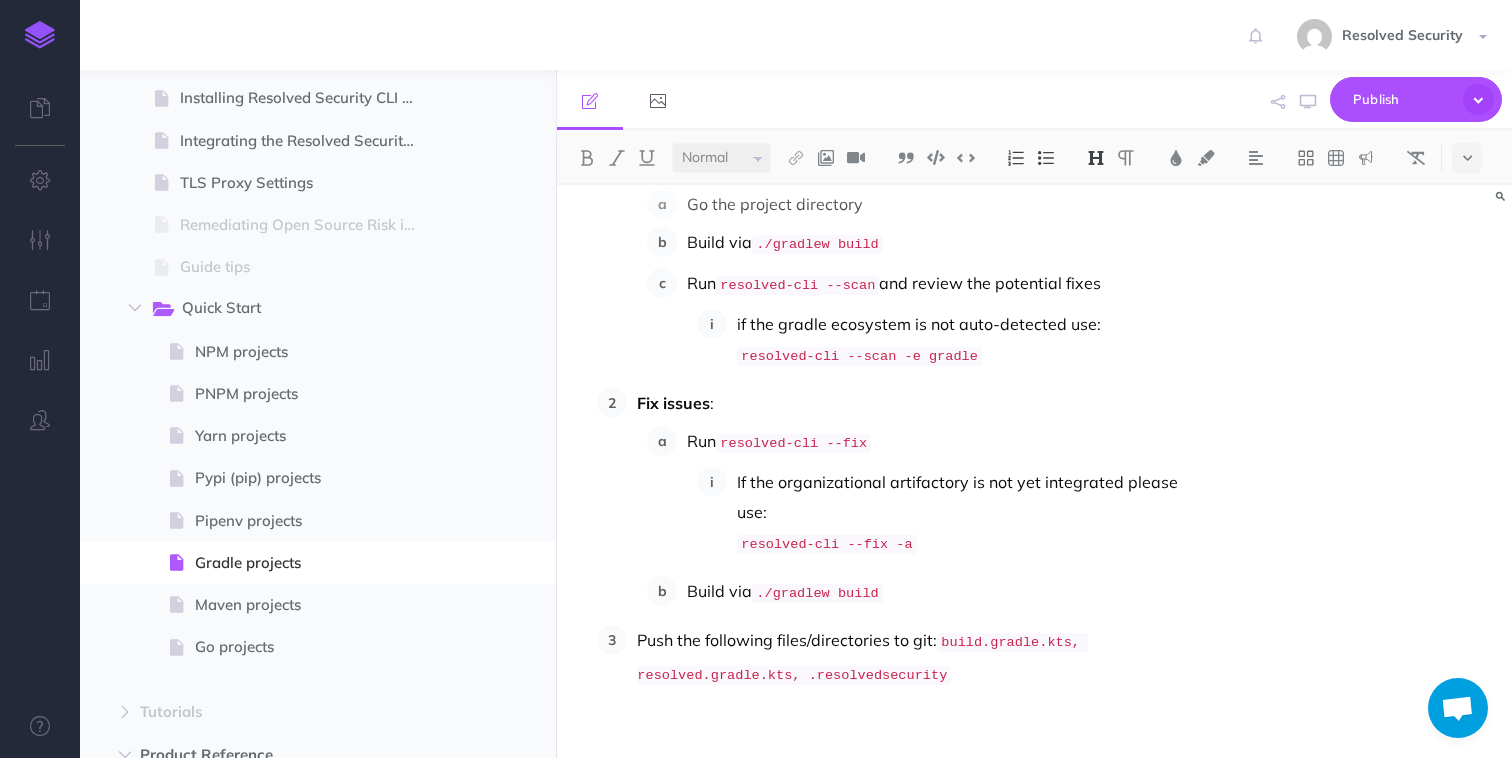 click on "Run  resolved-cli --fix" at bounding box center (943, 442) 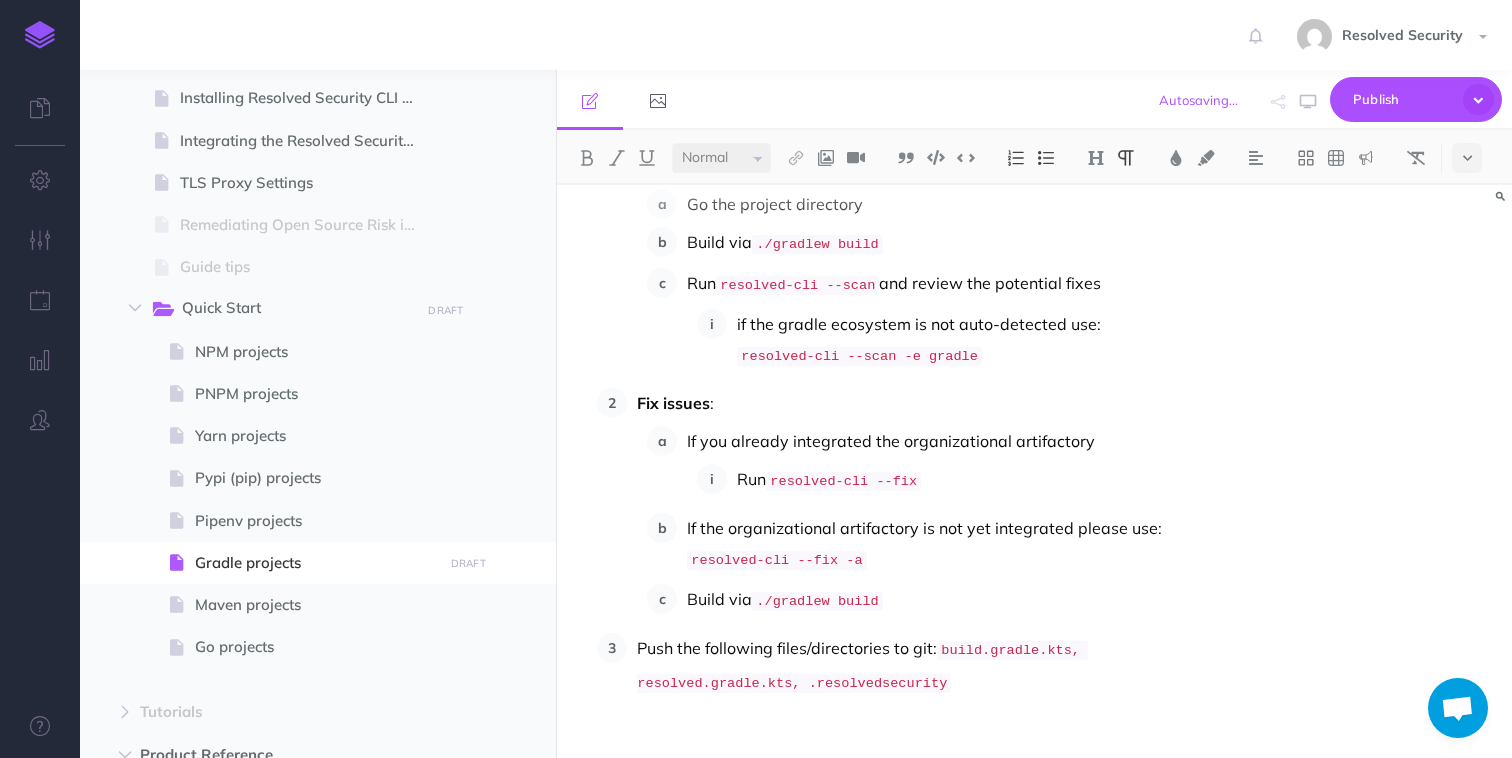 type 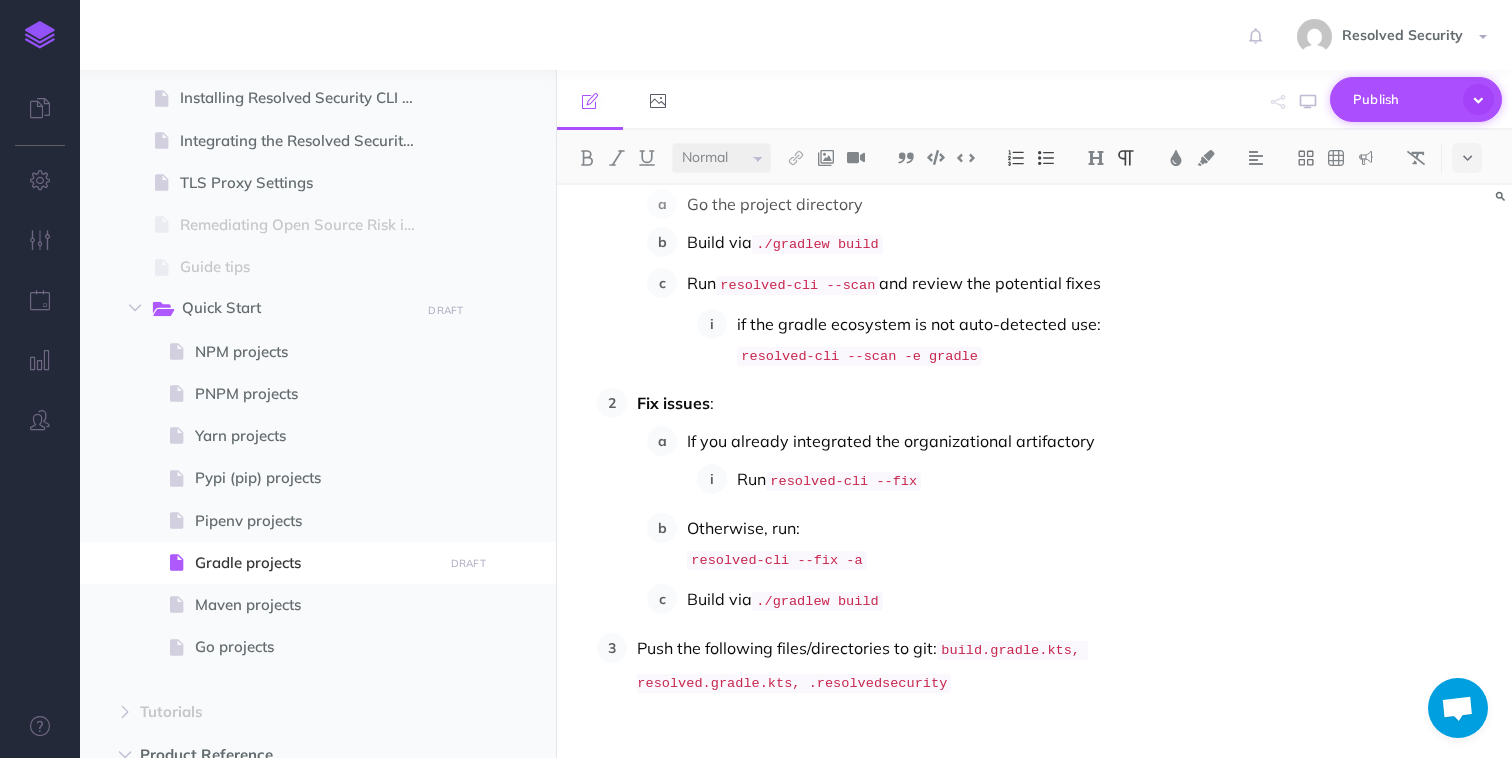 click on "Publish" at bounding box center (1403, 99) 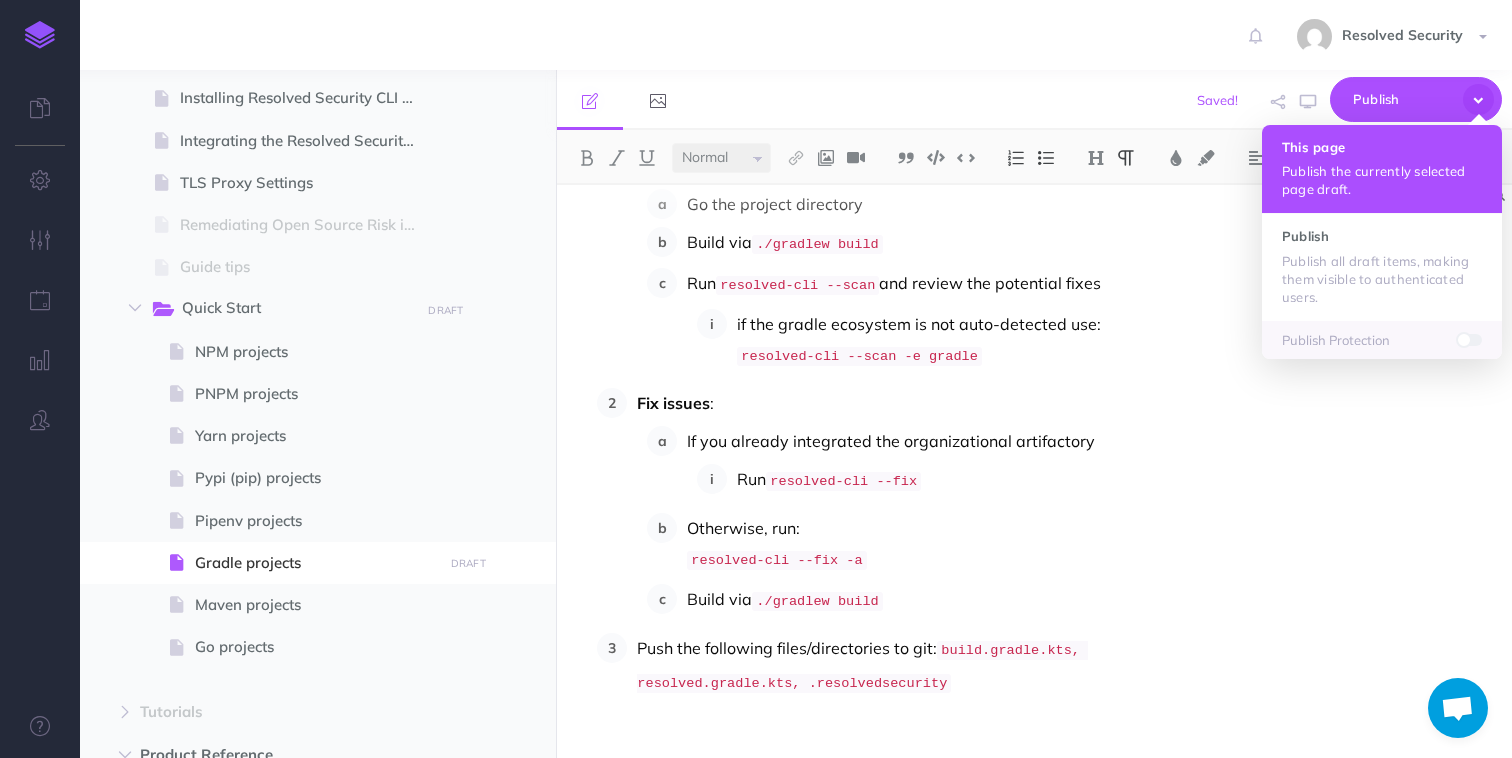 click on "This page" at bounding box center [1382, 147] 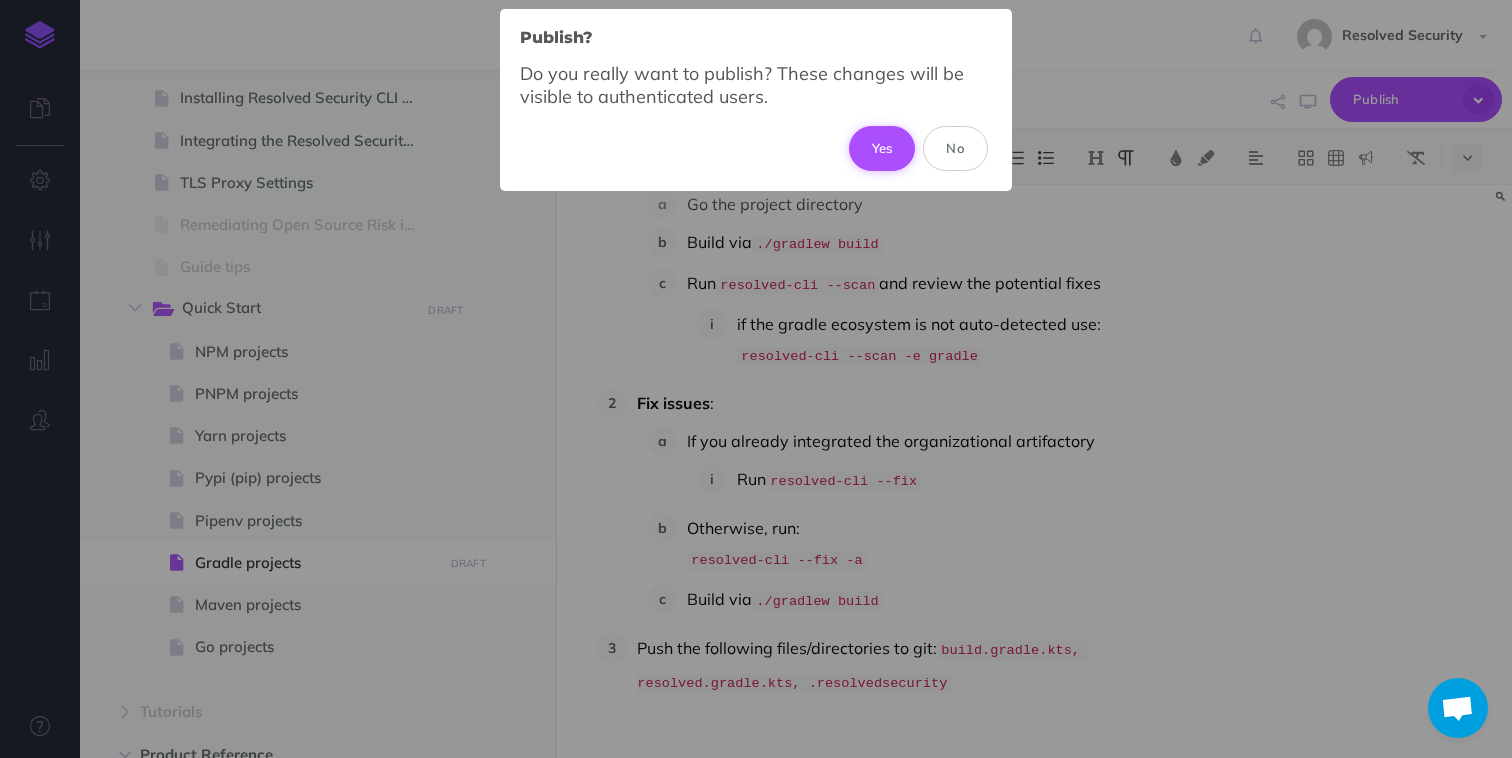click on "Yes" at bounding box center [882, 148] 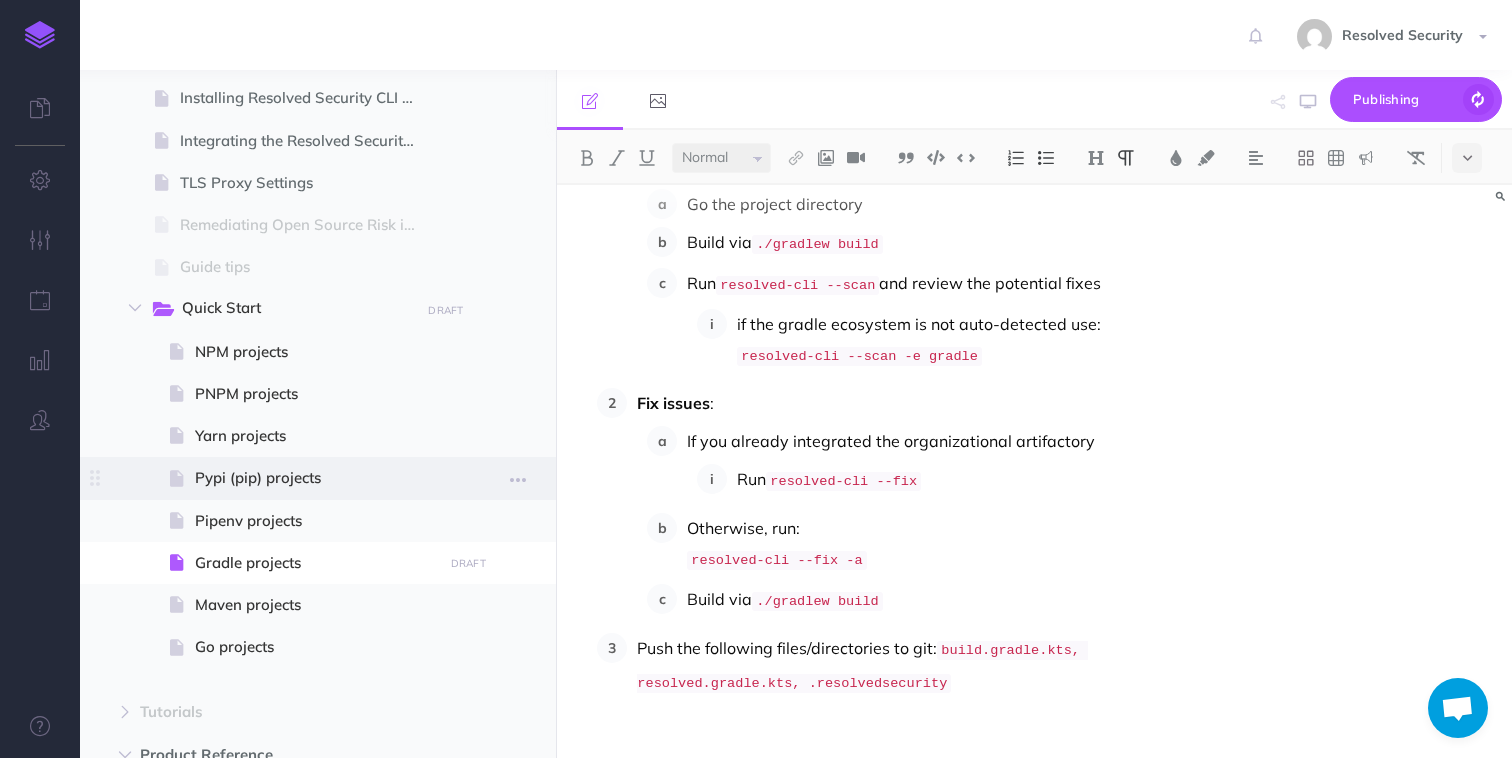 click on "Pypi (pip) projects" at bounding box center (315, 478) 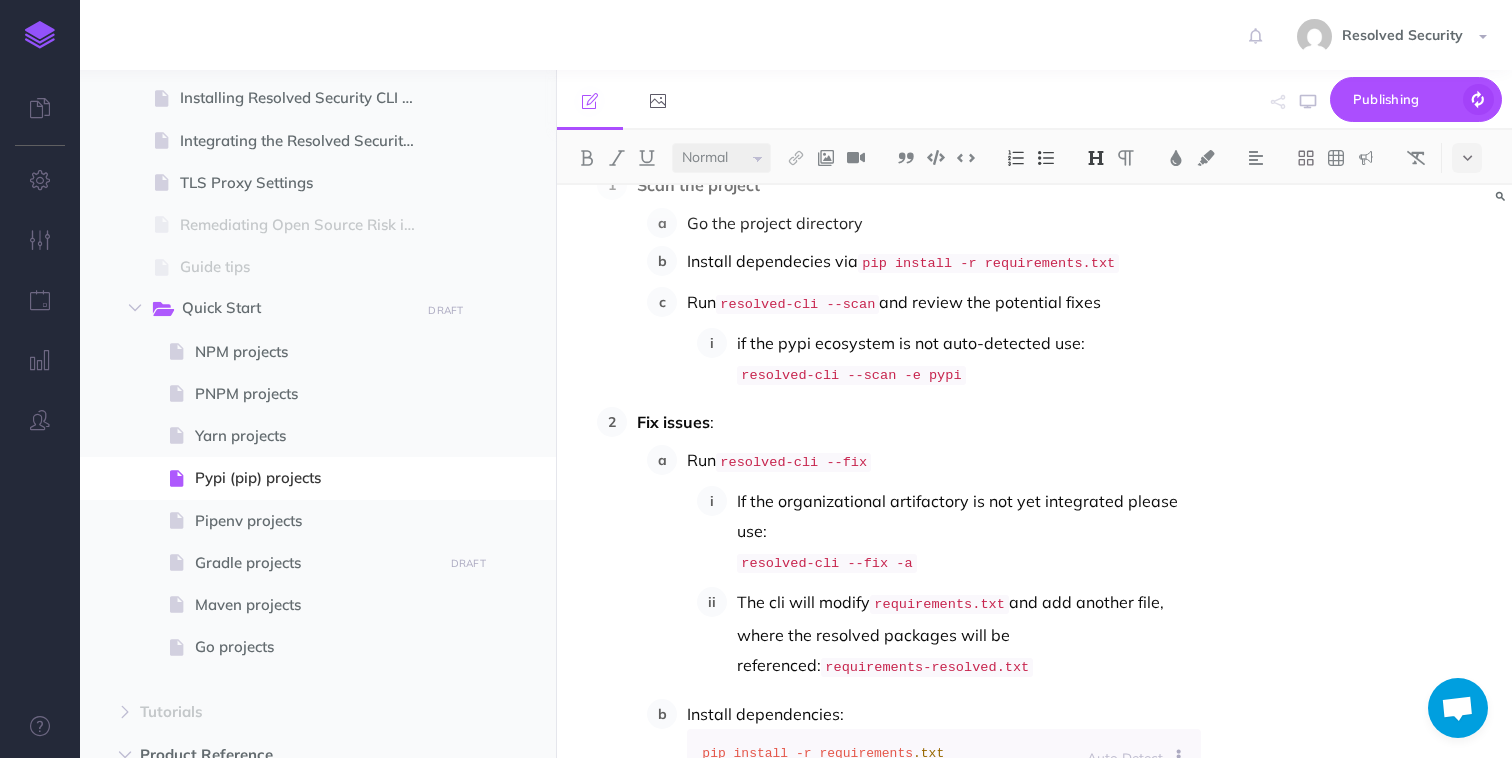 scroll, scrollTop: 740, scrollLeft: 0, axis: vertical 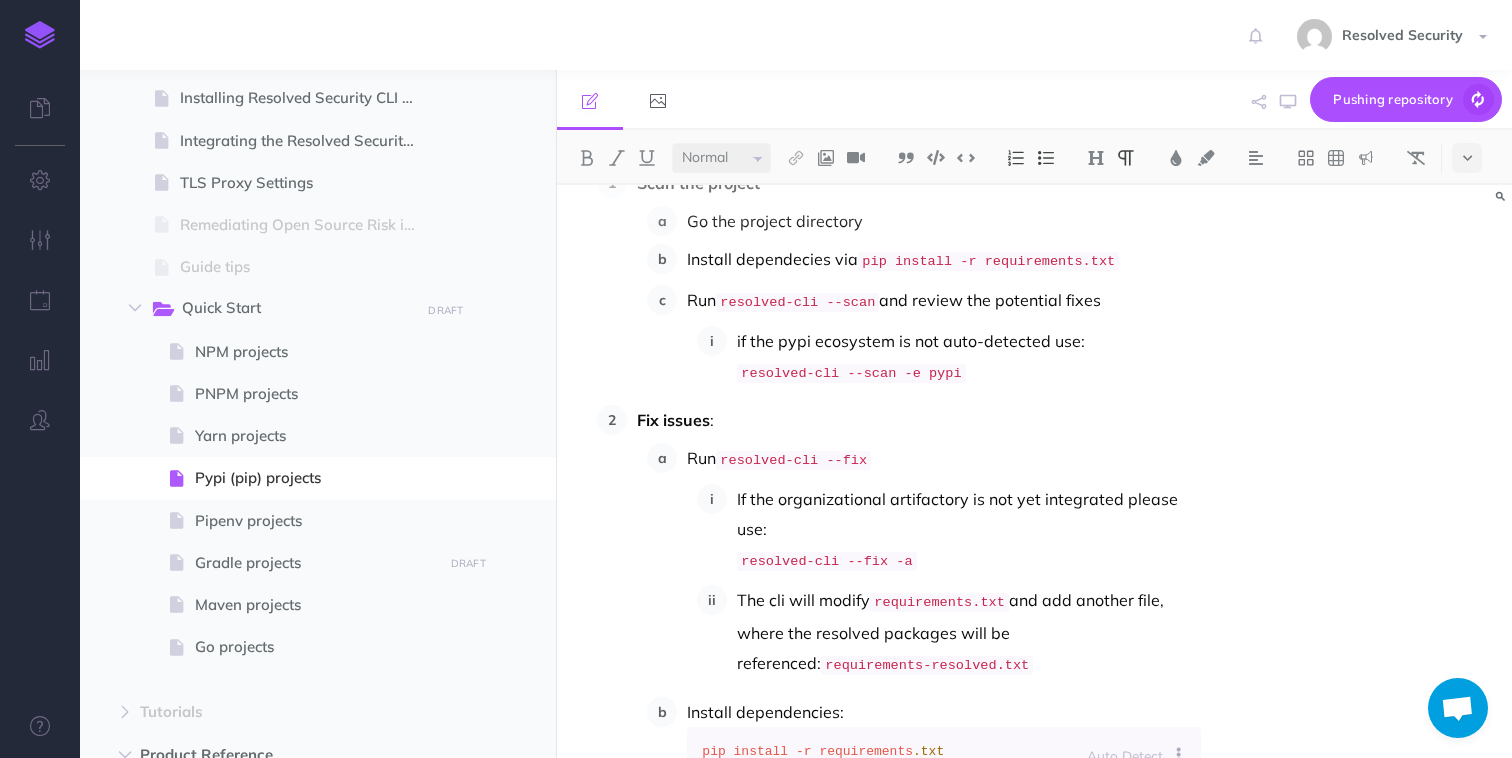click on "Run  resolved-cli --fix" at bounding box center (943, 459) 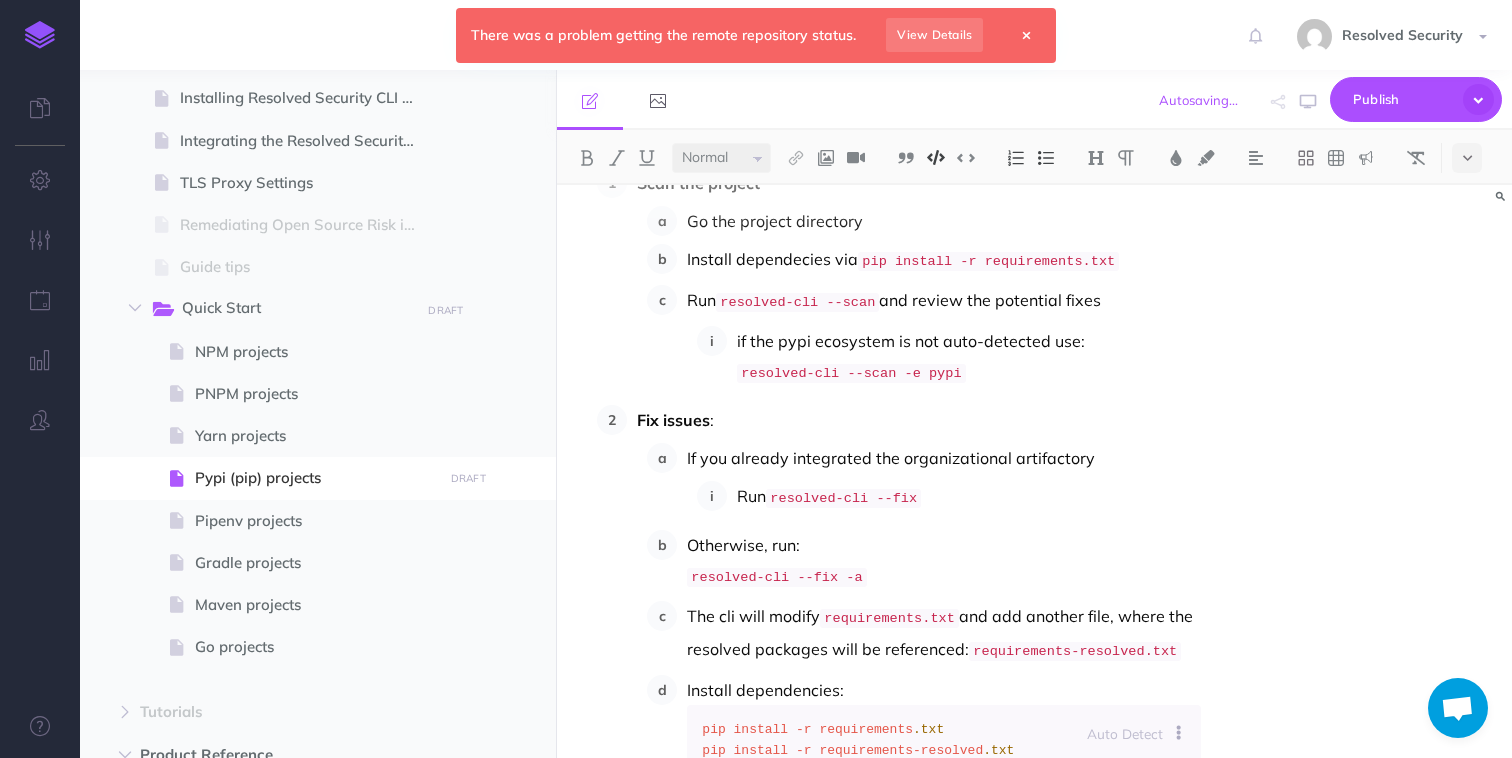 scroll, scrollTop: 1064, scrollLeft: 0, axis: vertical 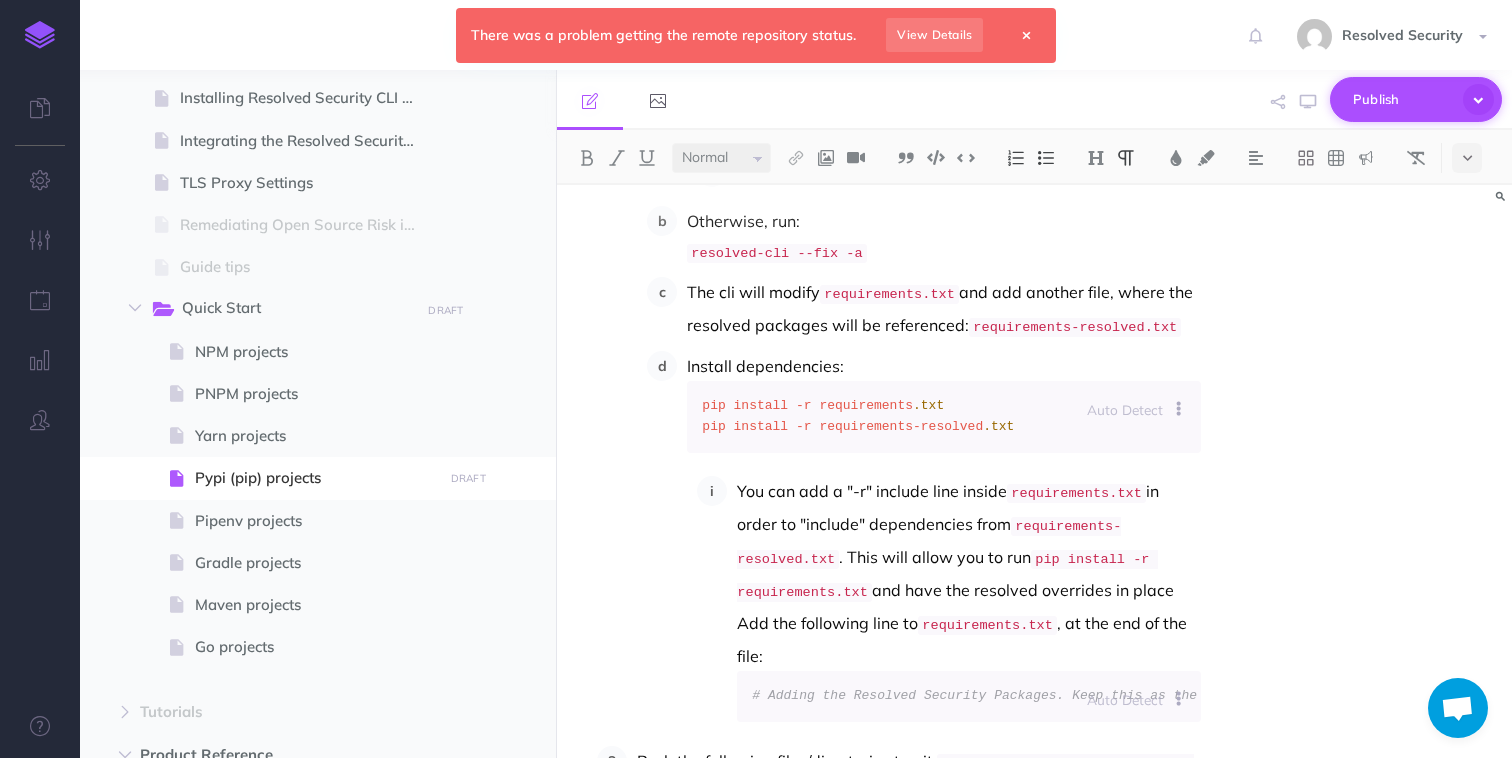 click on "Publish" at bounding box center (1403, 99) 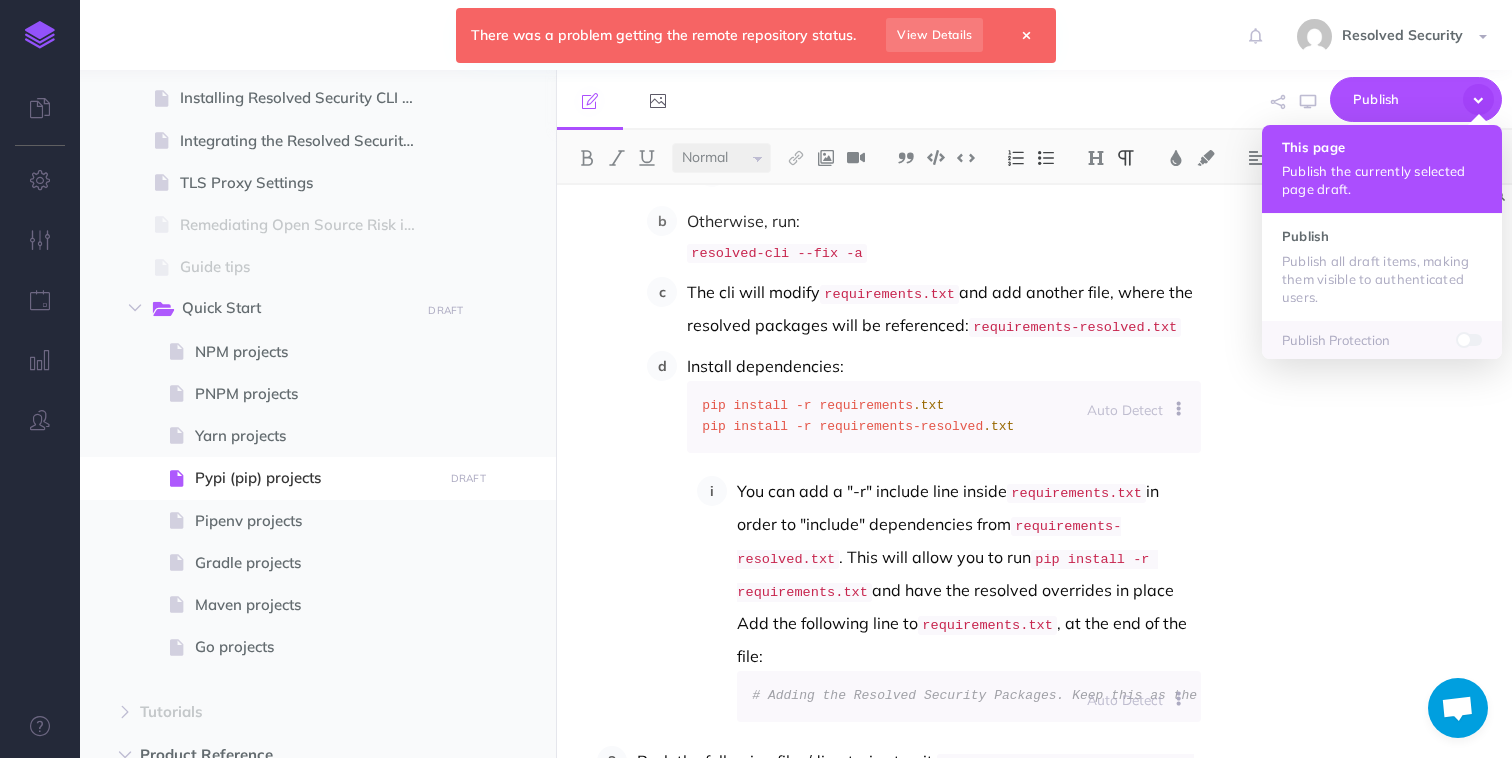 click on "This page
Publish the currently selected page draft." at bounding box center [1382, 169] 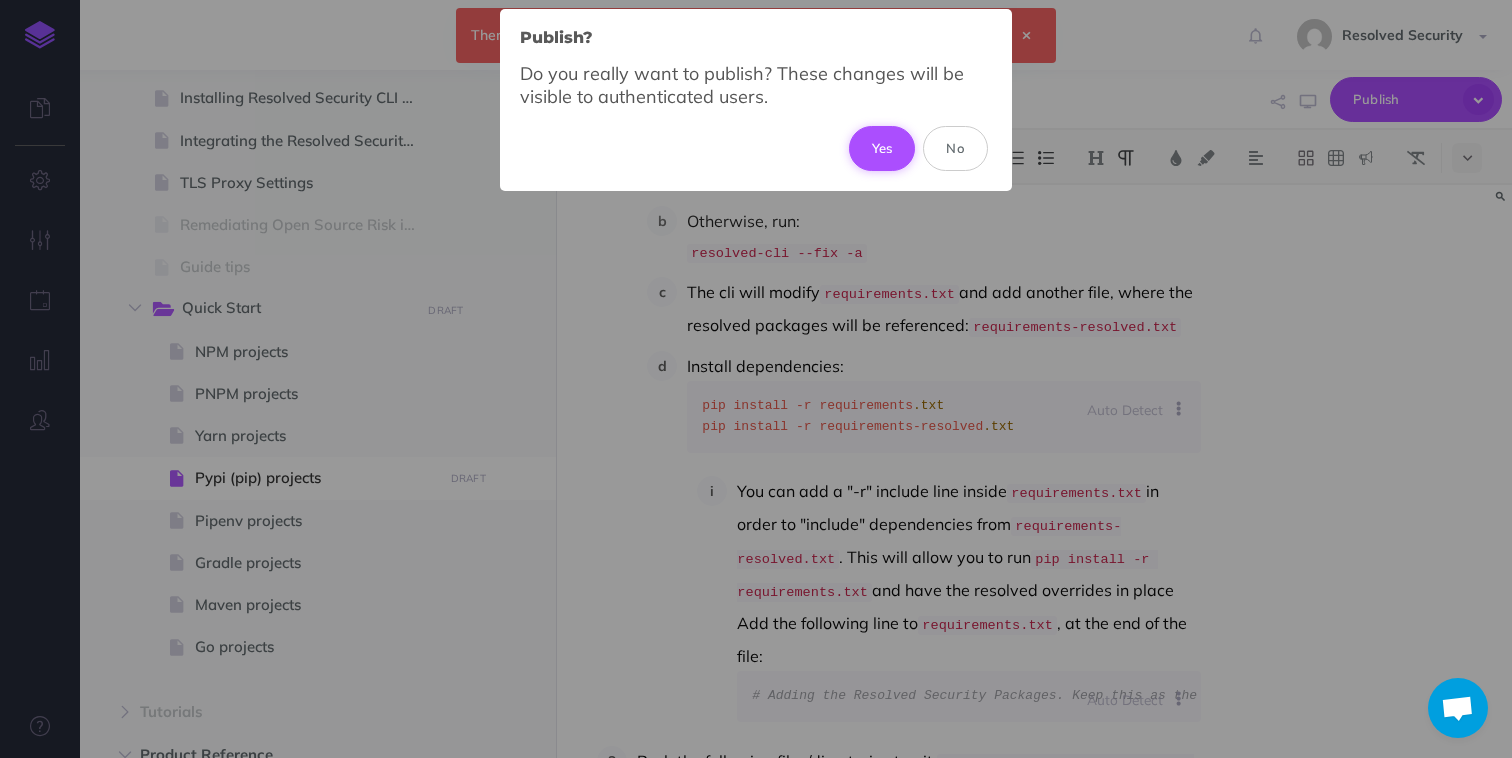 click on "Yes" at bounding box center [882, 148] 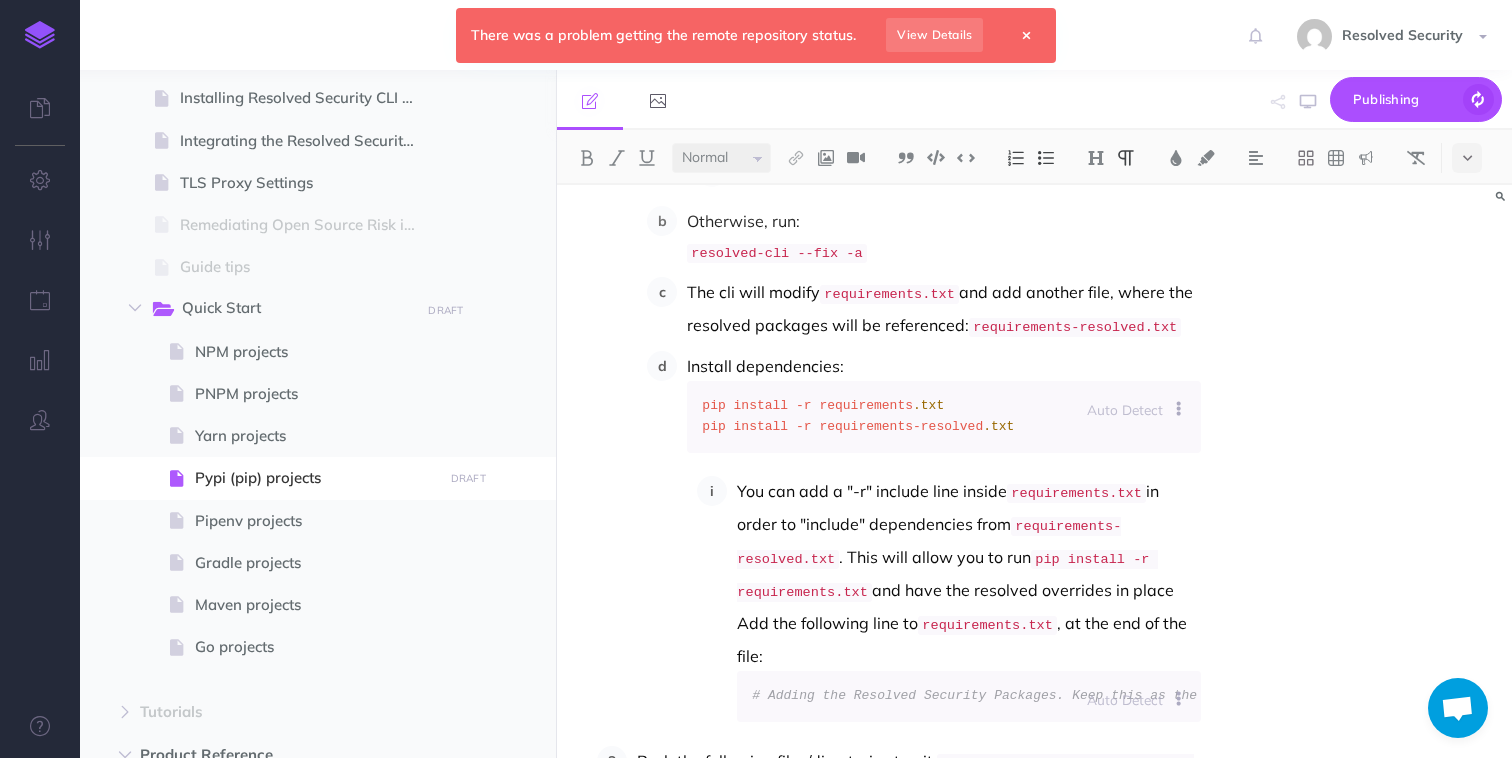 click at bounding box center [1026, 36] 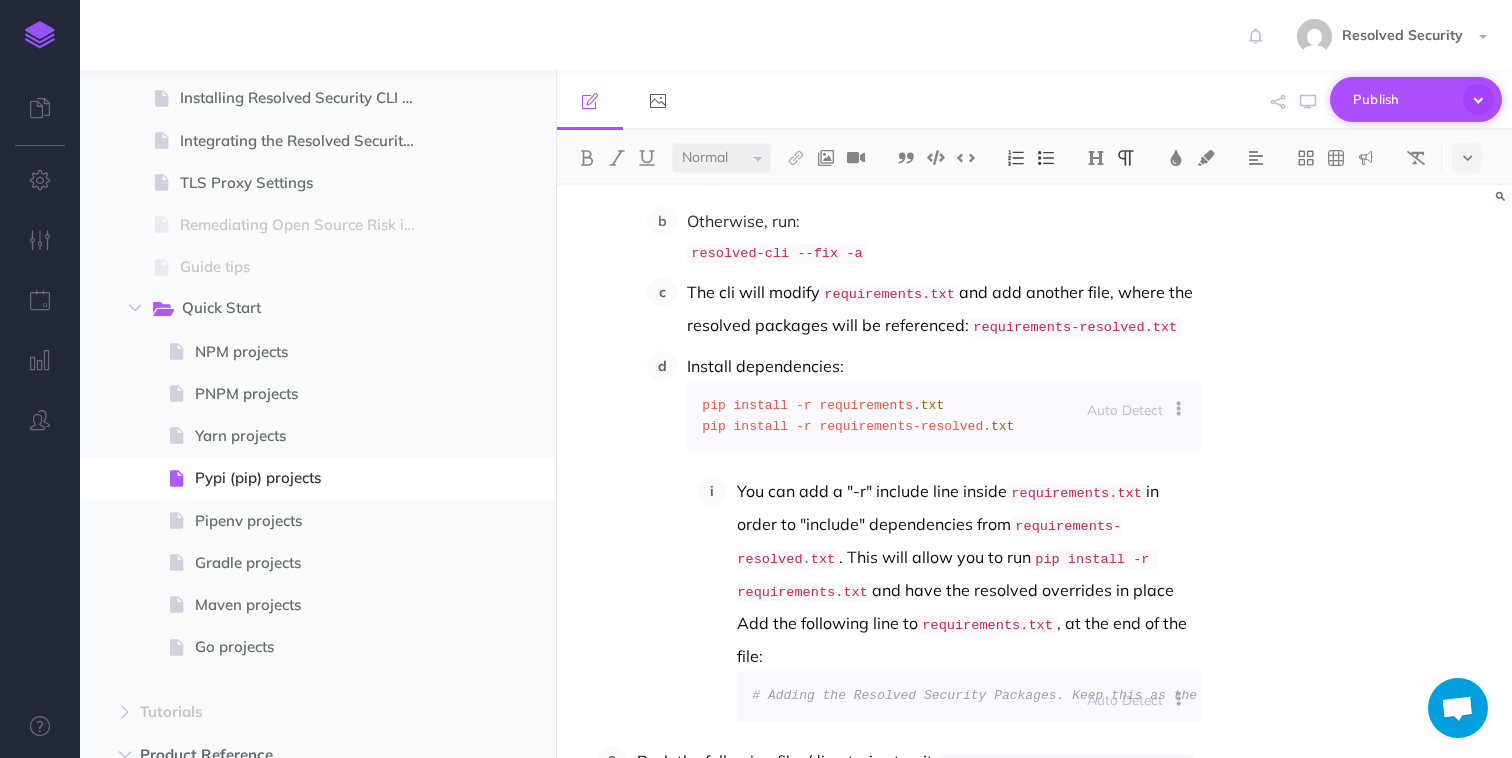 click on "Publish" at bounding box center (1403, 99) 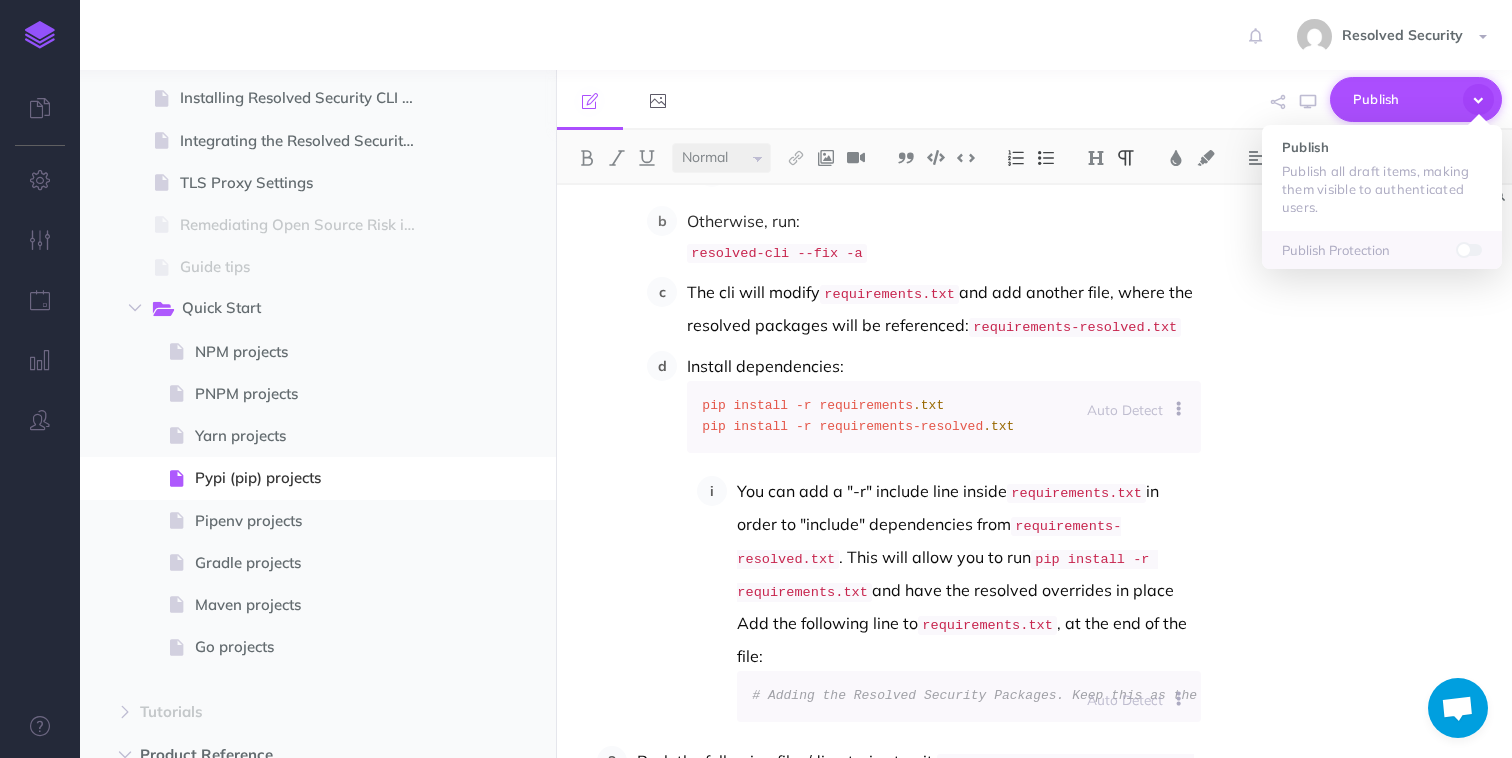 type 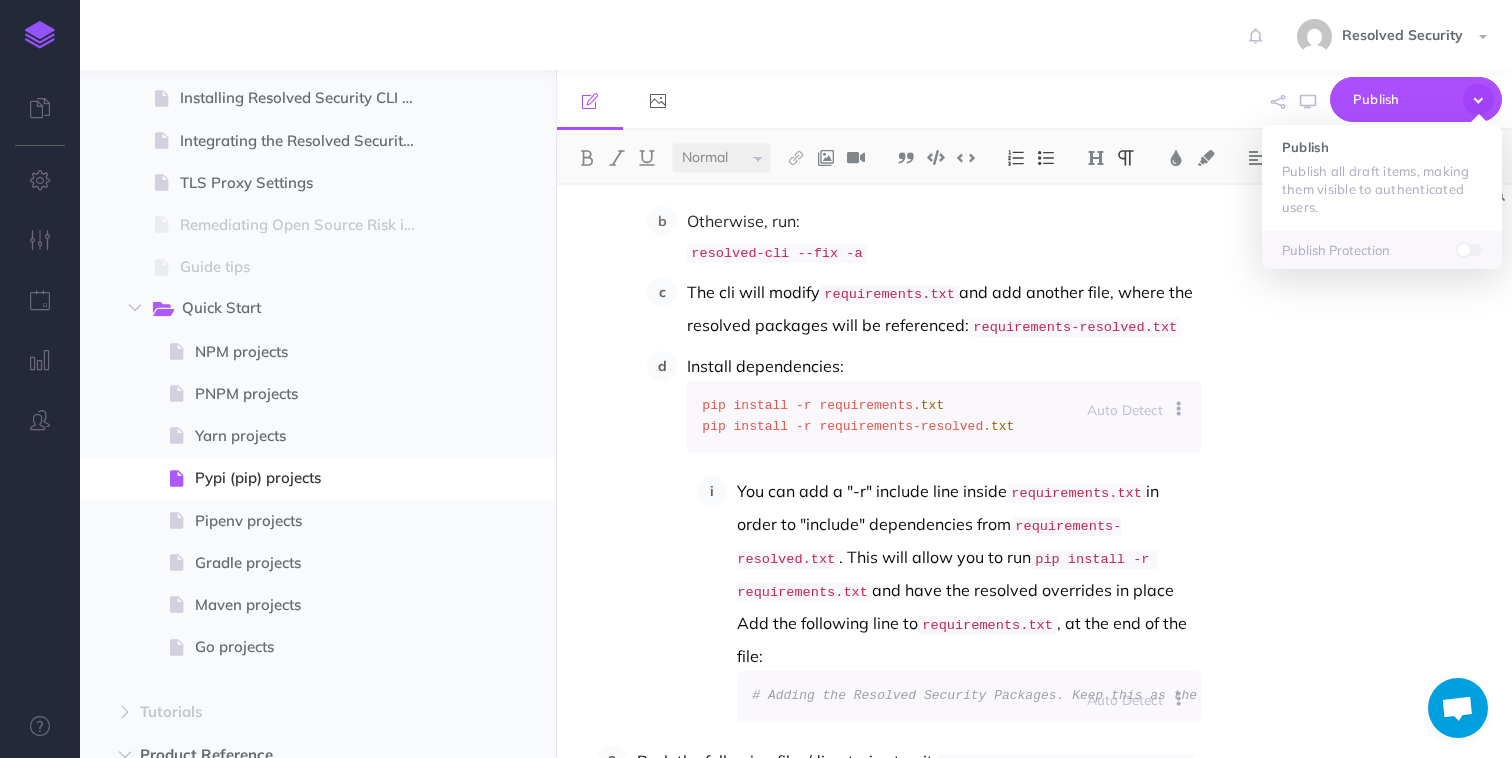 click on "Publish
Publish
Publish all draft items, making them visible to authenticated users.
Publish Protection" at bounding box center [1189, 100] 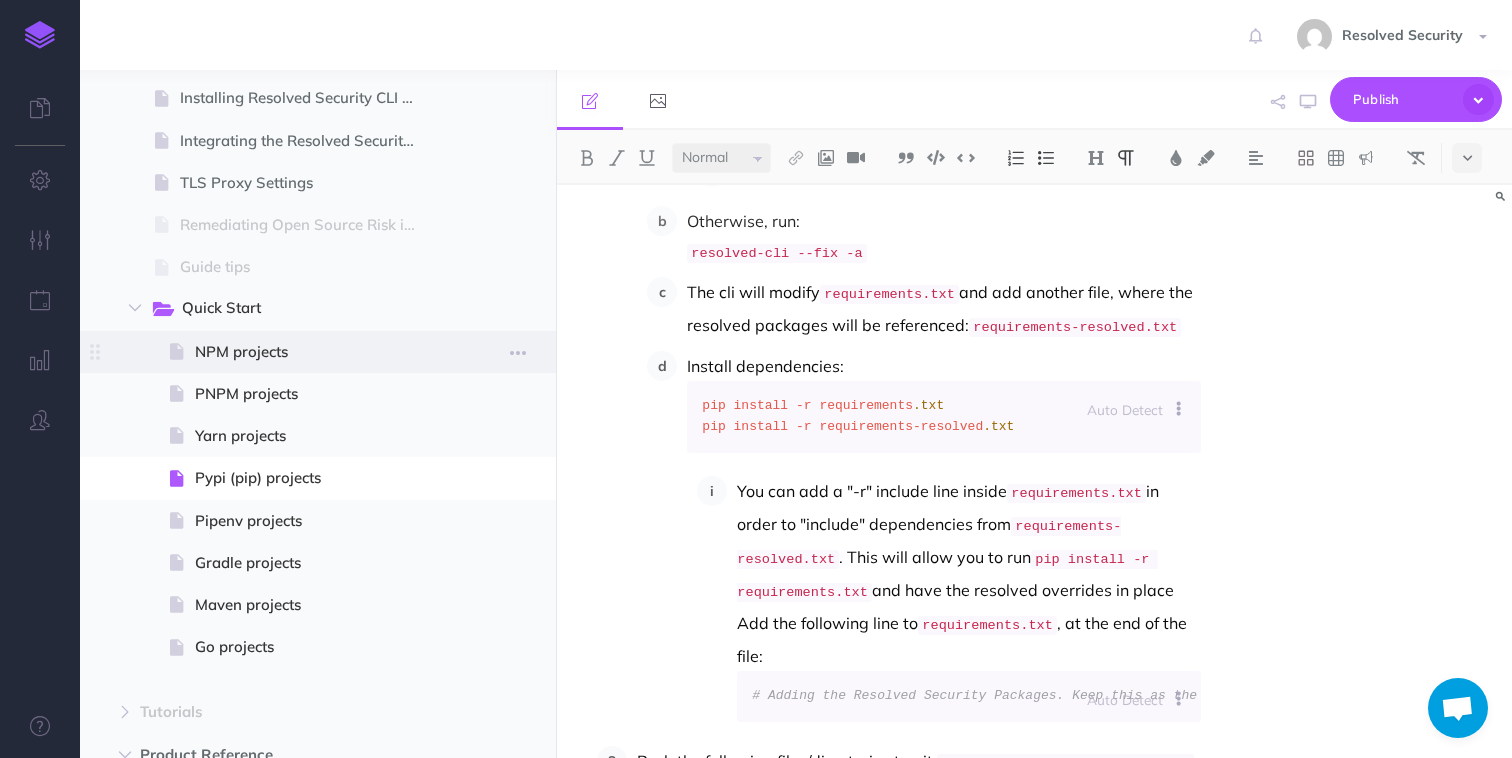 click on "NPM projects" at bounding box center [315, 352] 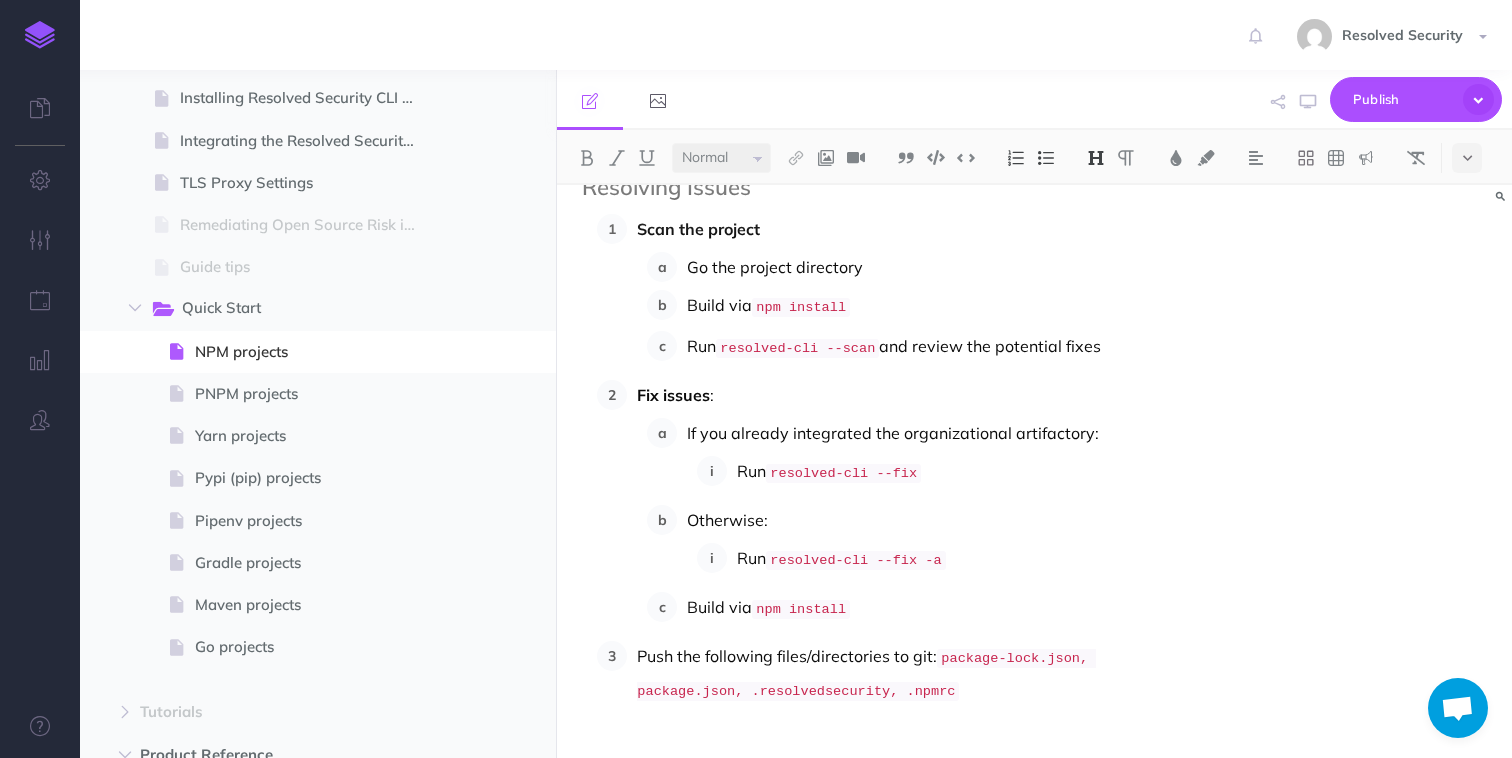 scroll, scrollTop: 712, scrollLeft: 0, axis: vertical 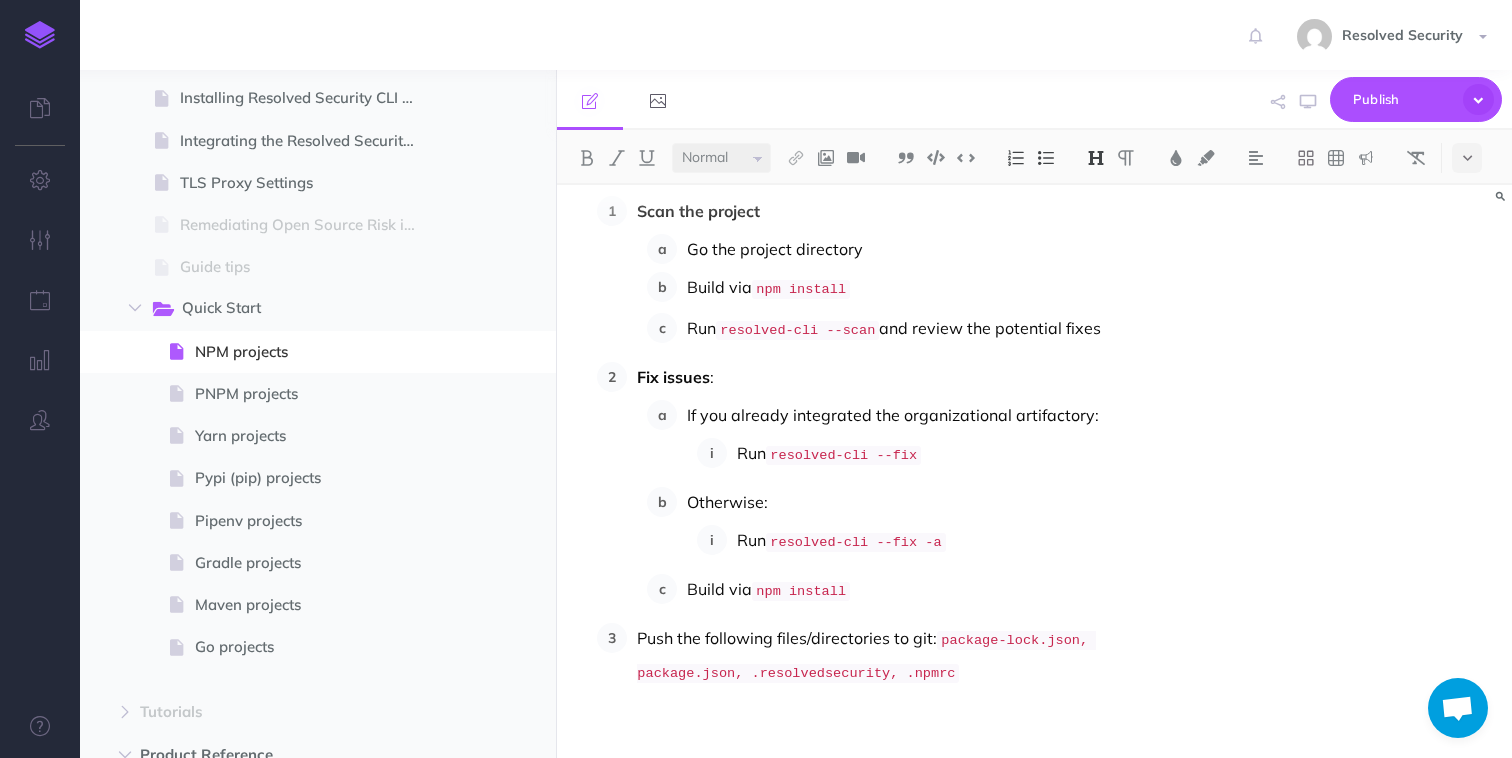 click on "If you already integrated the organizational artifactory:" at bounding box center (943, 415) 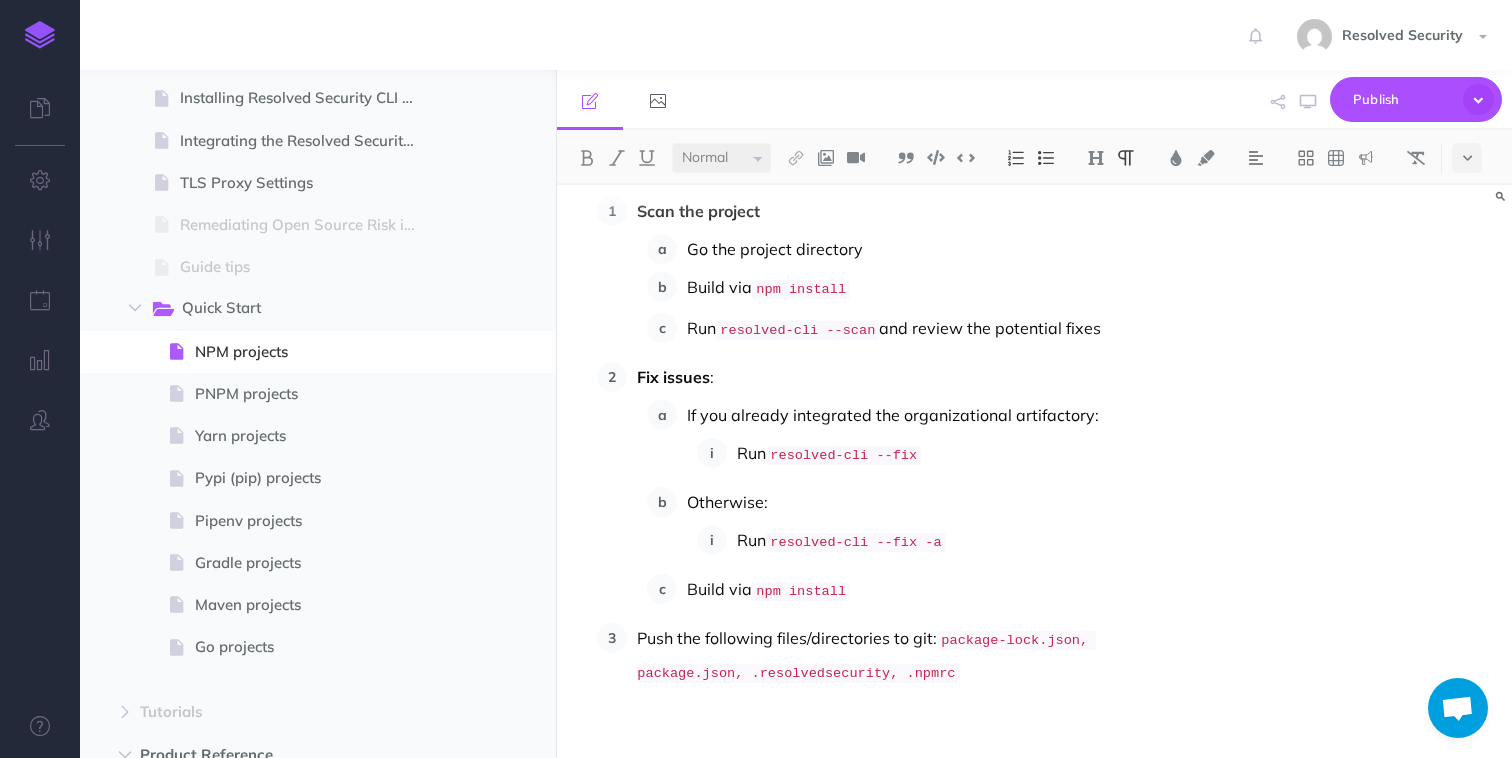 type 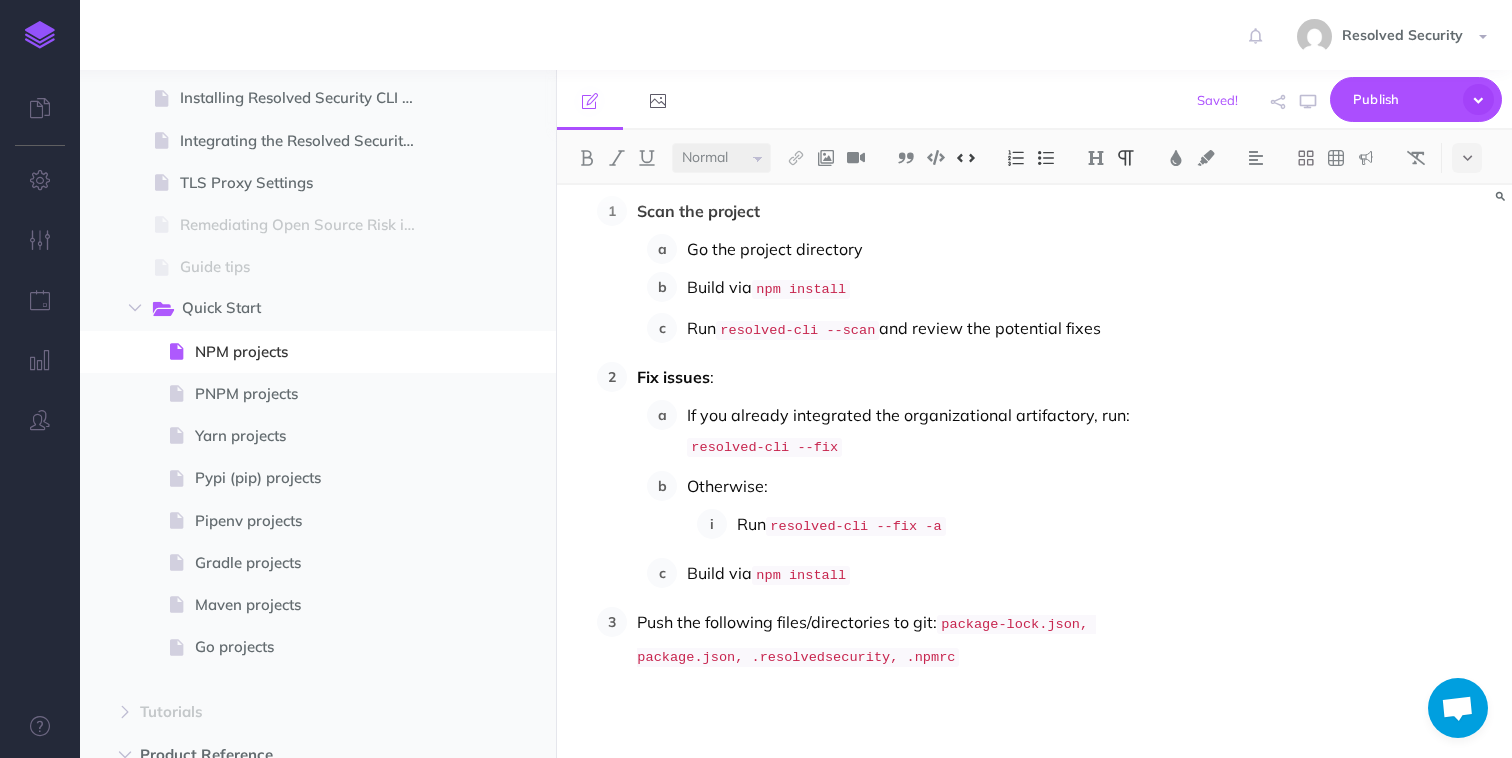 scroll, scrollTop: 696, scrollLeft: 0, axis: vertical 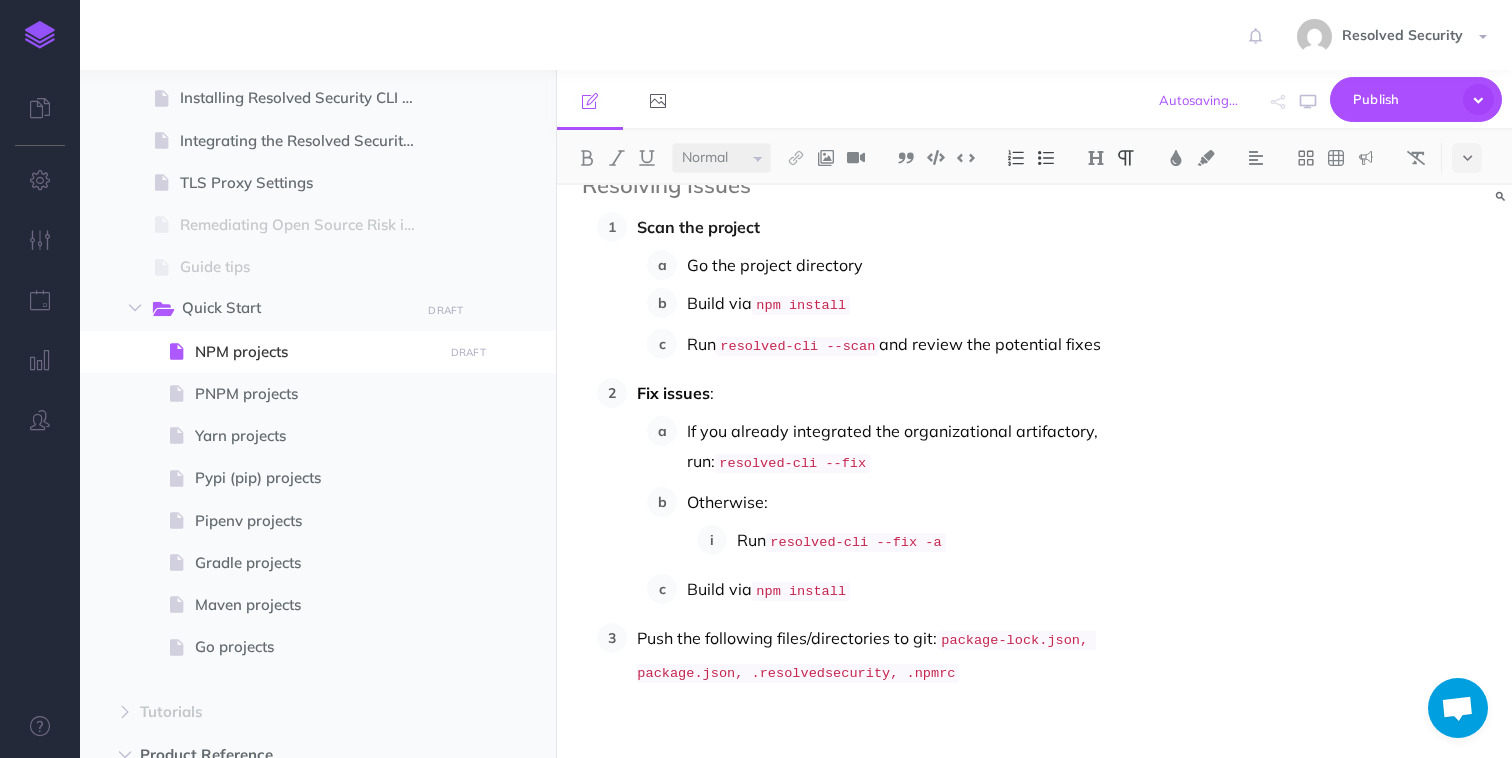click on "Otherwise:" at bounding box center [943, 502] 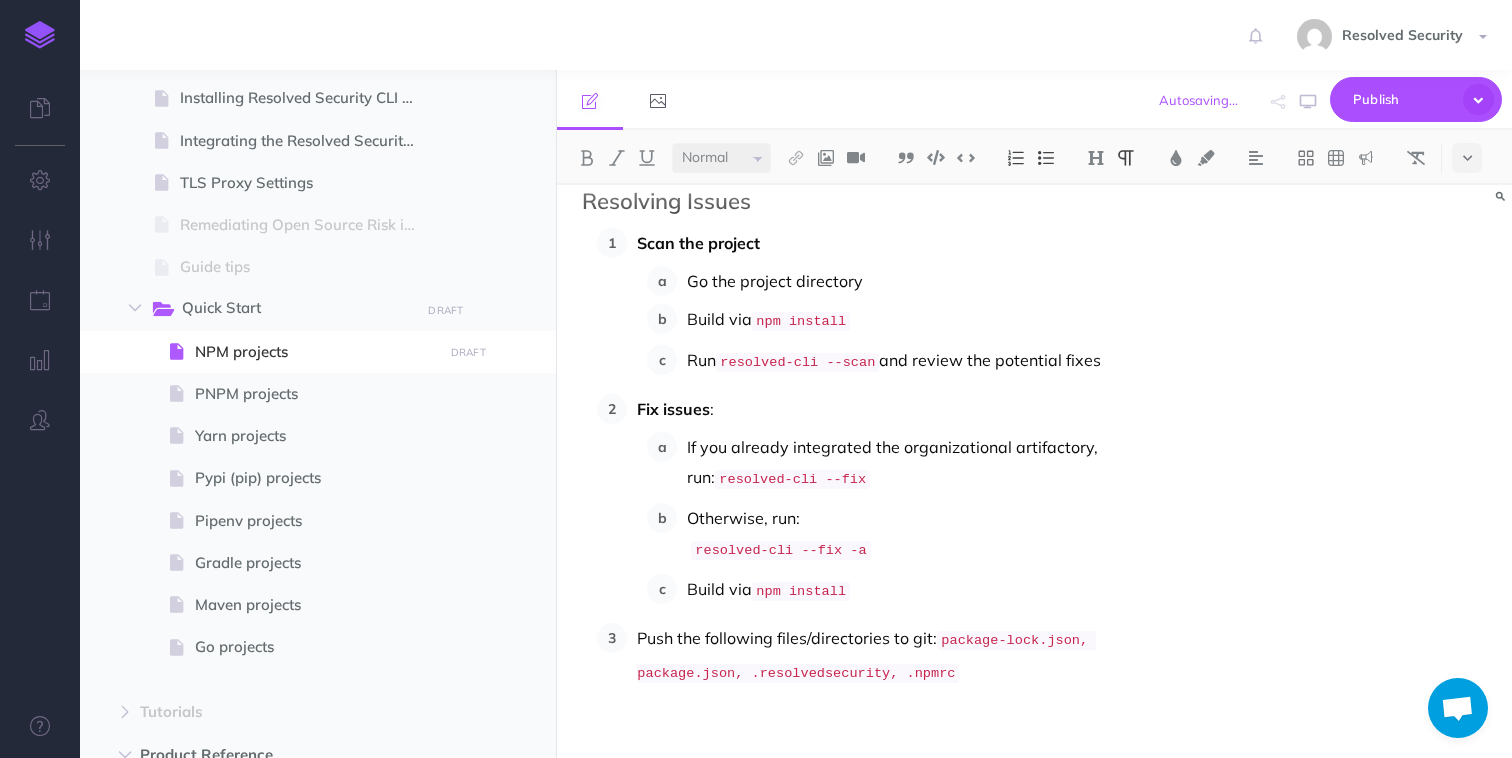 scroll, scrollTop: 650, scrollLeft: 0, axis: vertical 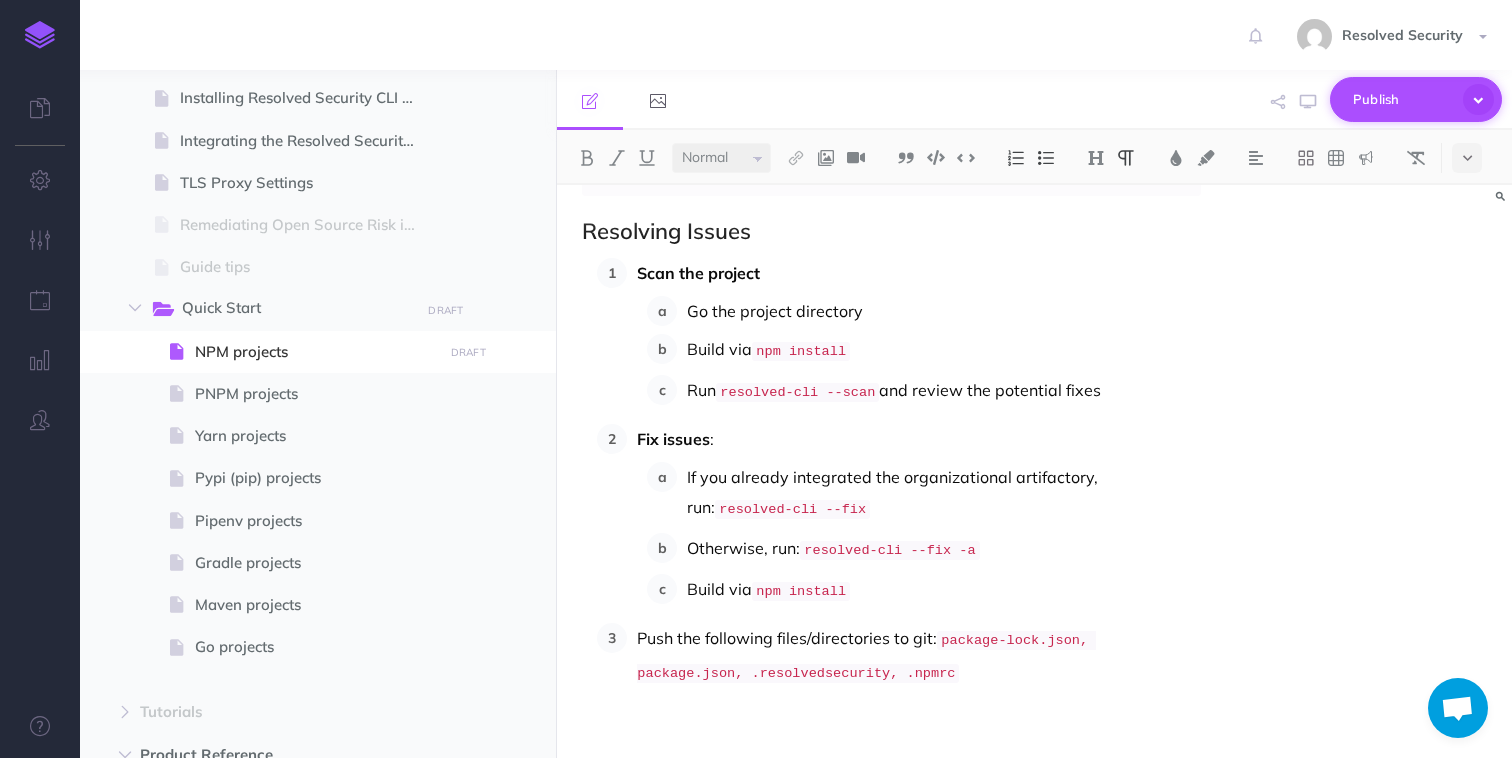 click on "Publish" at bounding box center [1403, 99] 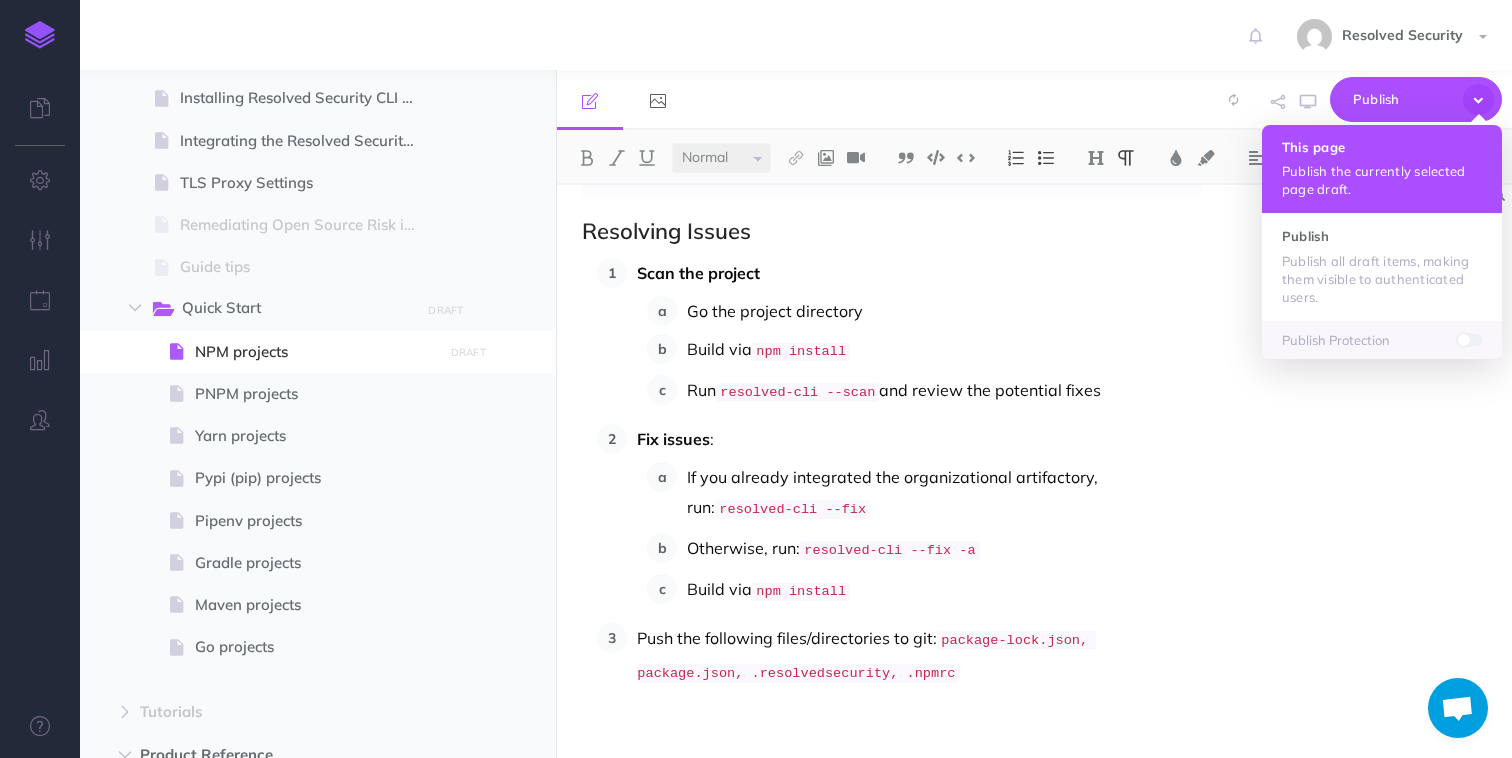 click on "This page
Publish the currently selected page draft." at bounding box center (1382, 169) 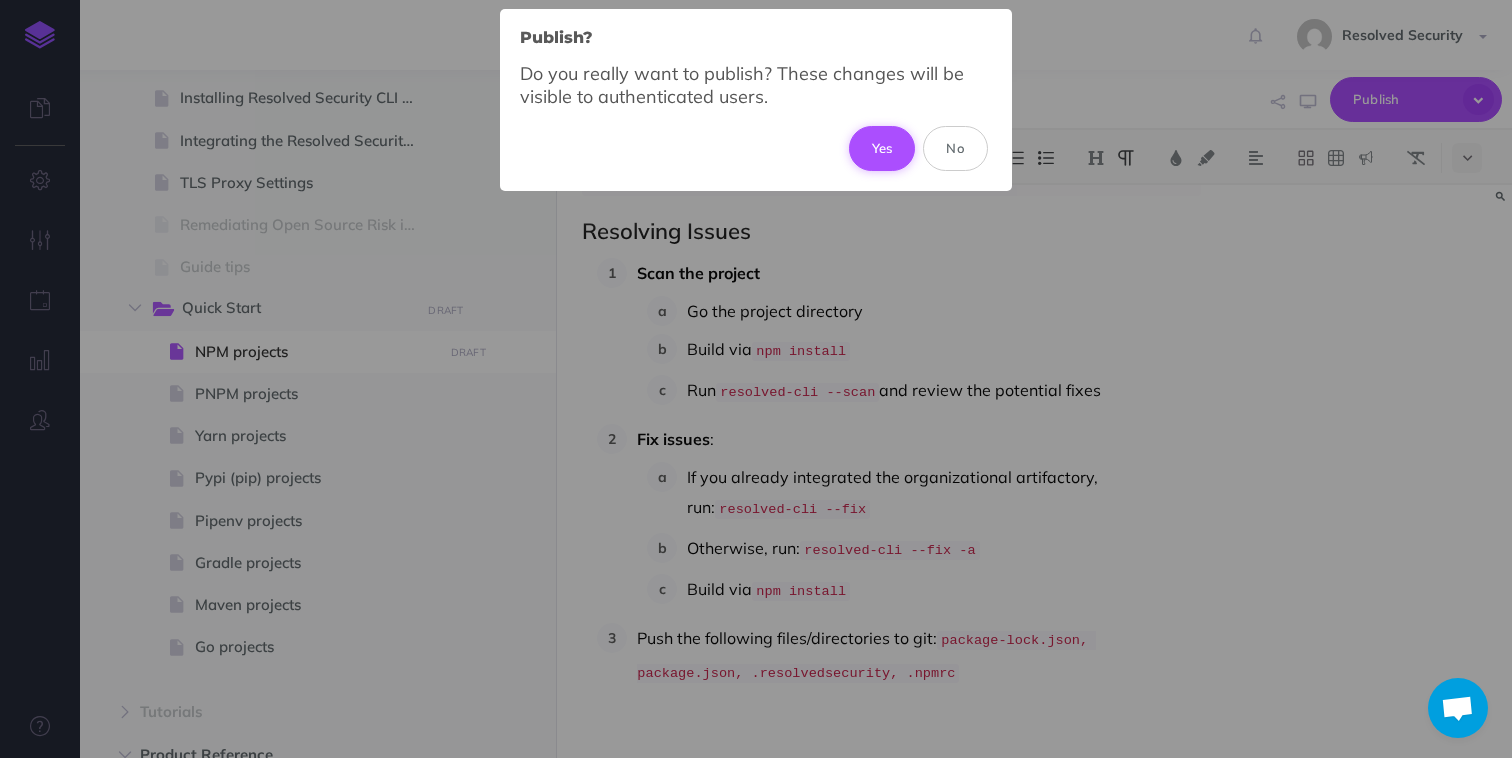 click on "Yes" at bounding box center [882, 148] 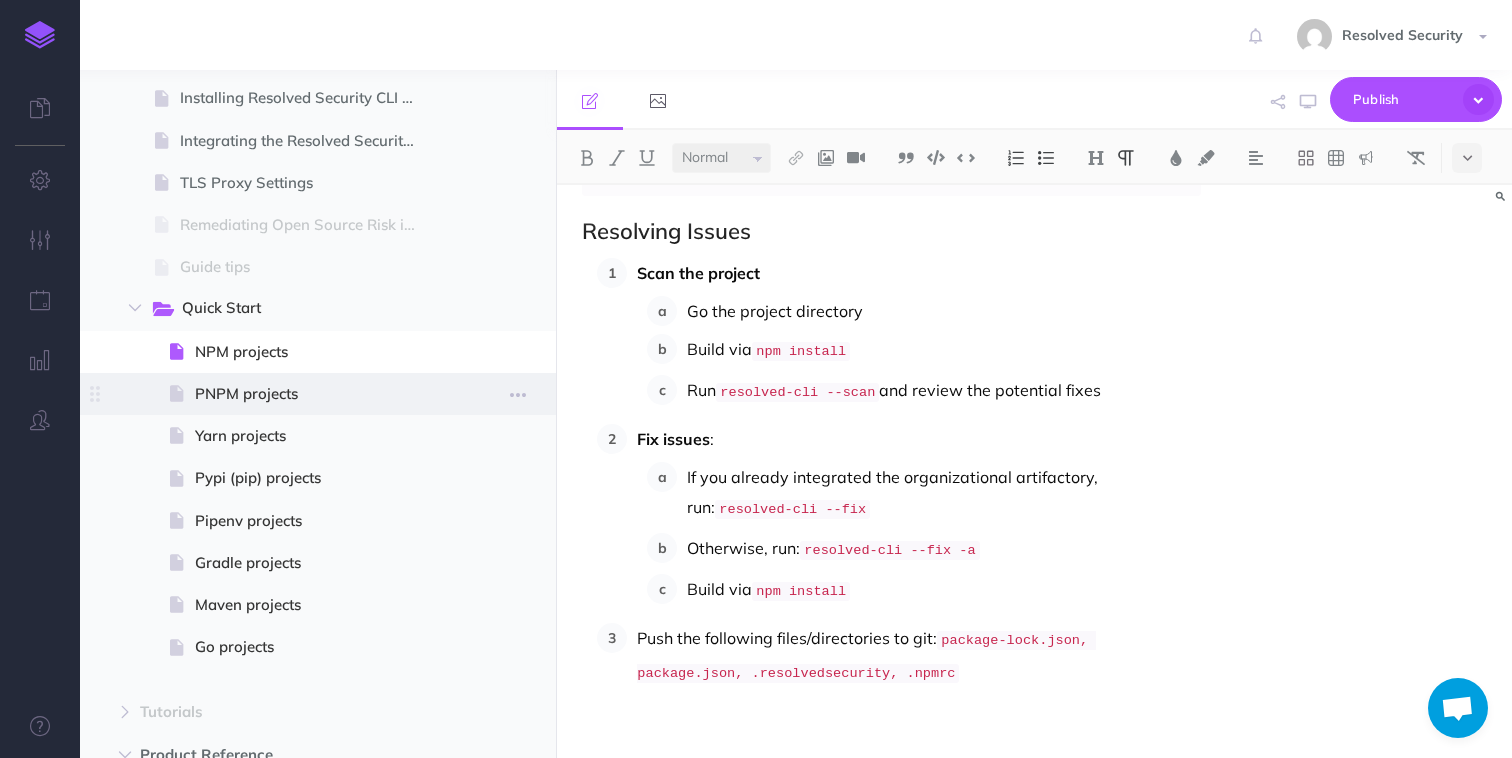 click on "PNPM projects" at bounding box center (315, 394) 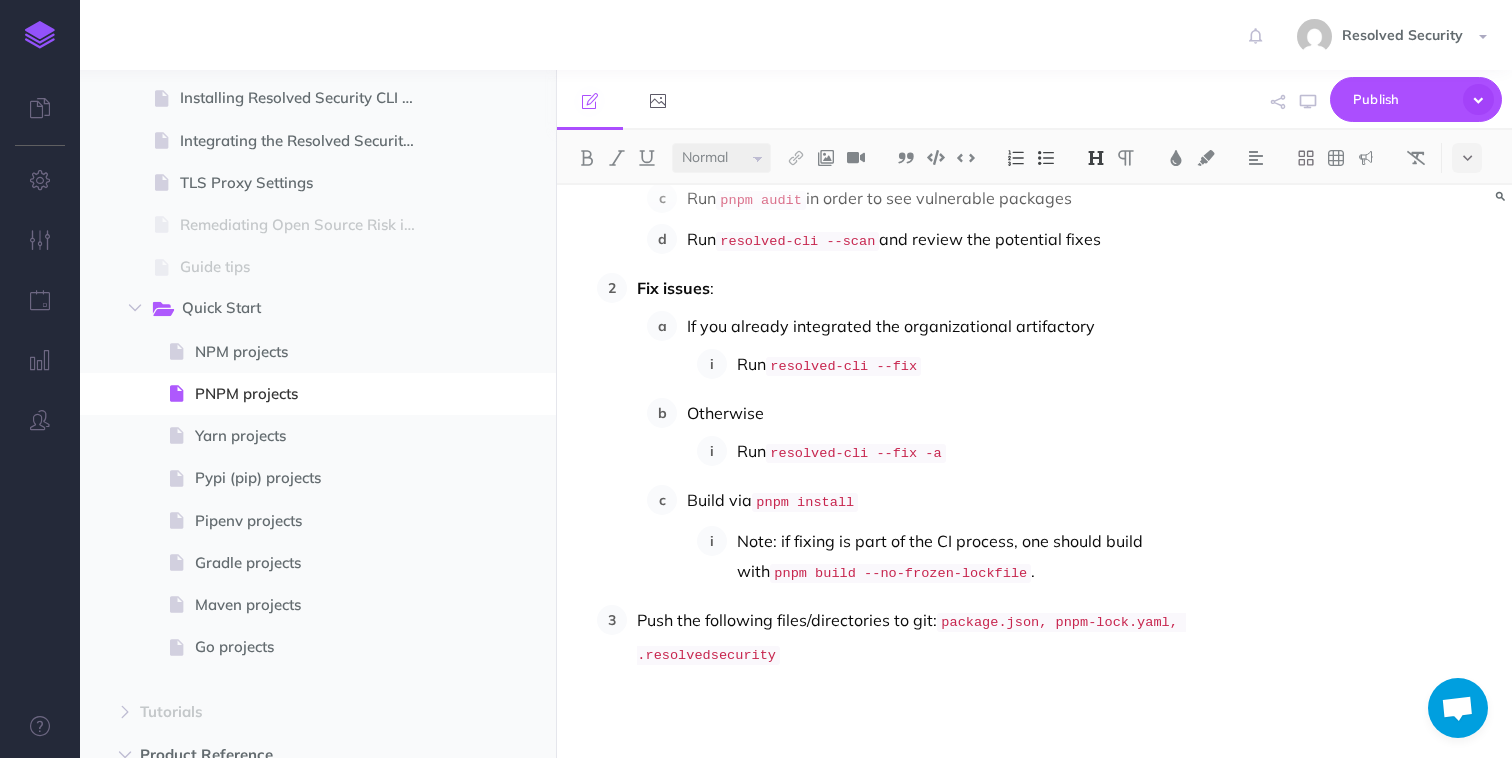 scroll, scrollTop: 851, scrollLeft: 0, axis: vertical 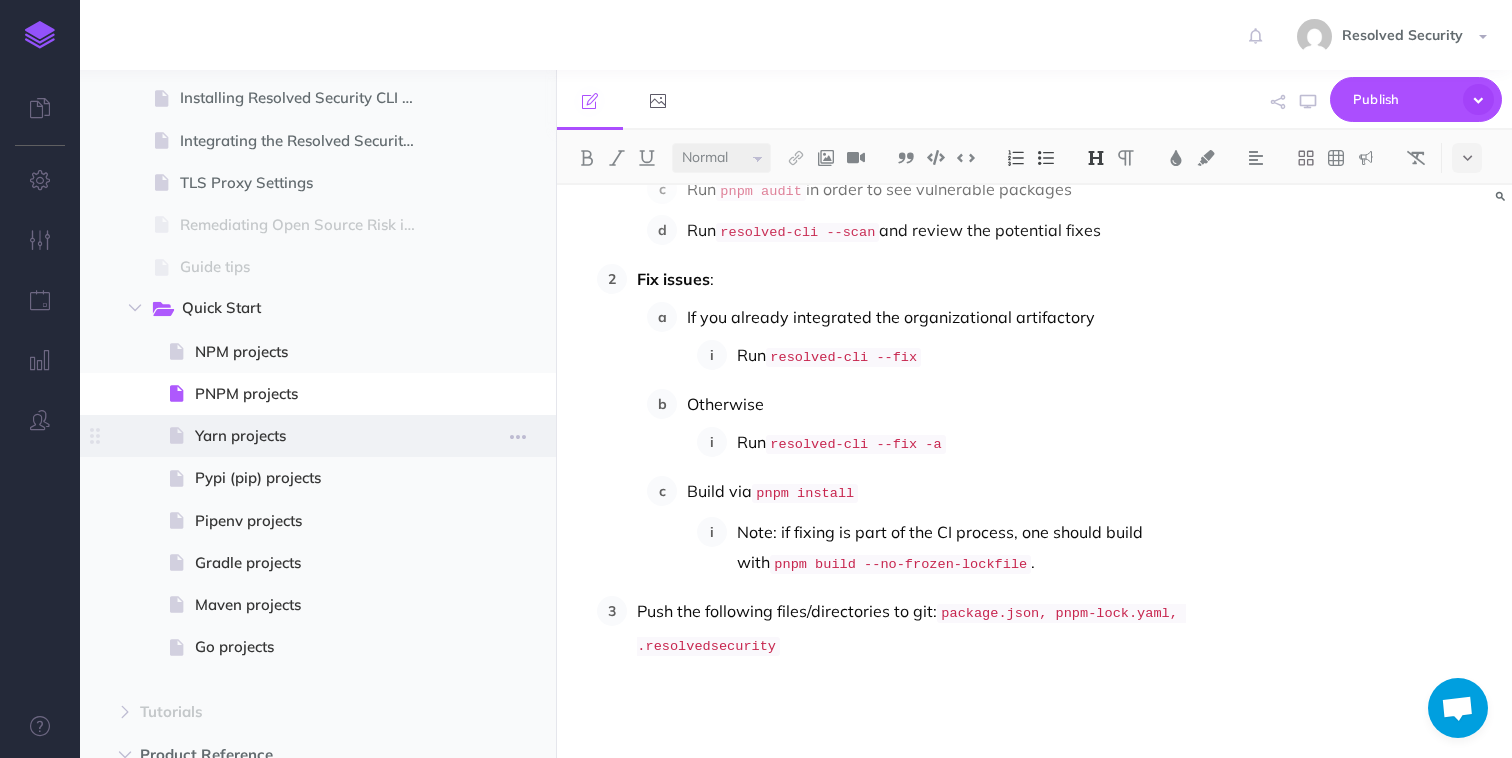 click on "Yarn projects" at bounding box center (315, 436) 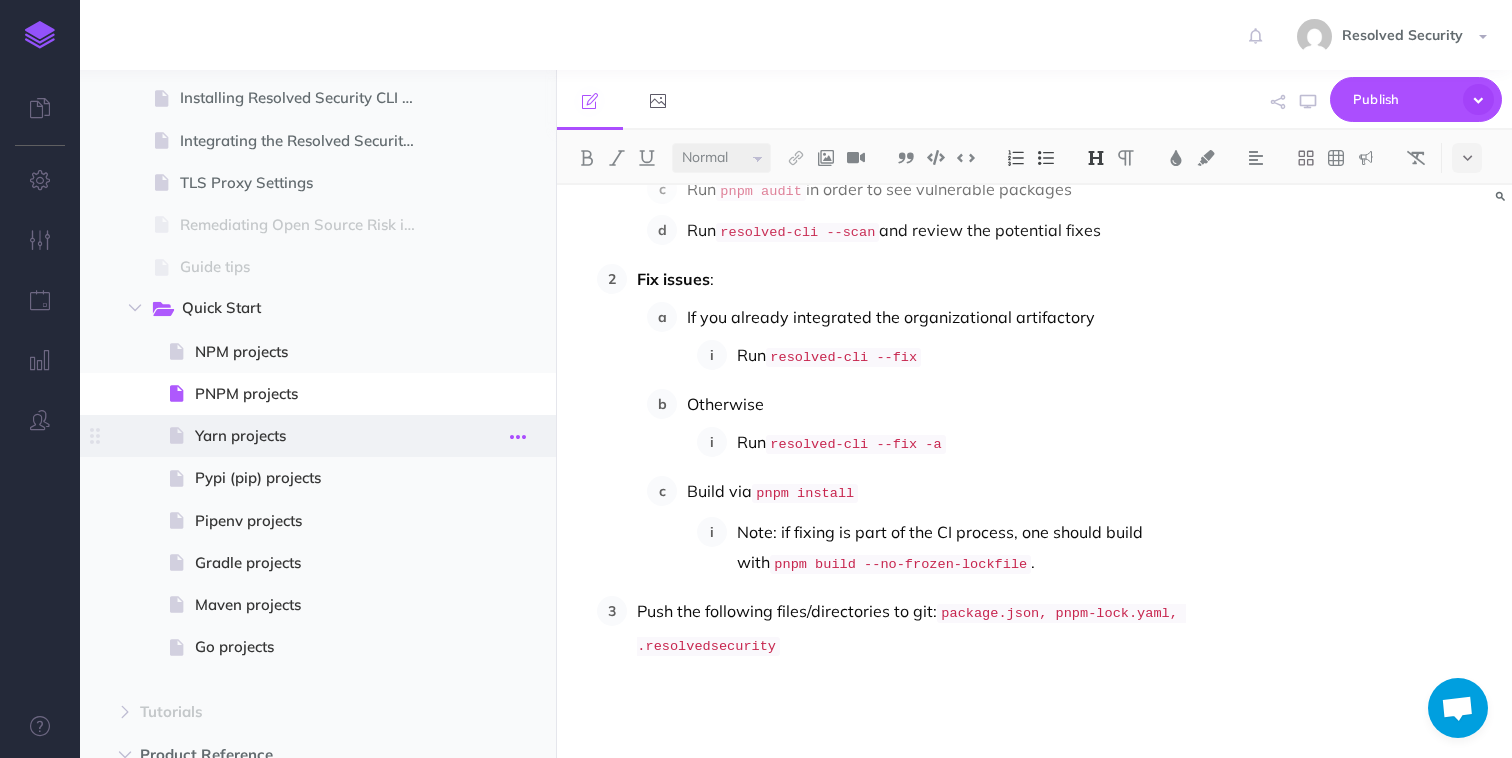 select on "null" 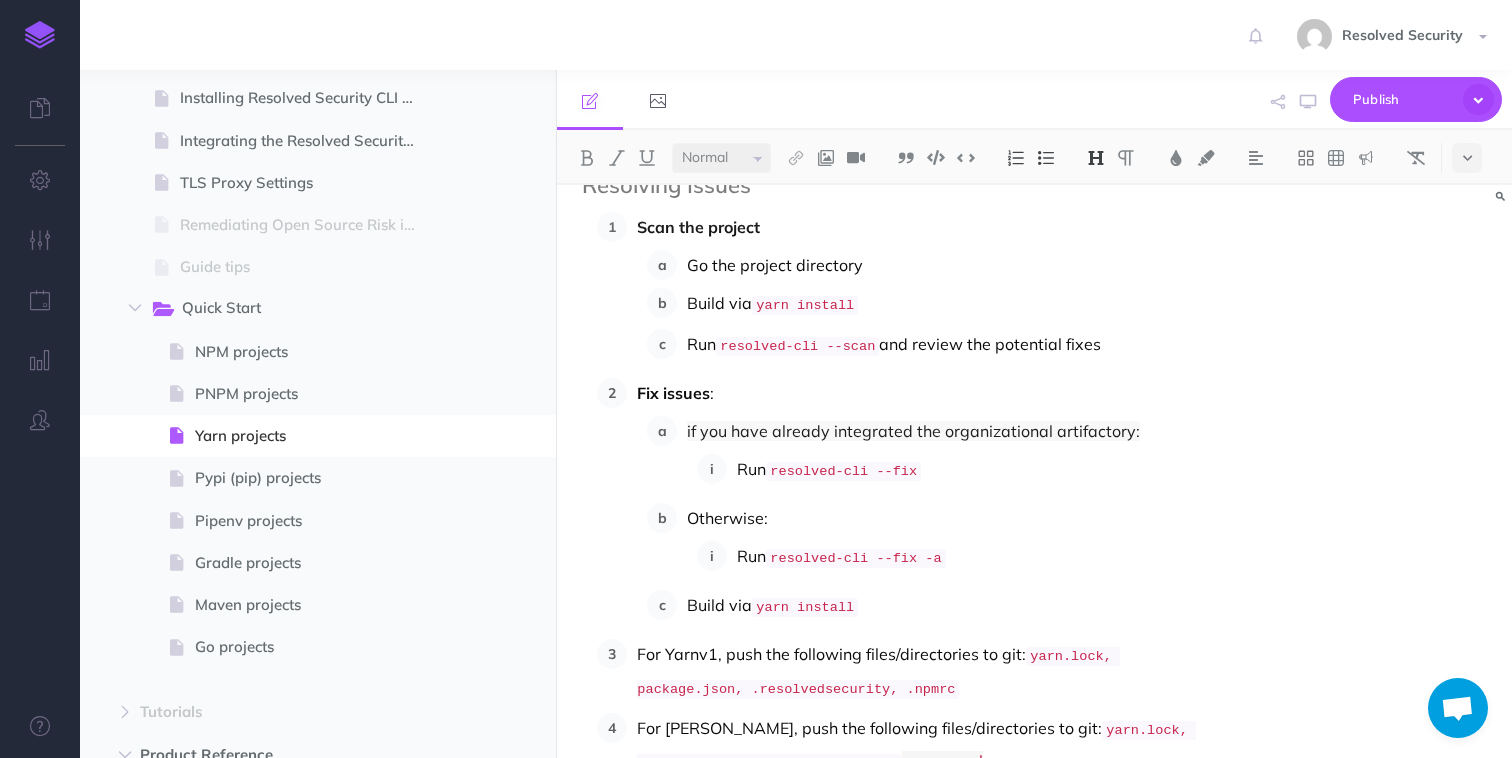 scroll, scrollTop: 722, scrollLeft: 0, axis: vertical 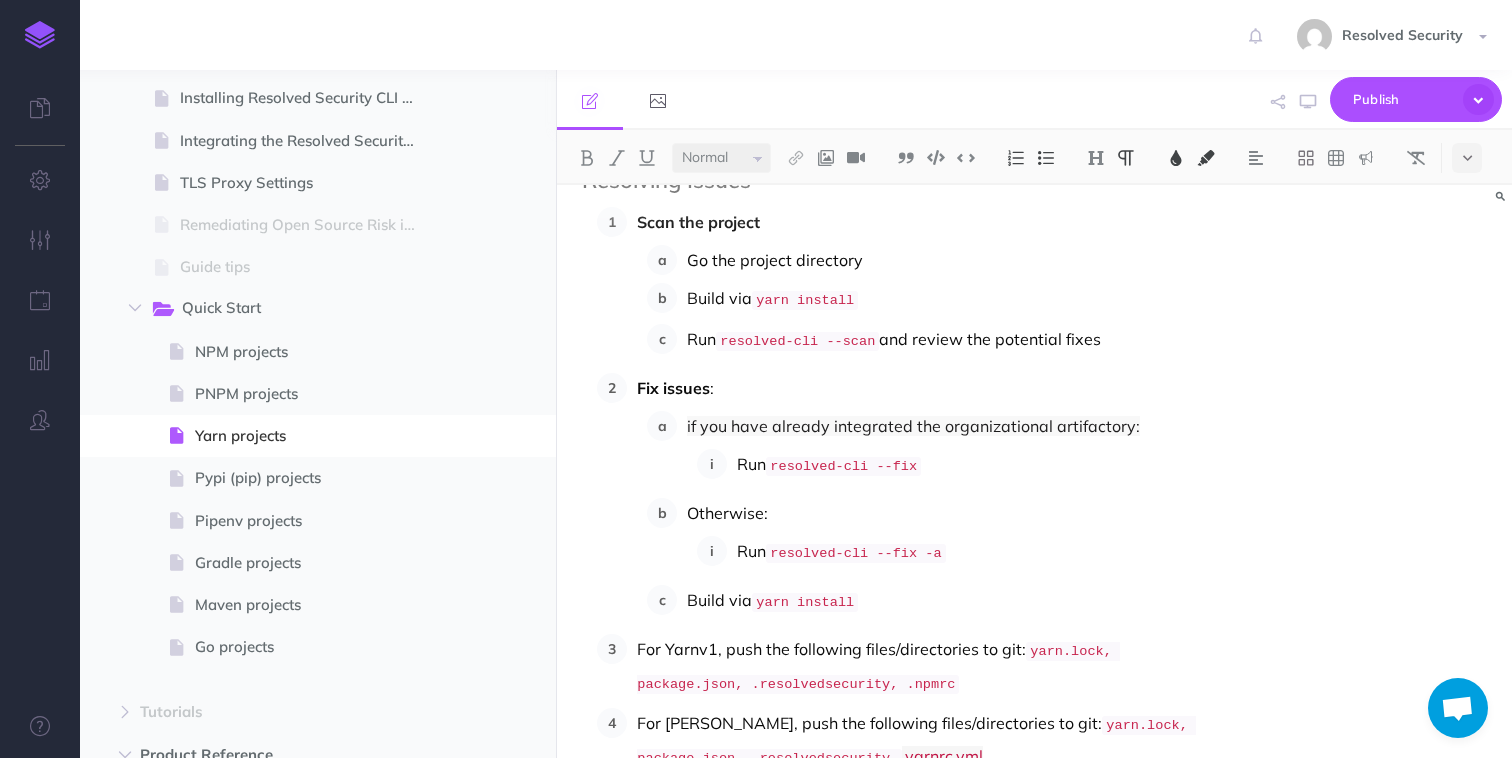 click on "if you have already integrated the organizational artifactory:" at bounding box center (943, 426) 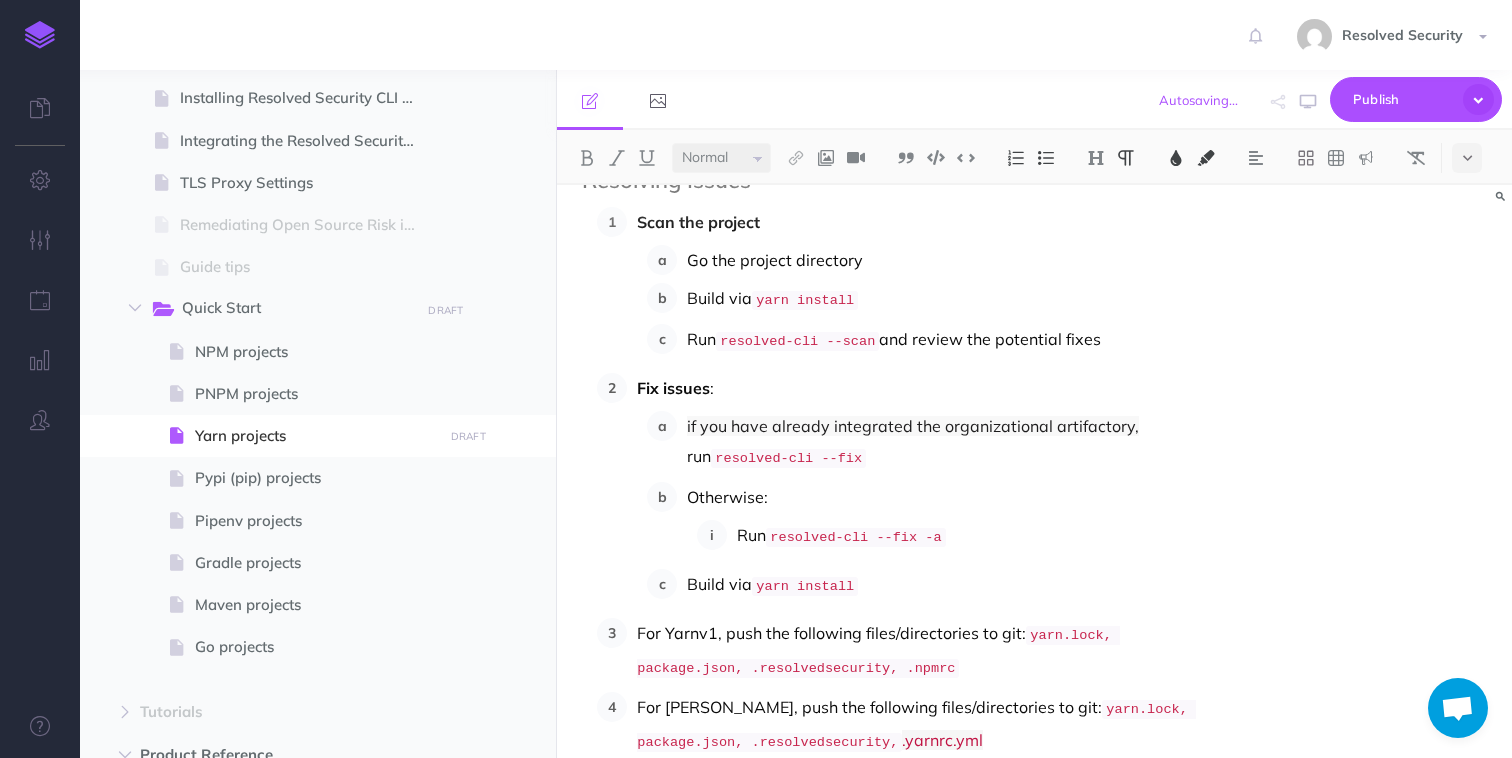 click on "Otherwise:" at bounding box center (943, 497) 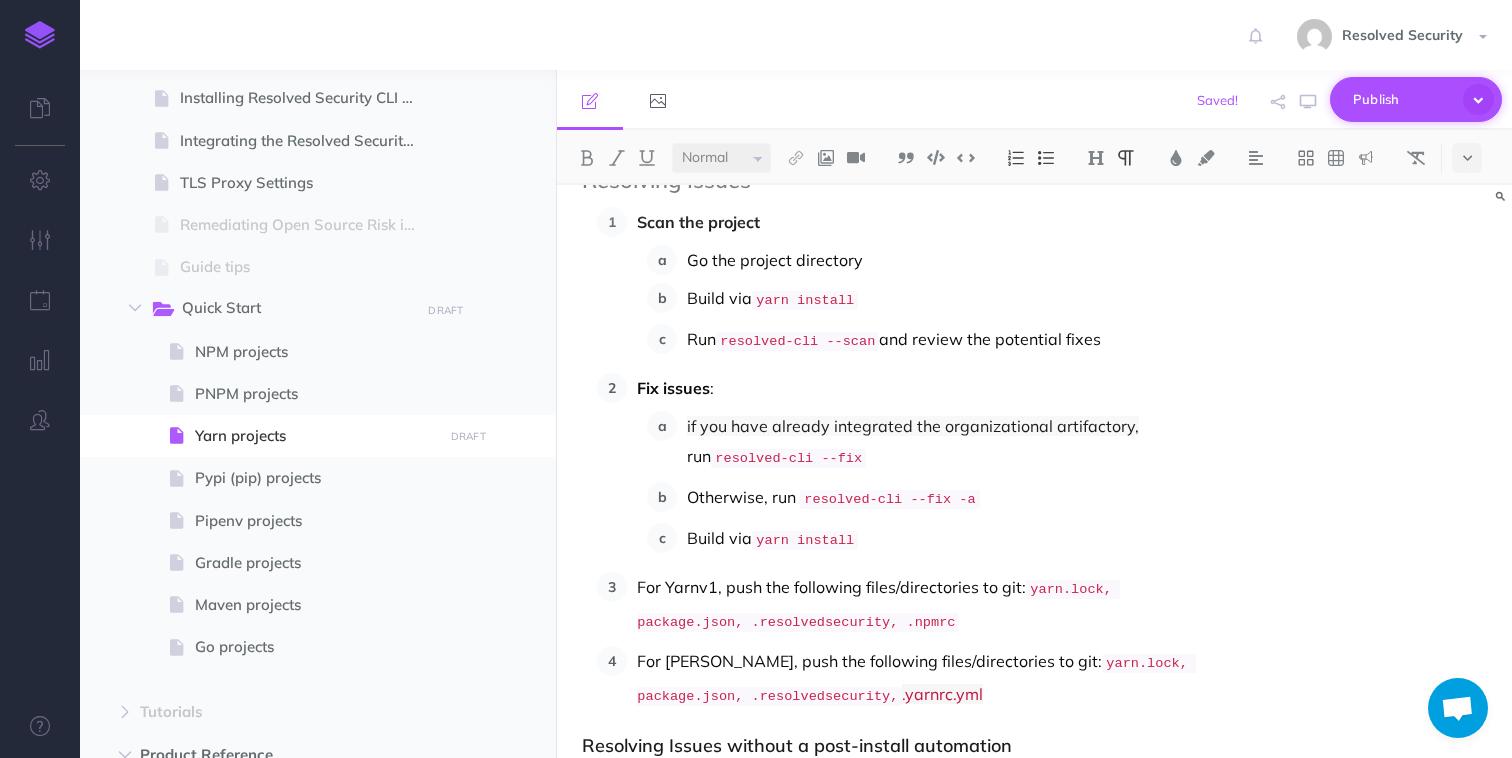 click on "Publish" at bounding box center [1403, 99] 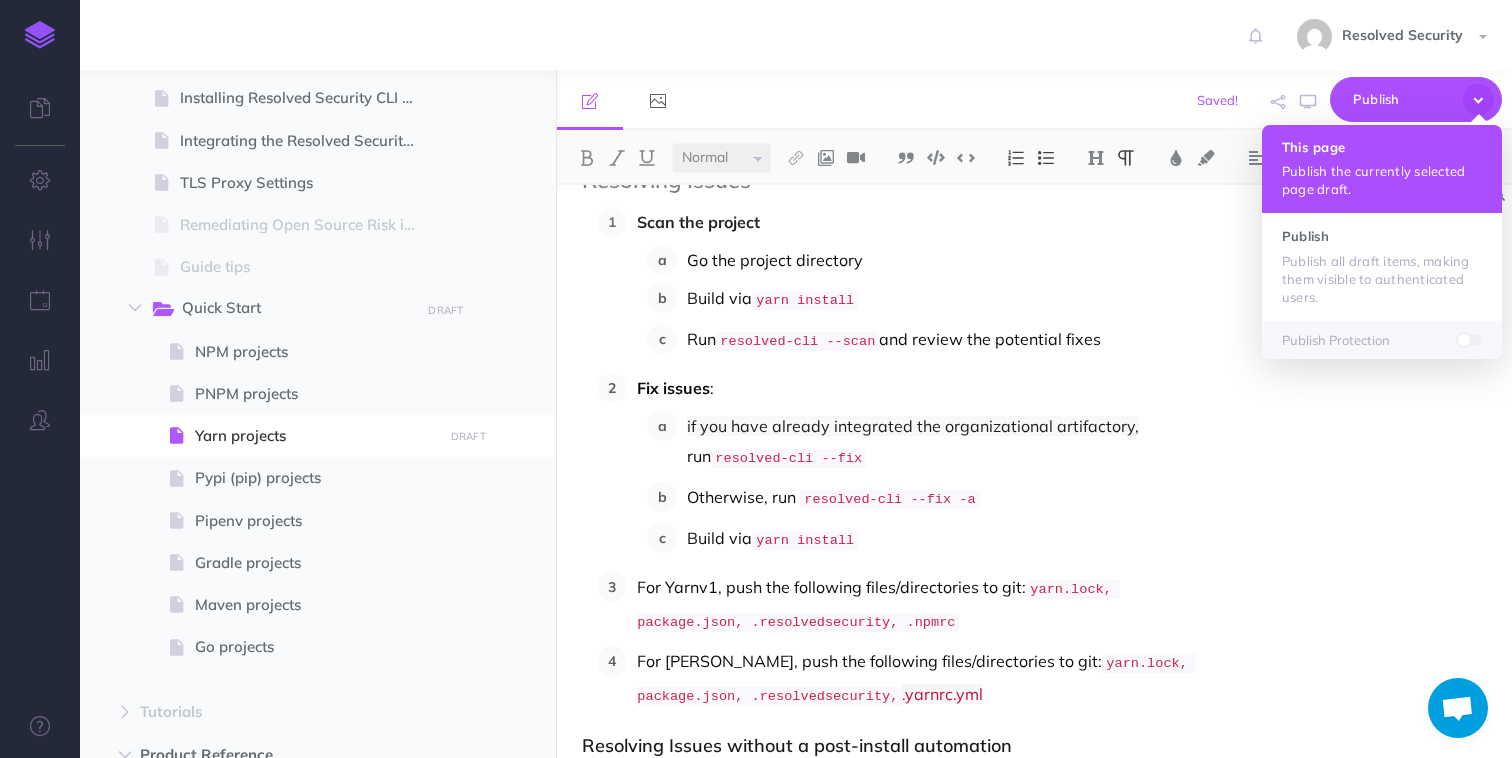 click on "Publish the currently selected page draft." at bounding box center [1382, 180] 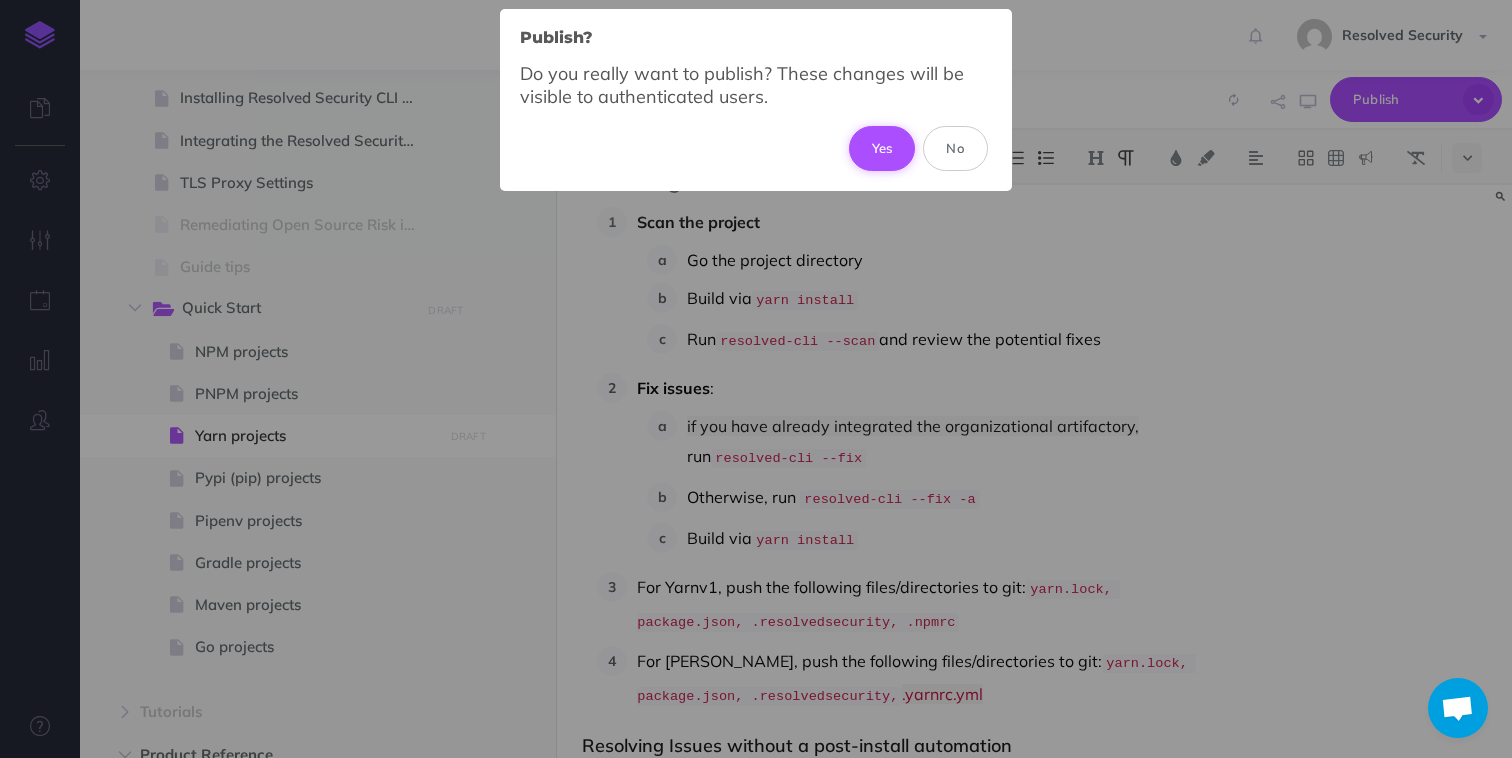 click on "Yes" at bounding box center [882, 148] 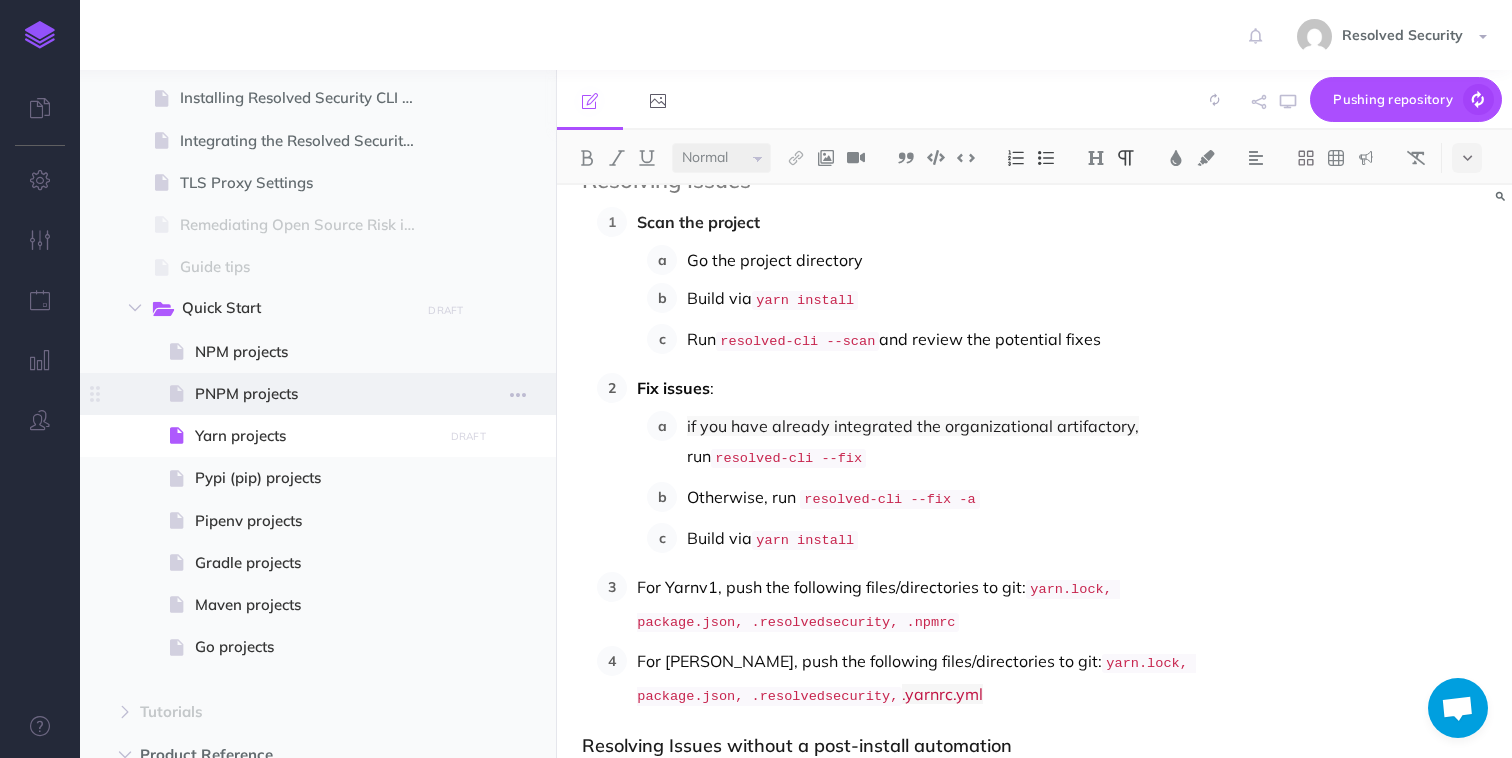 click on "PNPM projects" at bounding box center [315, 394] 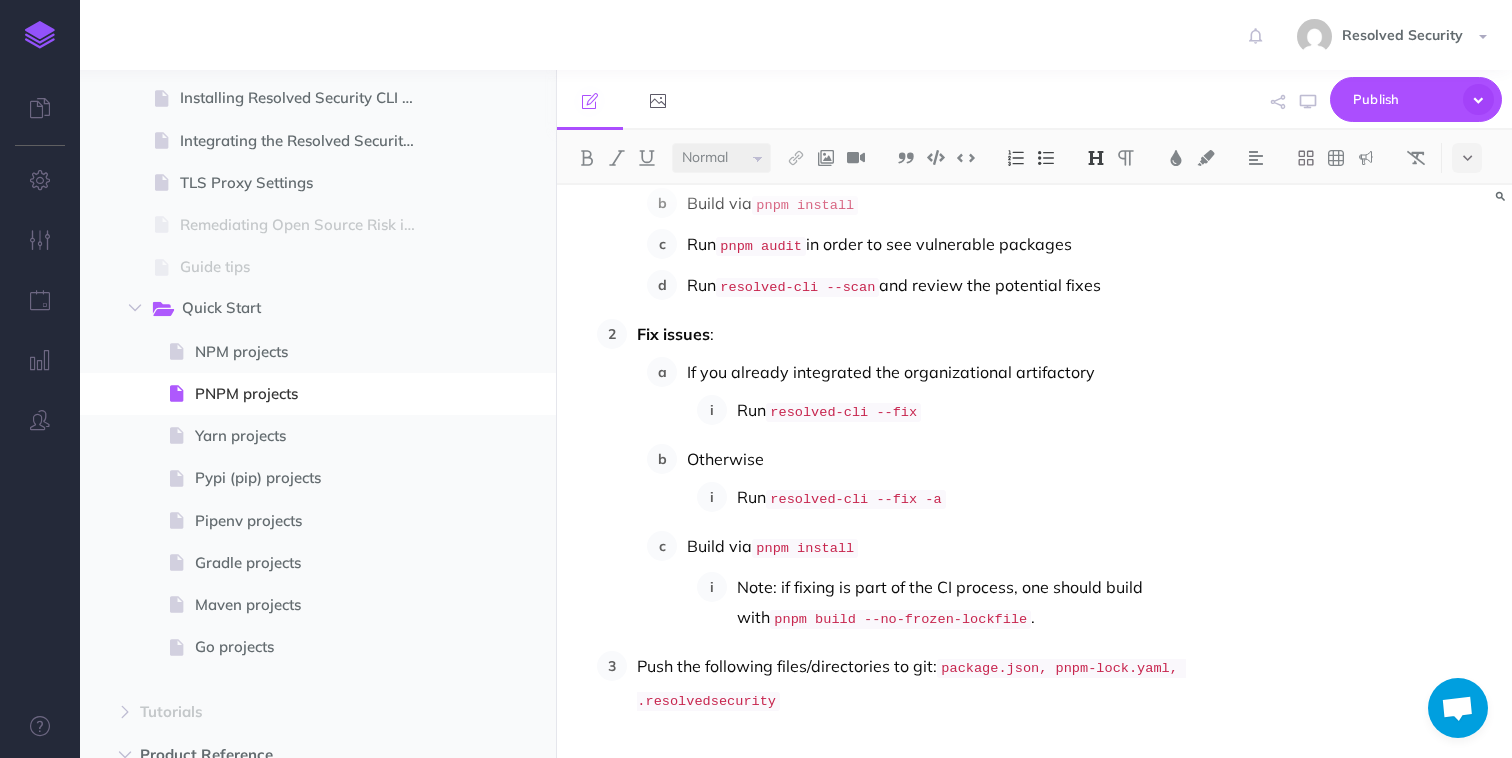 scroll, scrollTop: 798, scrollLeft: 0, axis: vertical 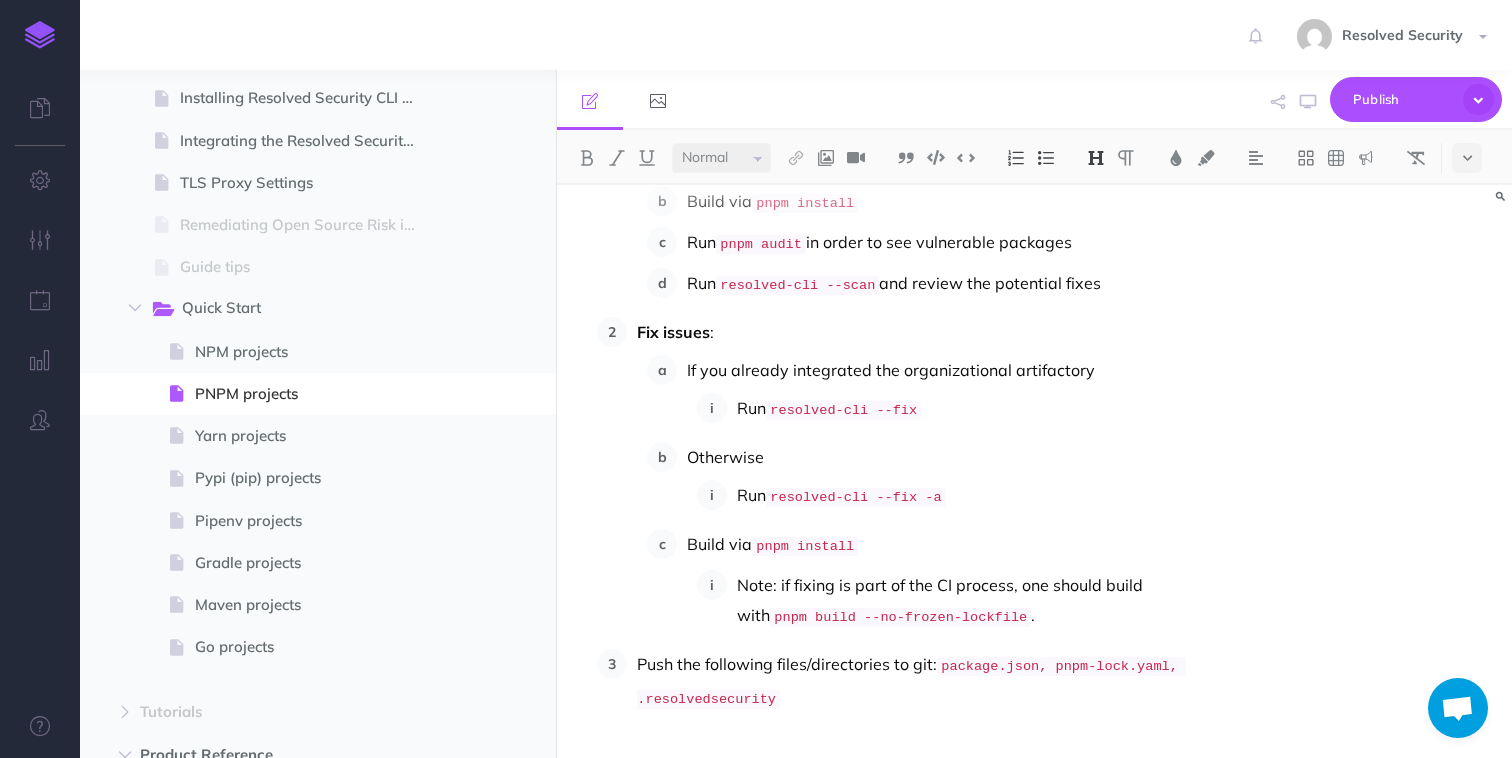 click on "If you already integrated the organizational artifactory" at bounding box center [943, 370] 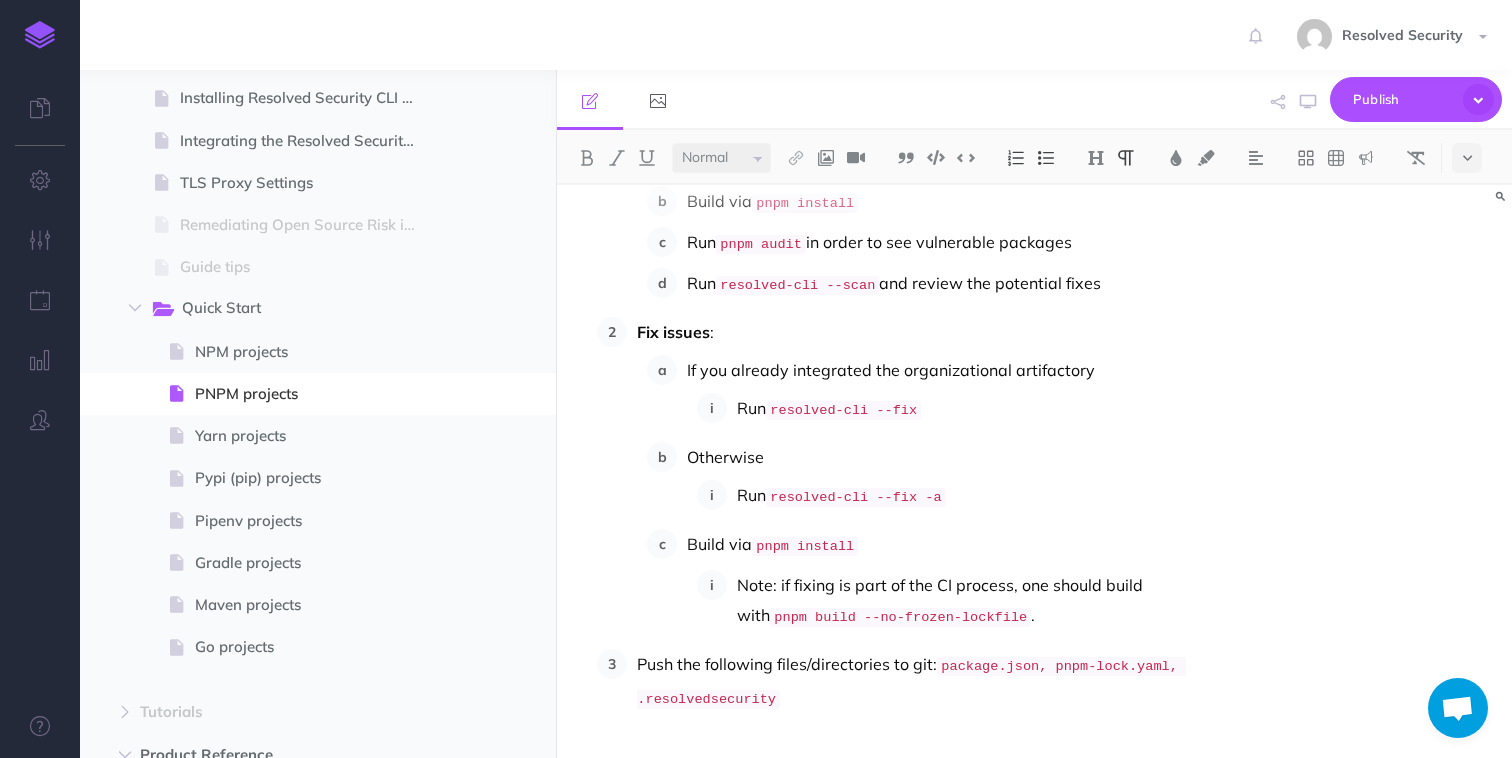 type 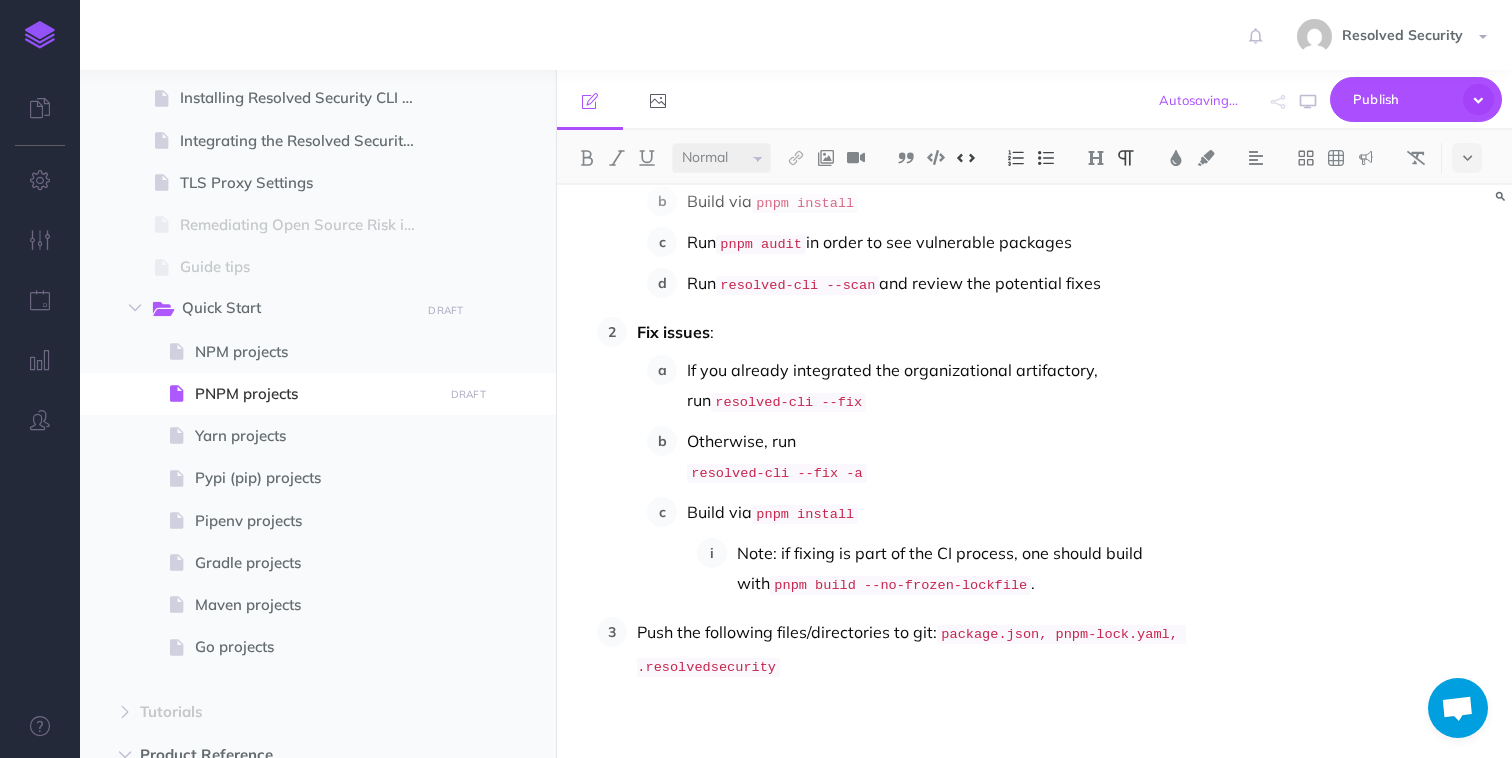 scroll, scrollTop: 789, scrollLeft: 0, axis: vertical 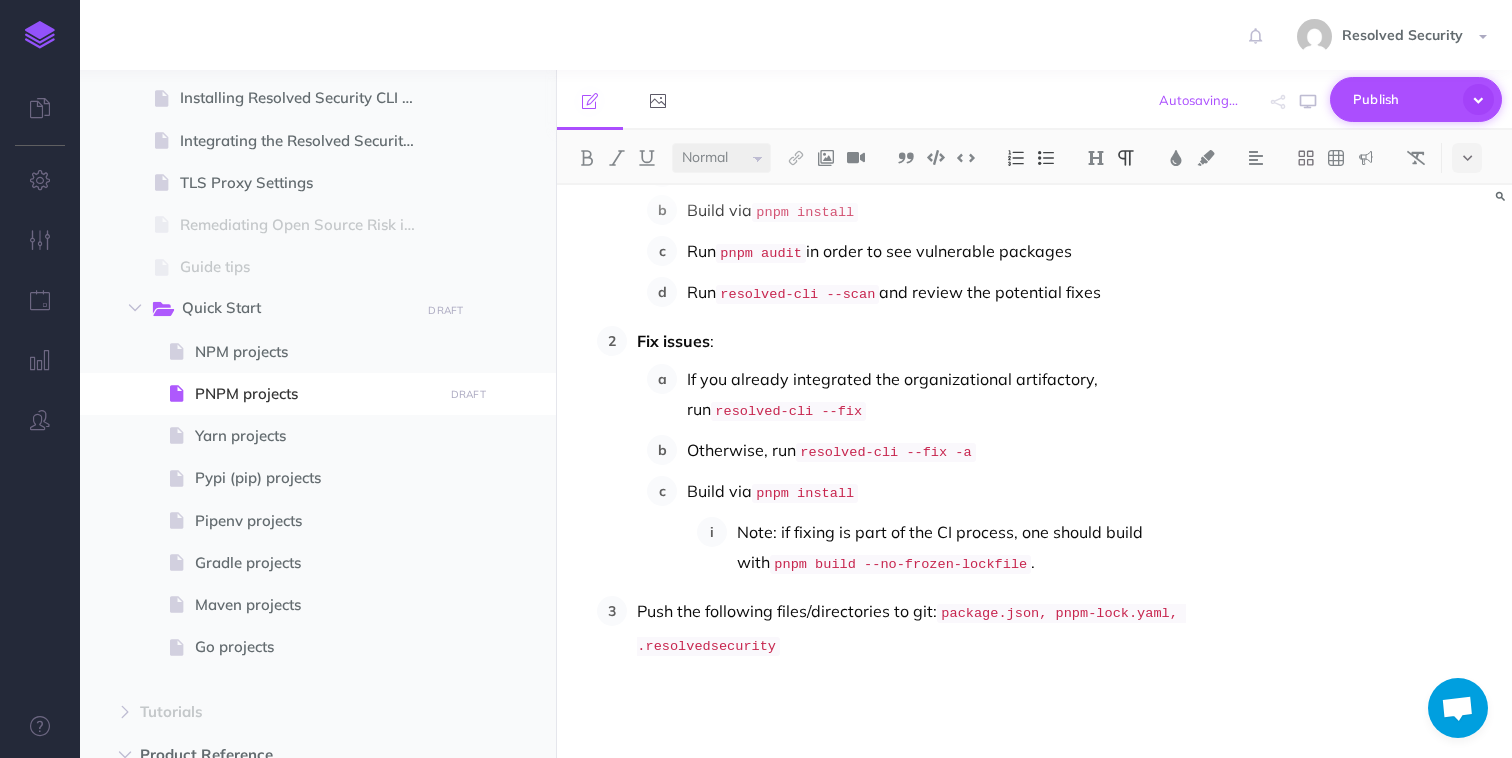click on "Publish" at bounding box center (1403, 99) 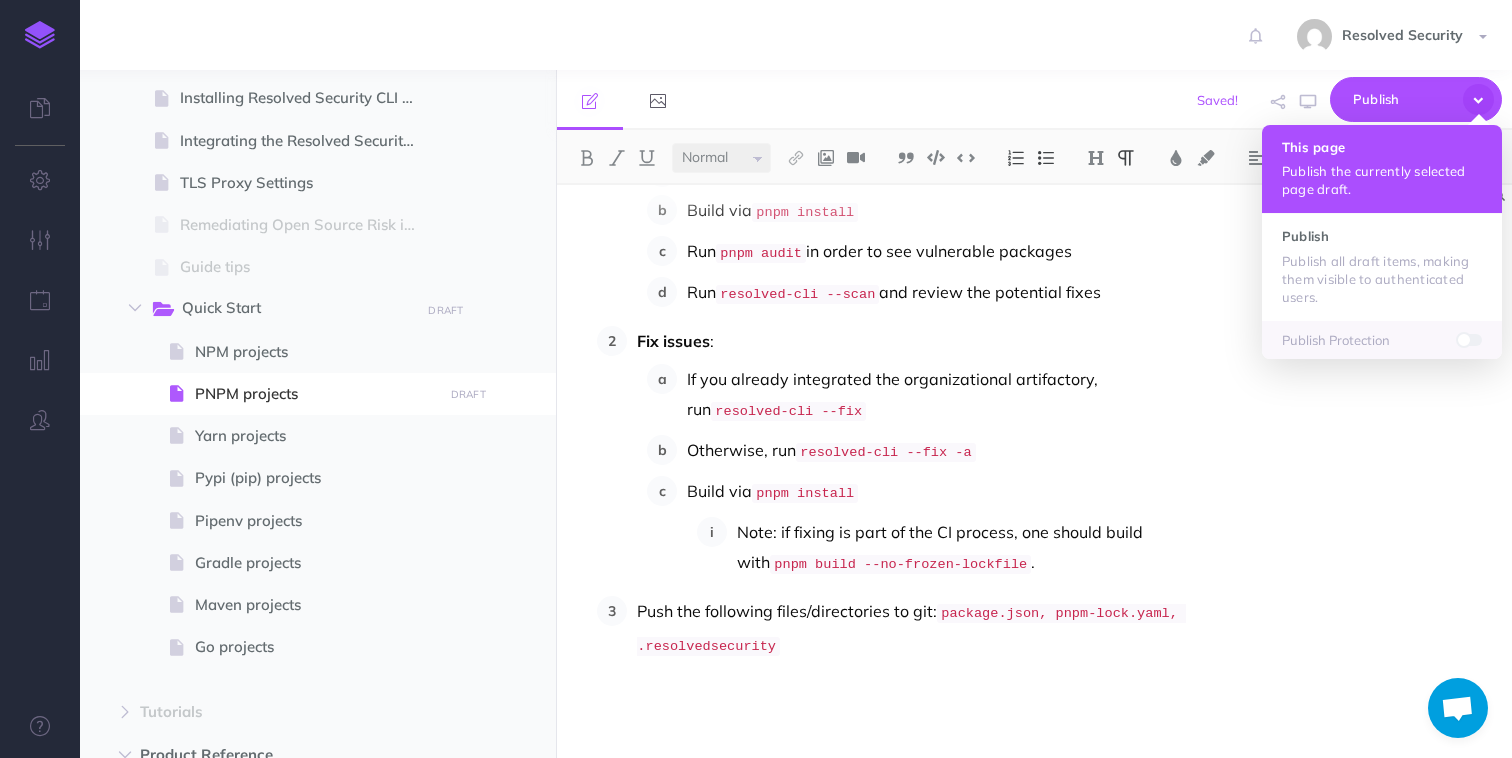 click on "This page
Publish the currently selected page draft." at bounding box center [1382, 169] 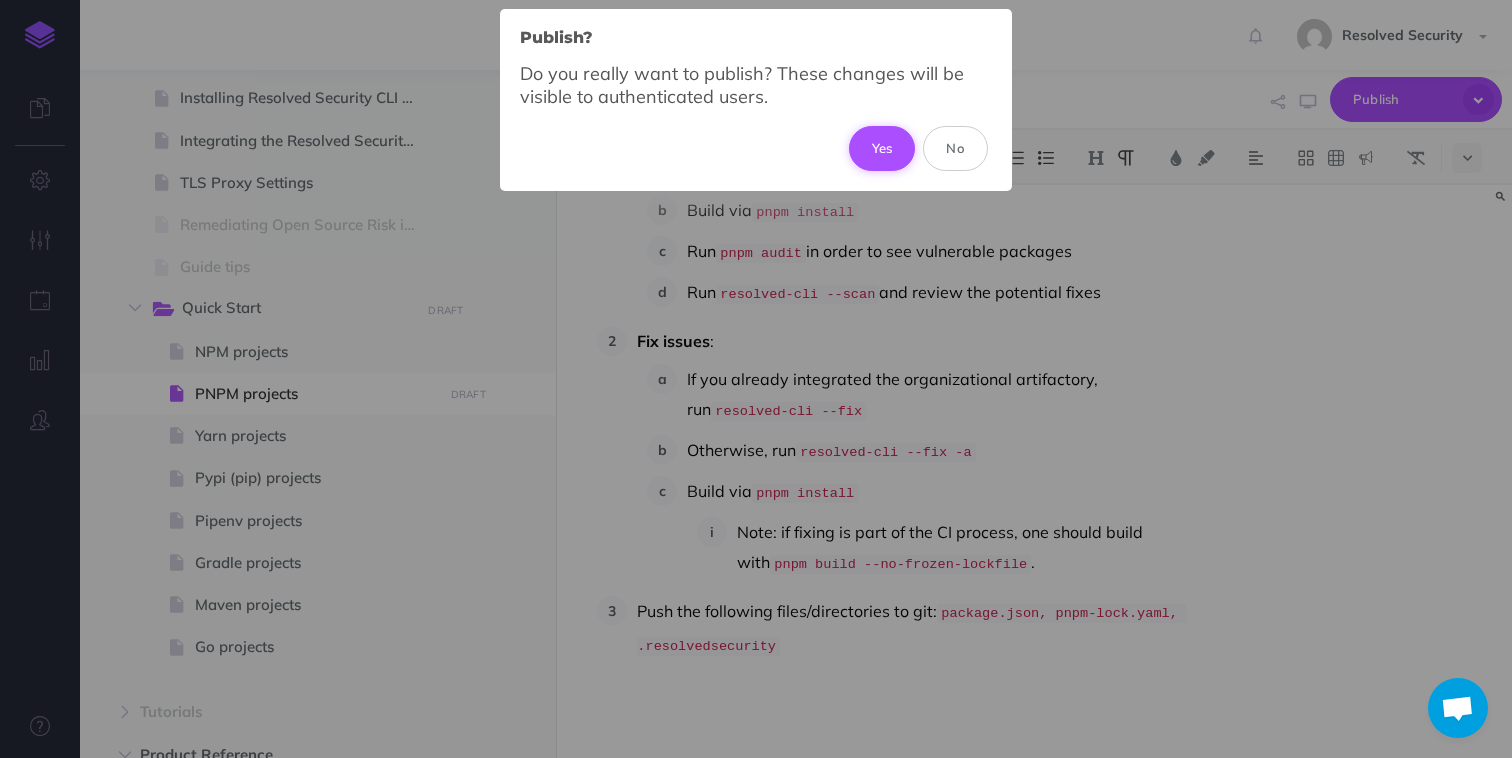 click on "Yes" at bounding box center [882, 148] 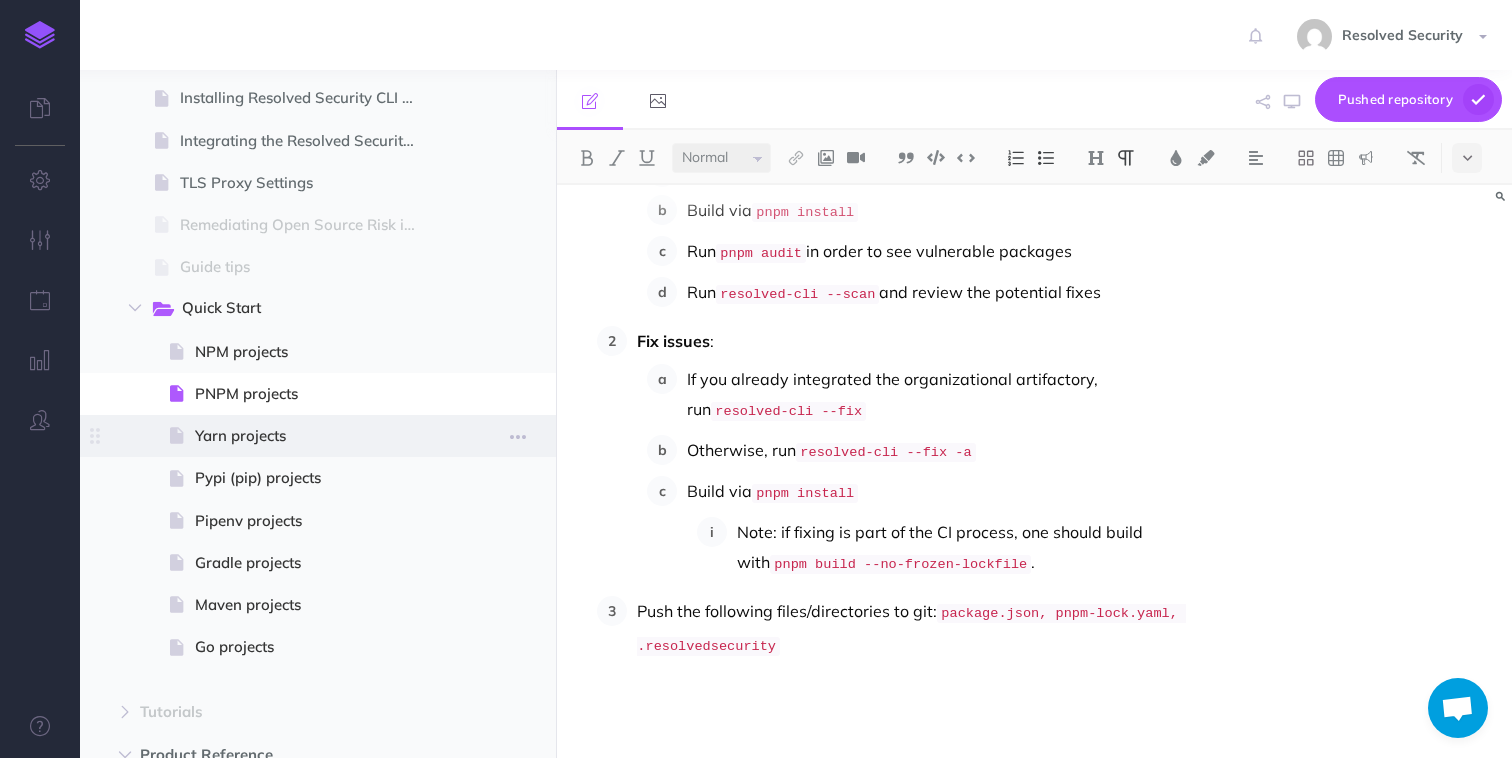 click on "Yarn projects" at bounding box center (315, 436) 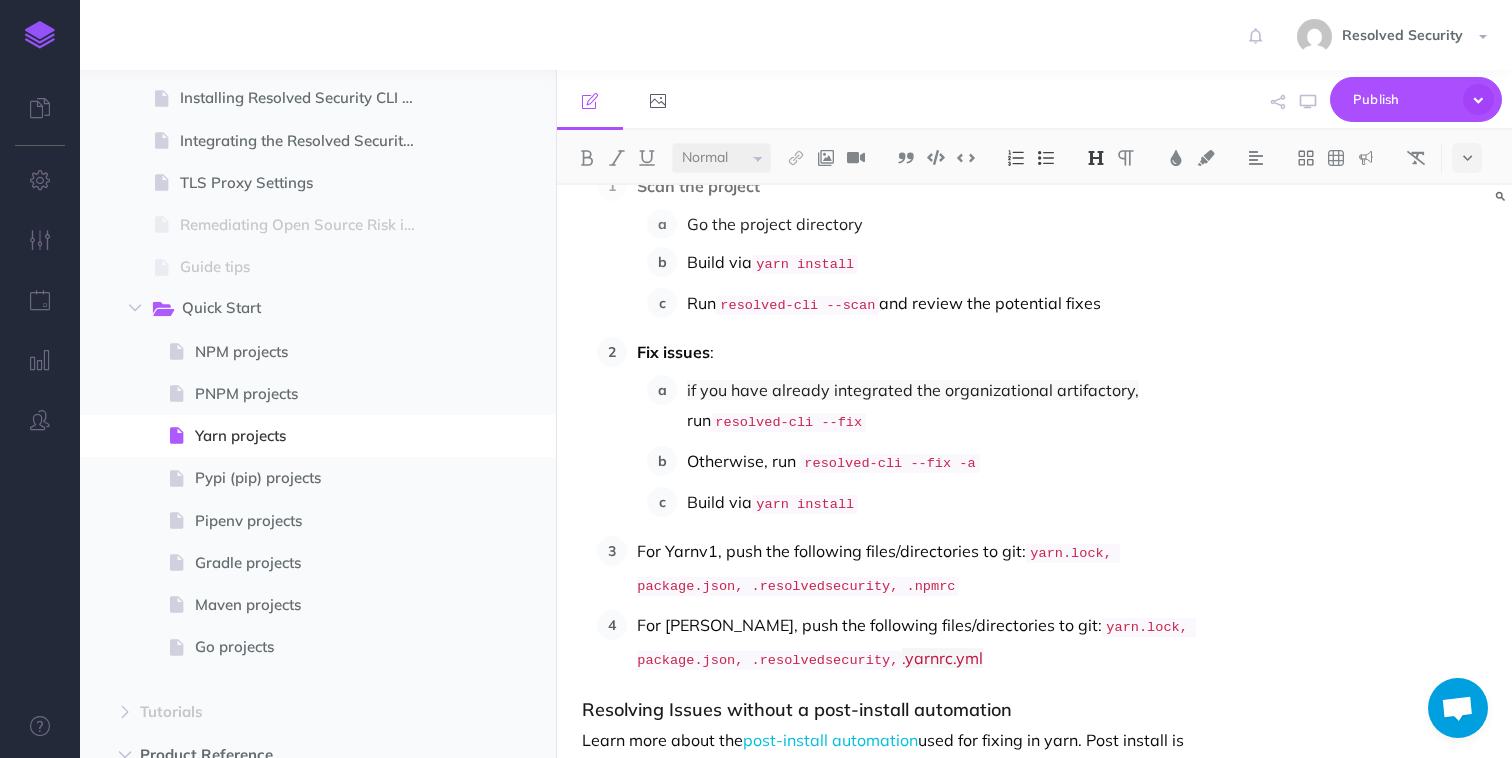 scroll, scrollTop: 762, scrollLeft: 0, axis: vertical 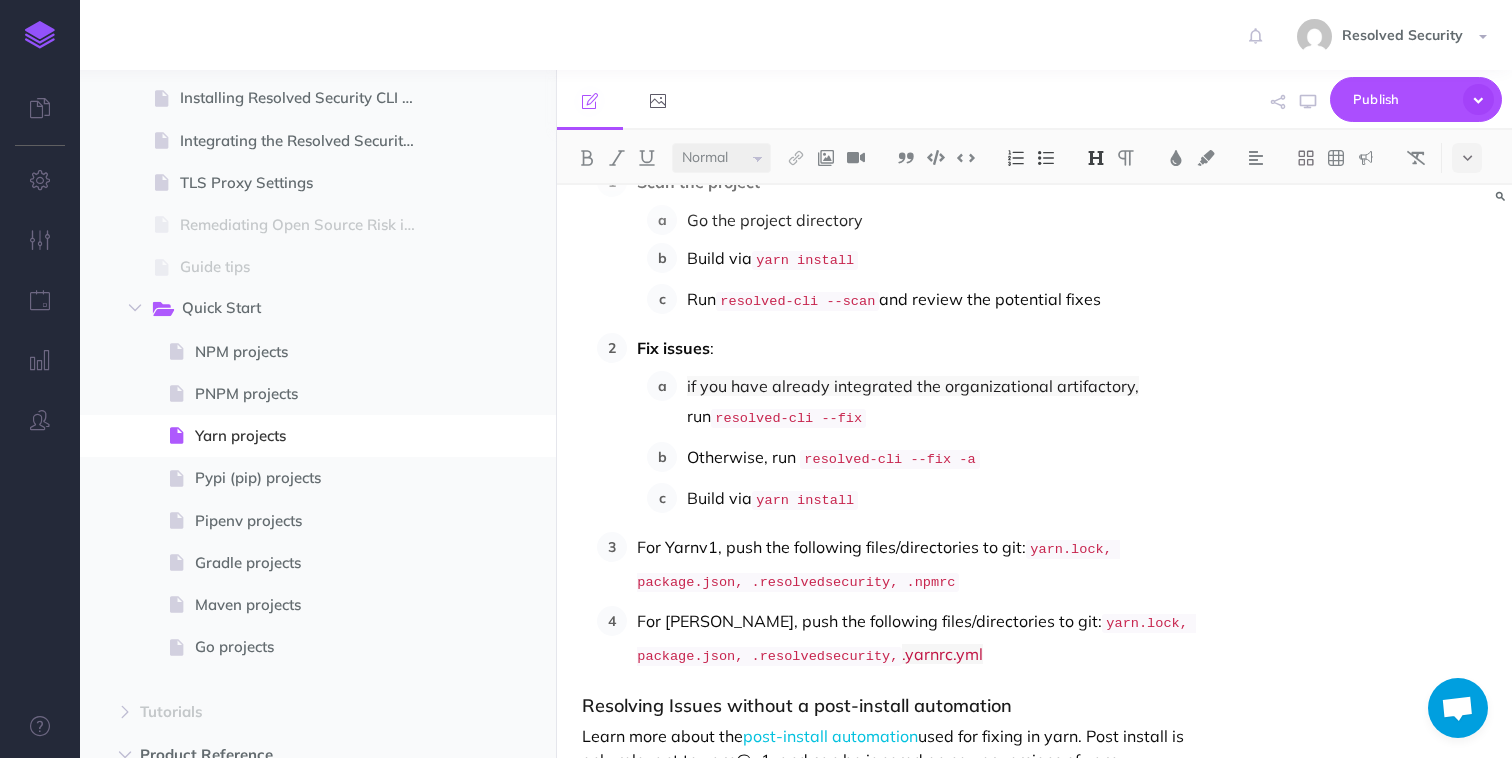 click on "Otherwise, run   resolved-cli --fix -a" at bounding box center [943, 458] 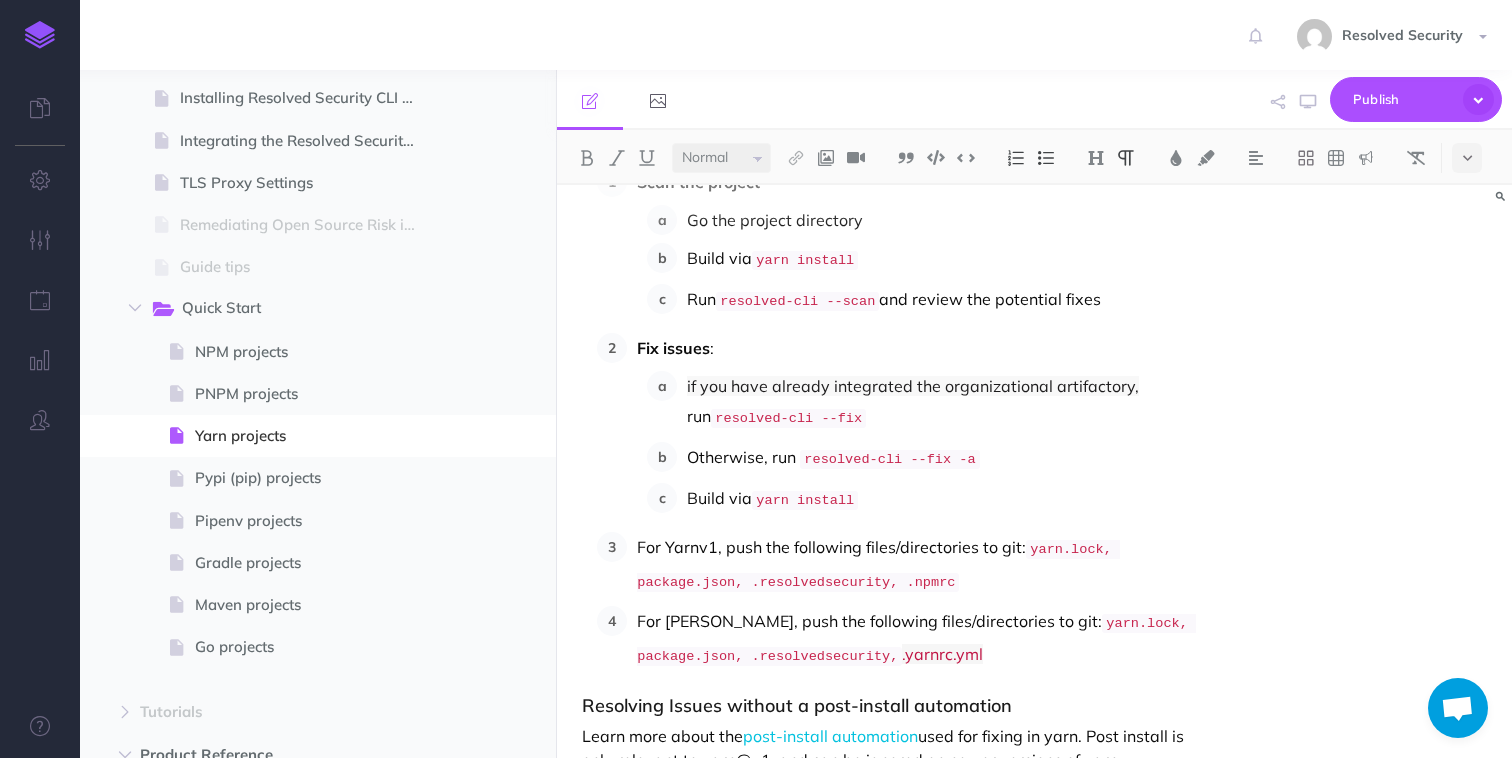 type 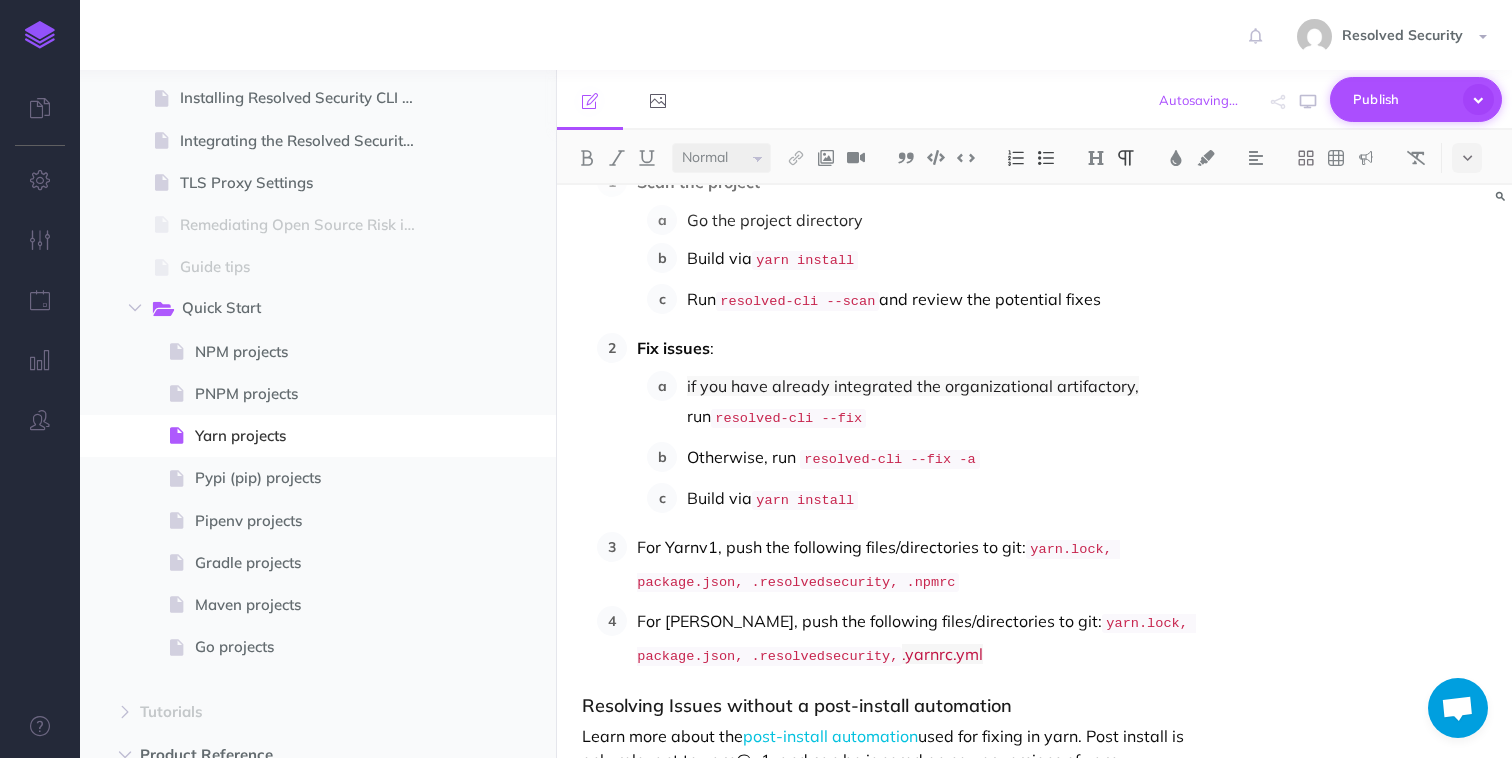 click on "Publish" at bounding box center (1403, 99) 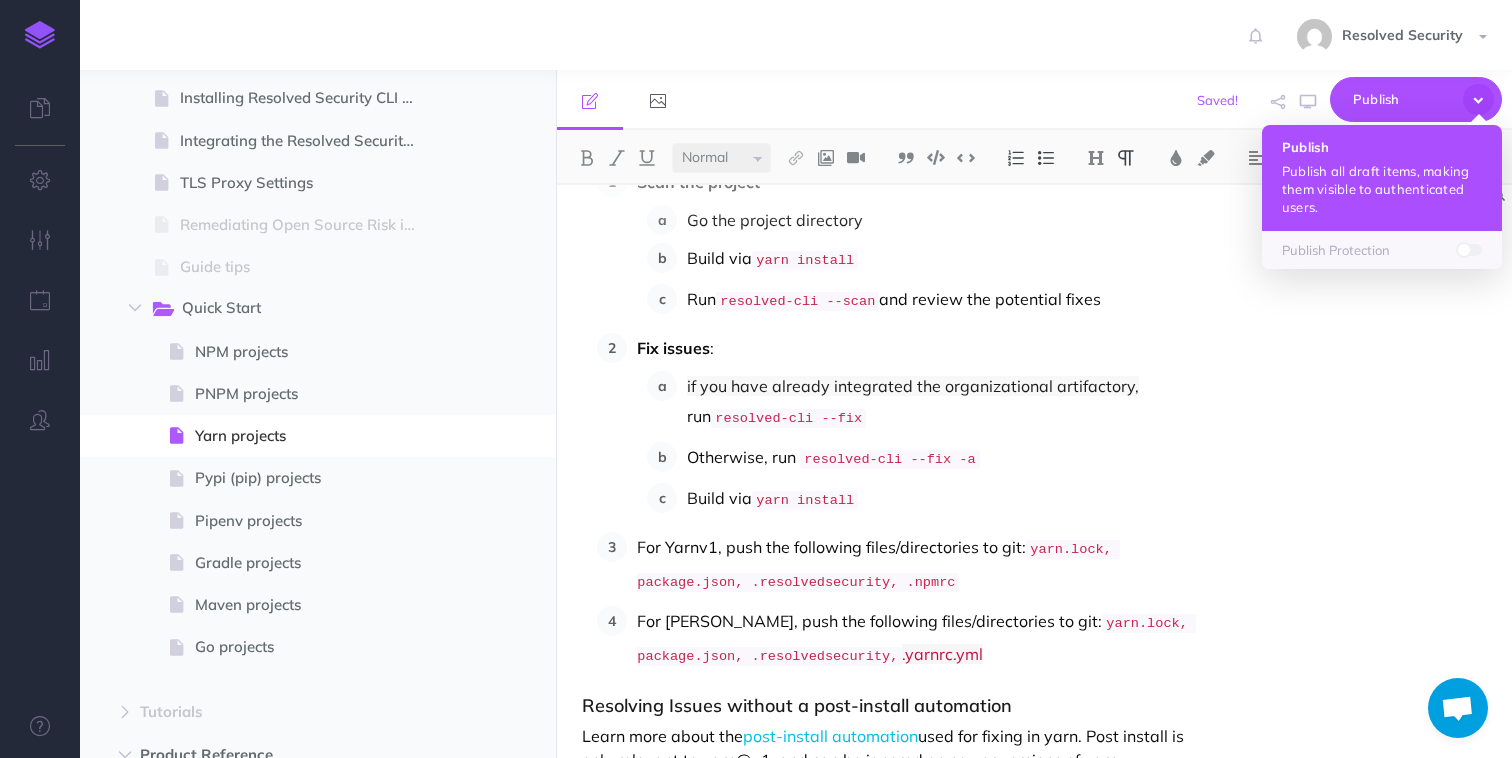 click on "Publish all draft items, making them visible to authenticated users." at bounding box center (1382, 189) 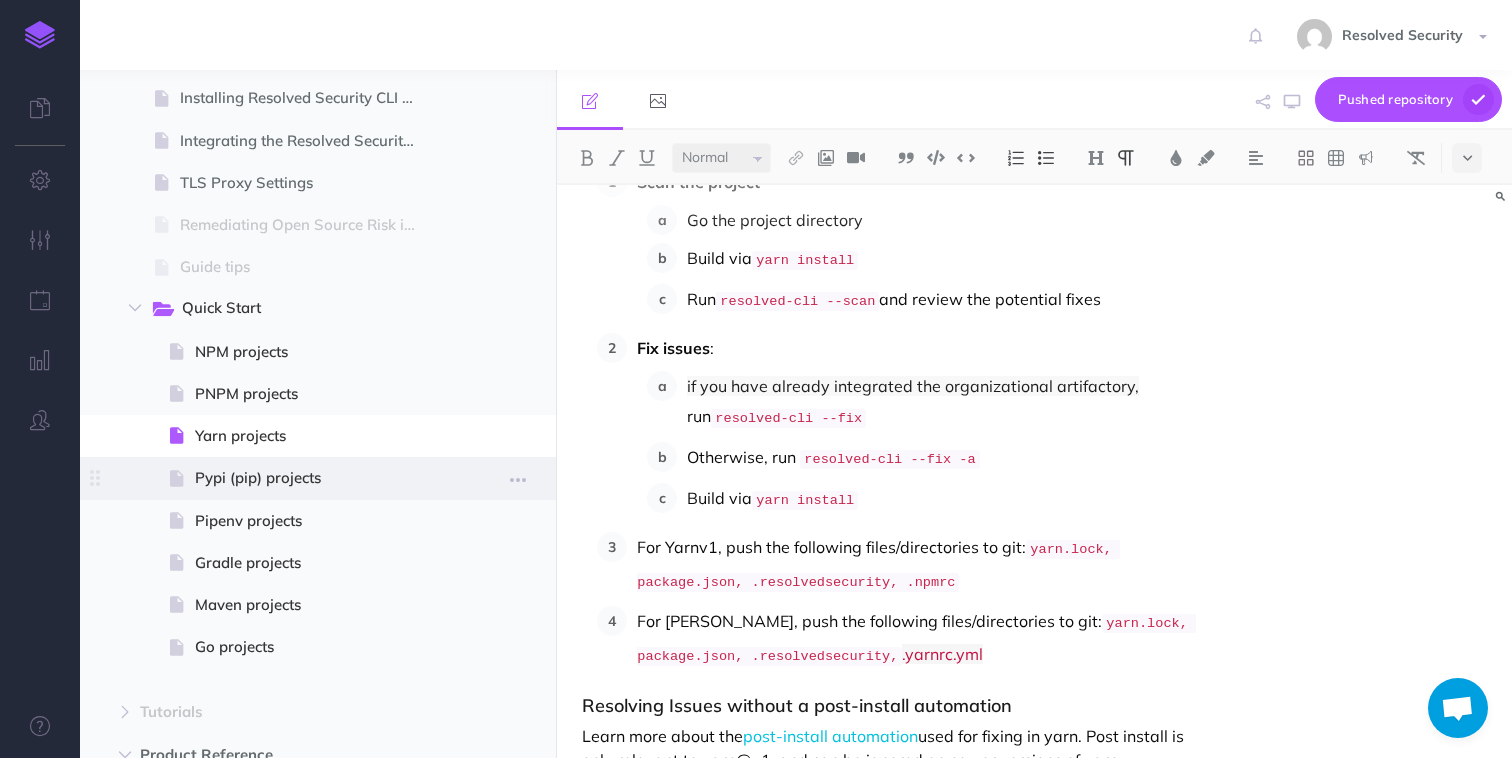 click on "Pypi (pip) projects" at bounding box center (315, 478) 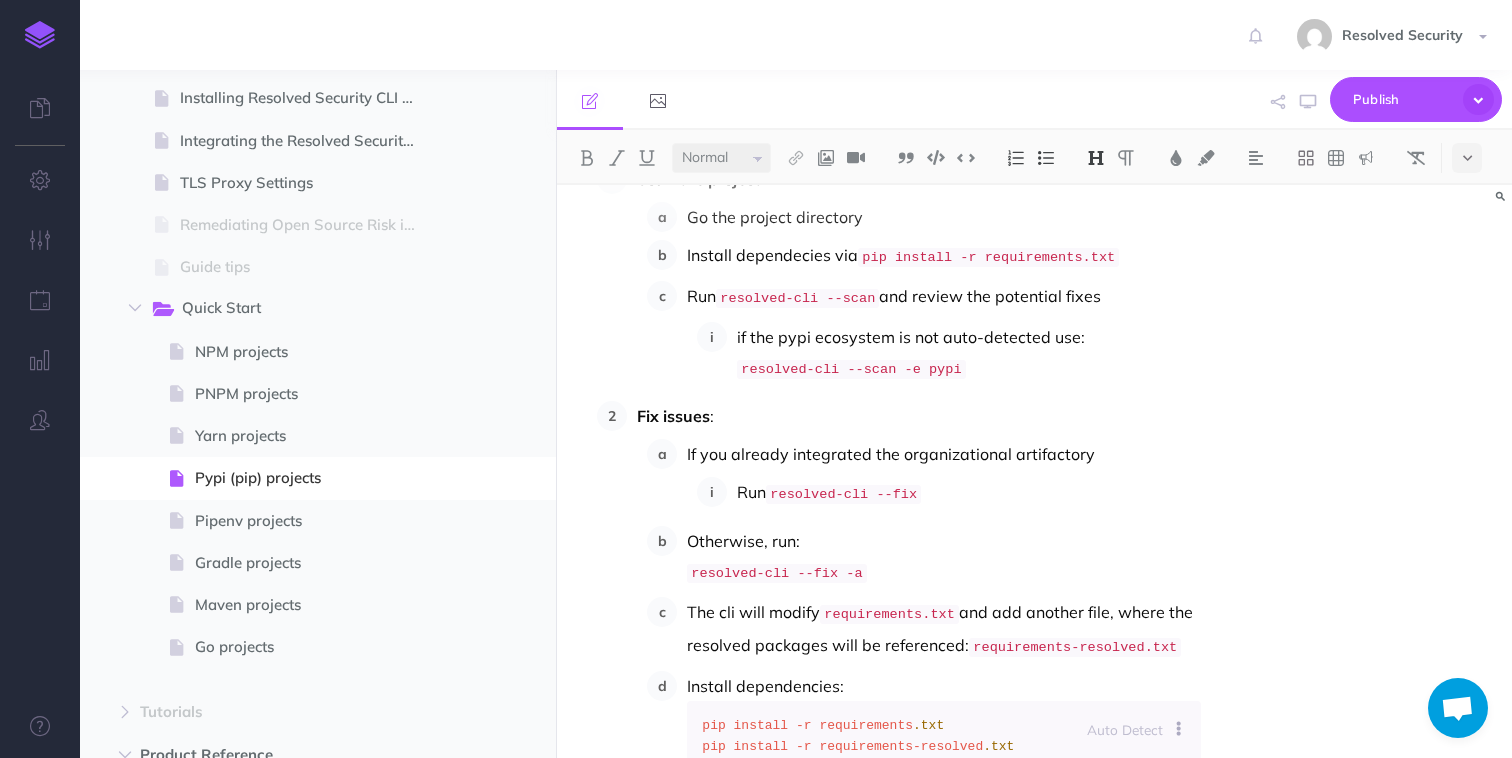 scroll, scrollTop: 753, scrollLeft: 0, axis: vertical 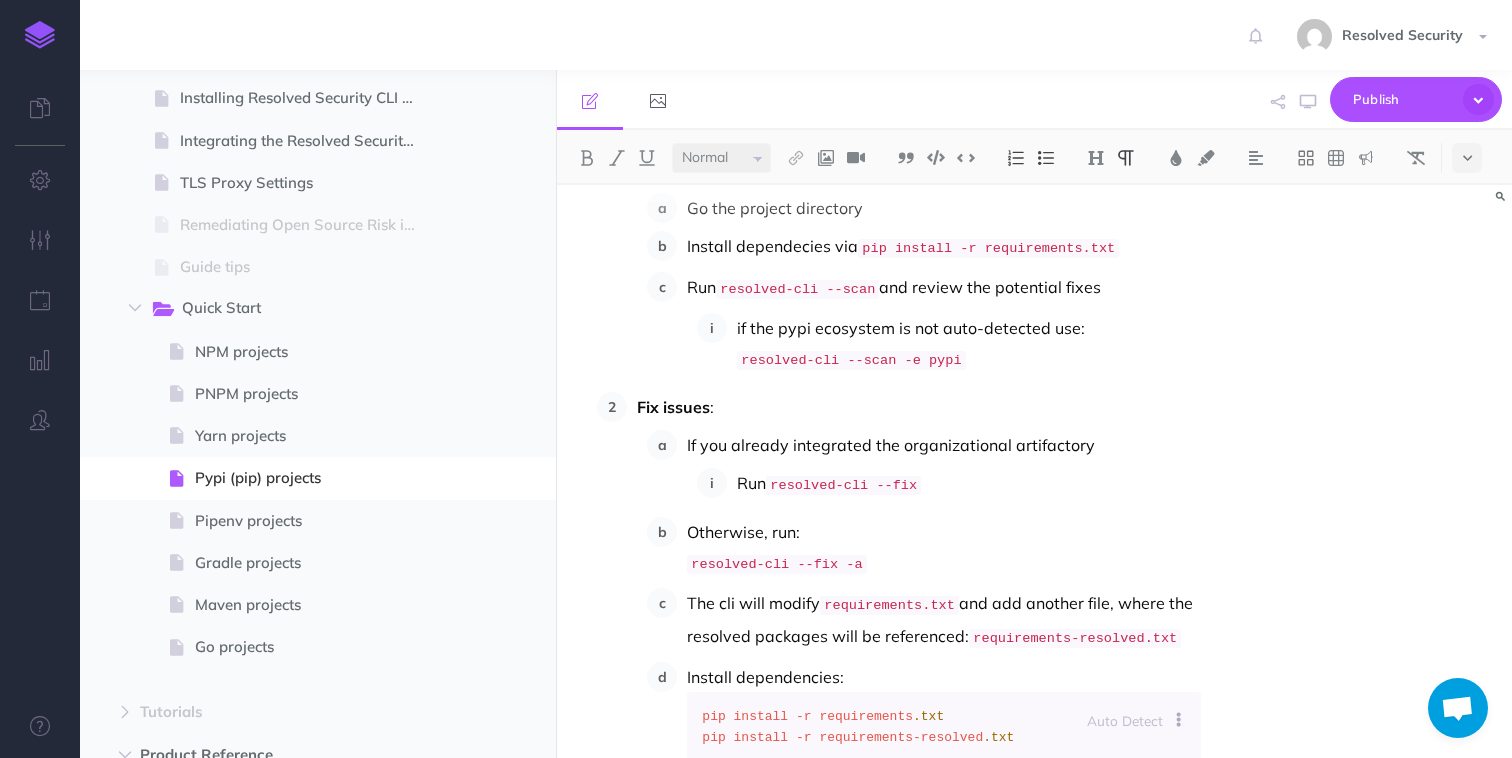 click on "If you already integrated the organizational artifactory" at bounding box center (943, 445) 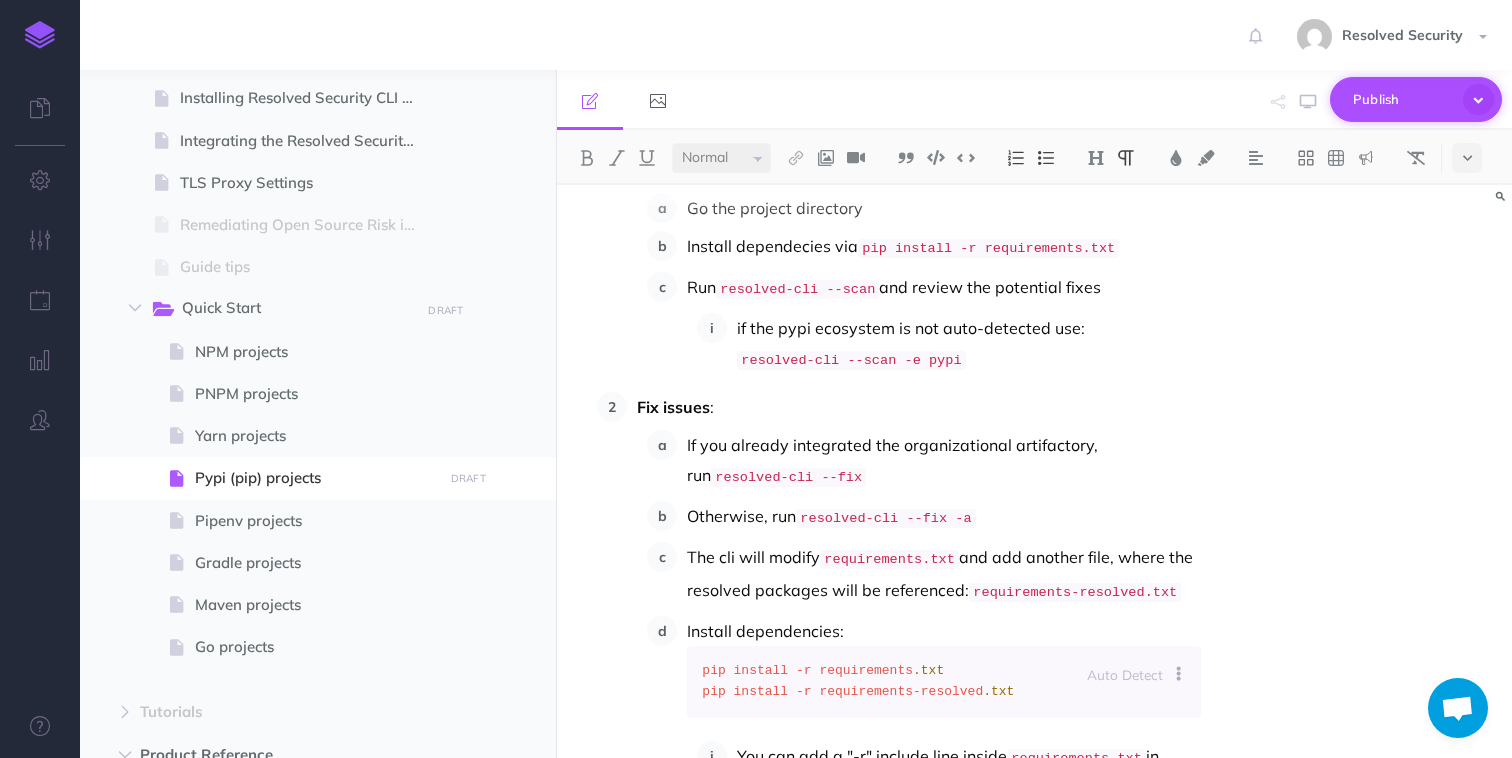 click on "Publish" at bounding box center (1403, 99) 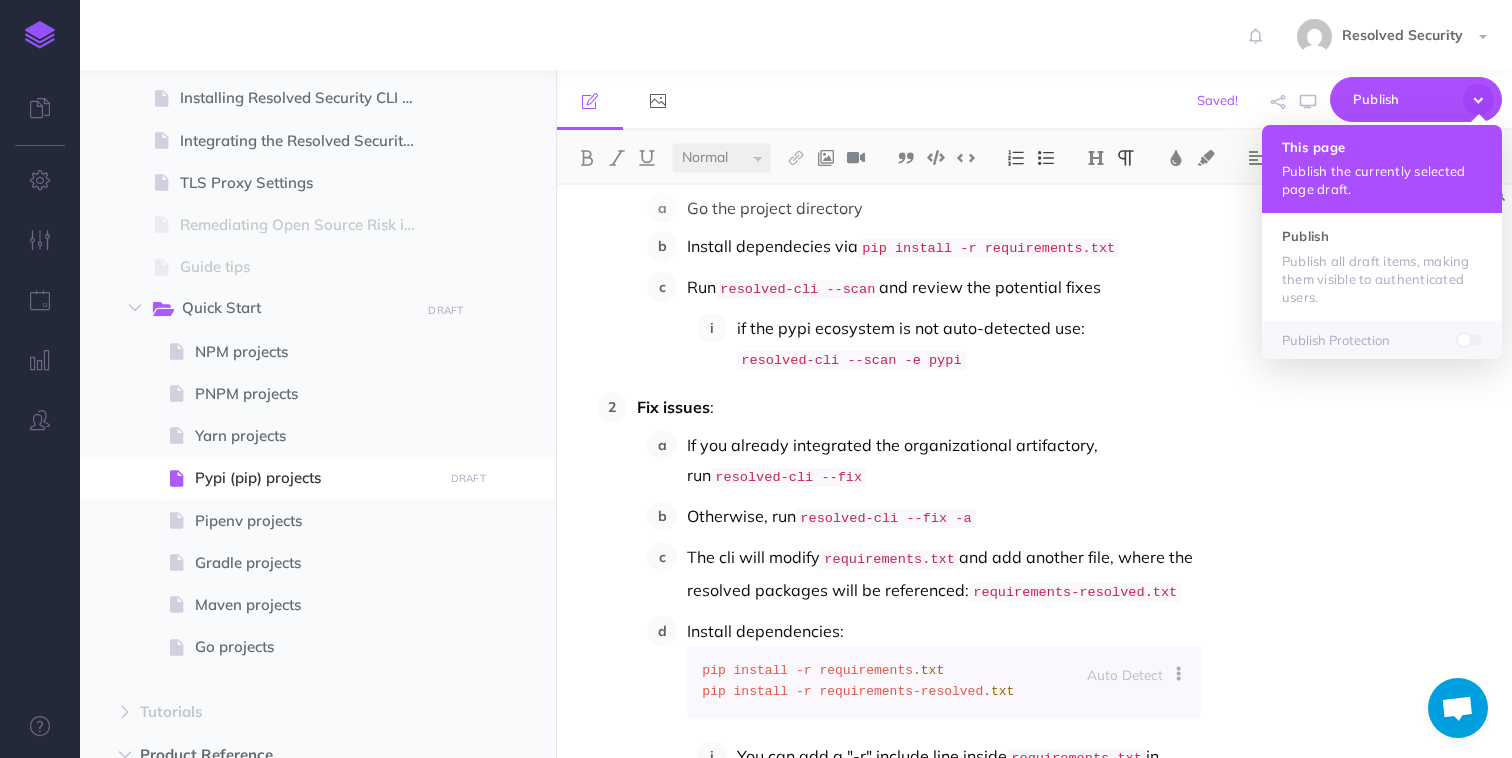 click on "Publish the currently selected page draft." at bounding box center (1382, 180) 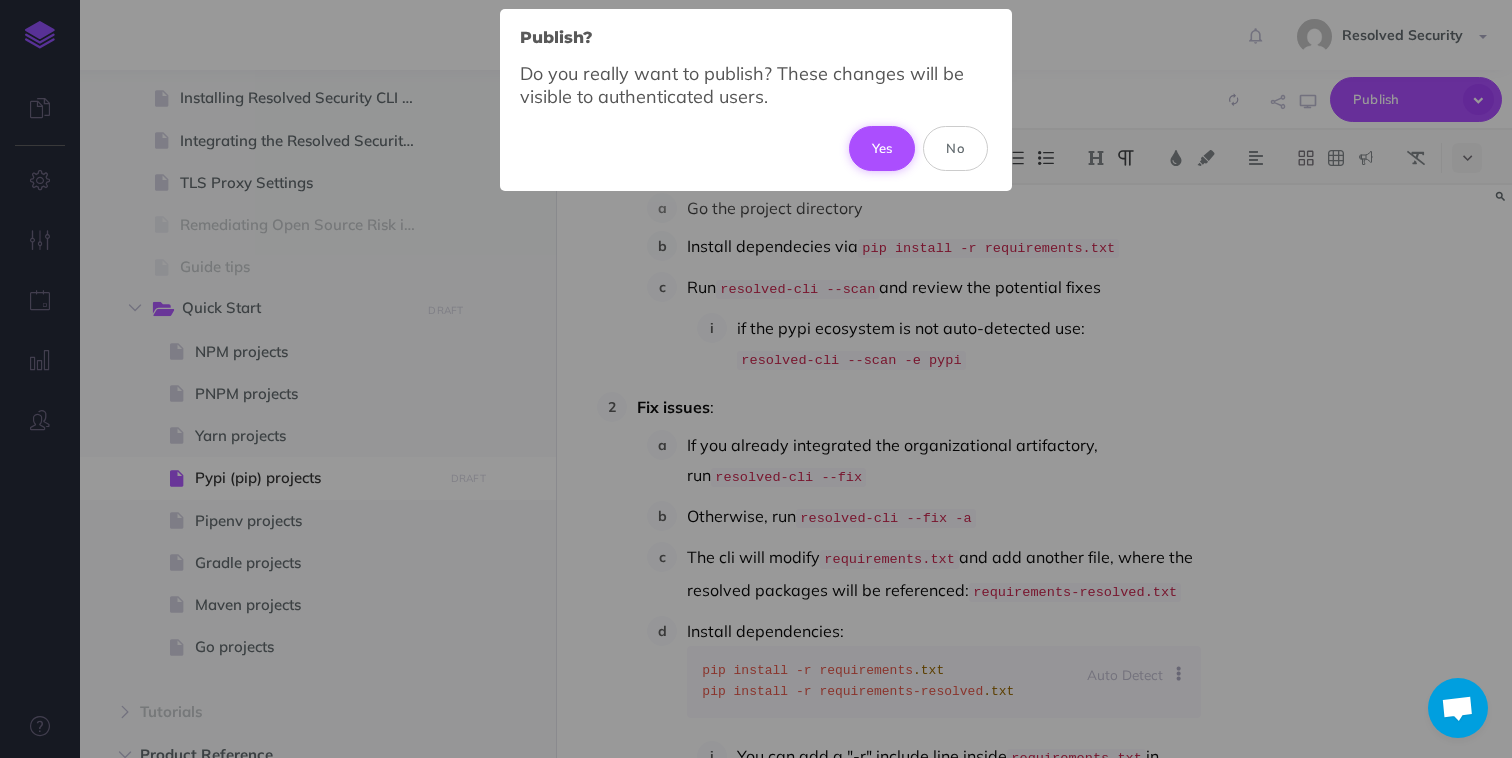 click on "Yes" at bounding box center (882, 148) 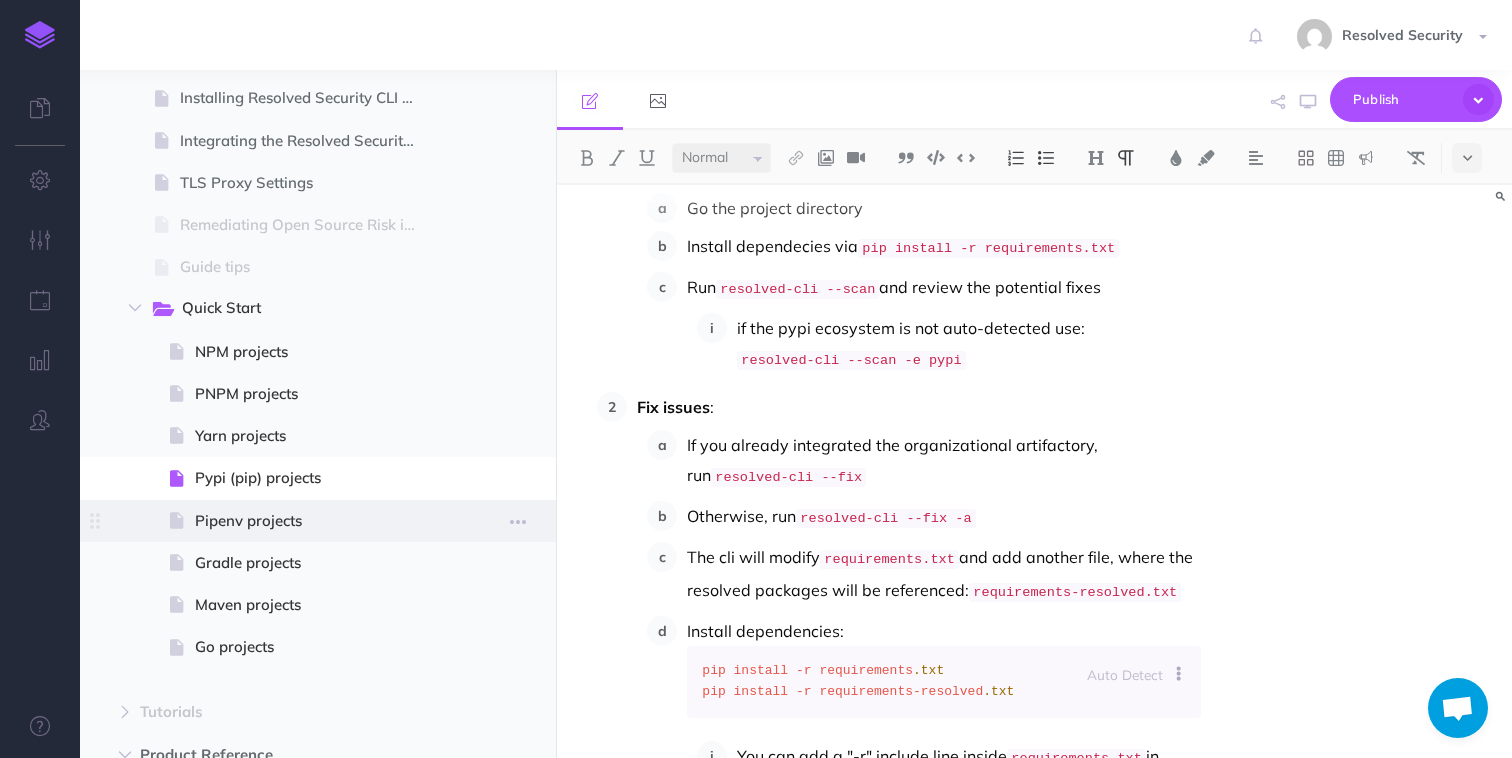 click on "Pipenv projects" at bounding box center [315, 521] 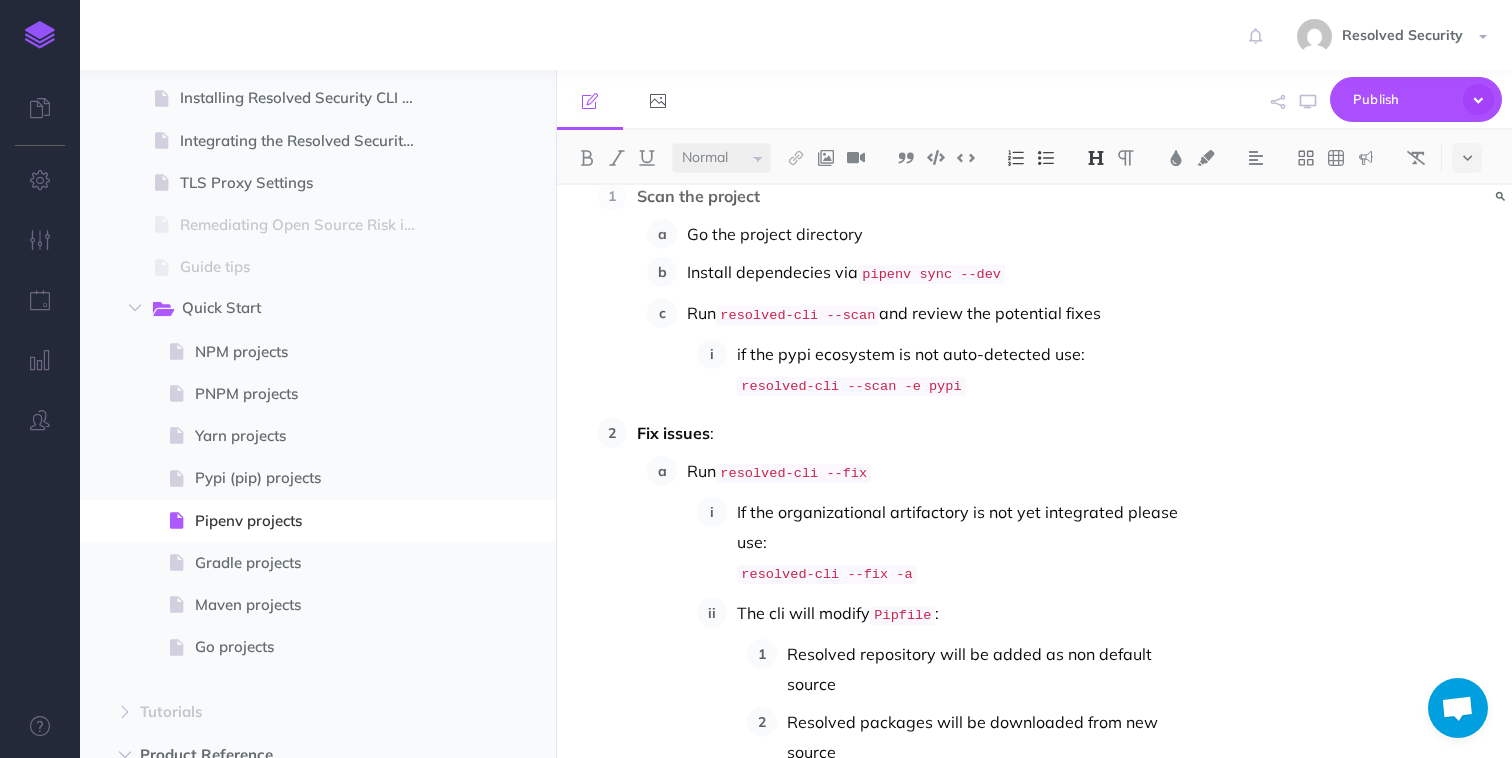 scroll, scrollTop: 759, scrollLeft: 0, axis: vertical 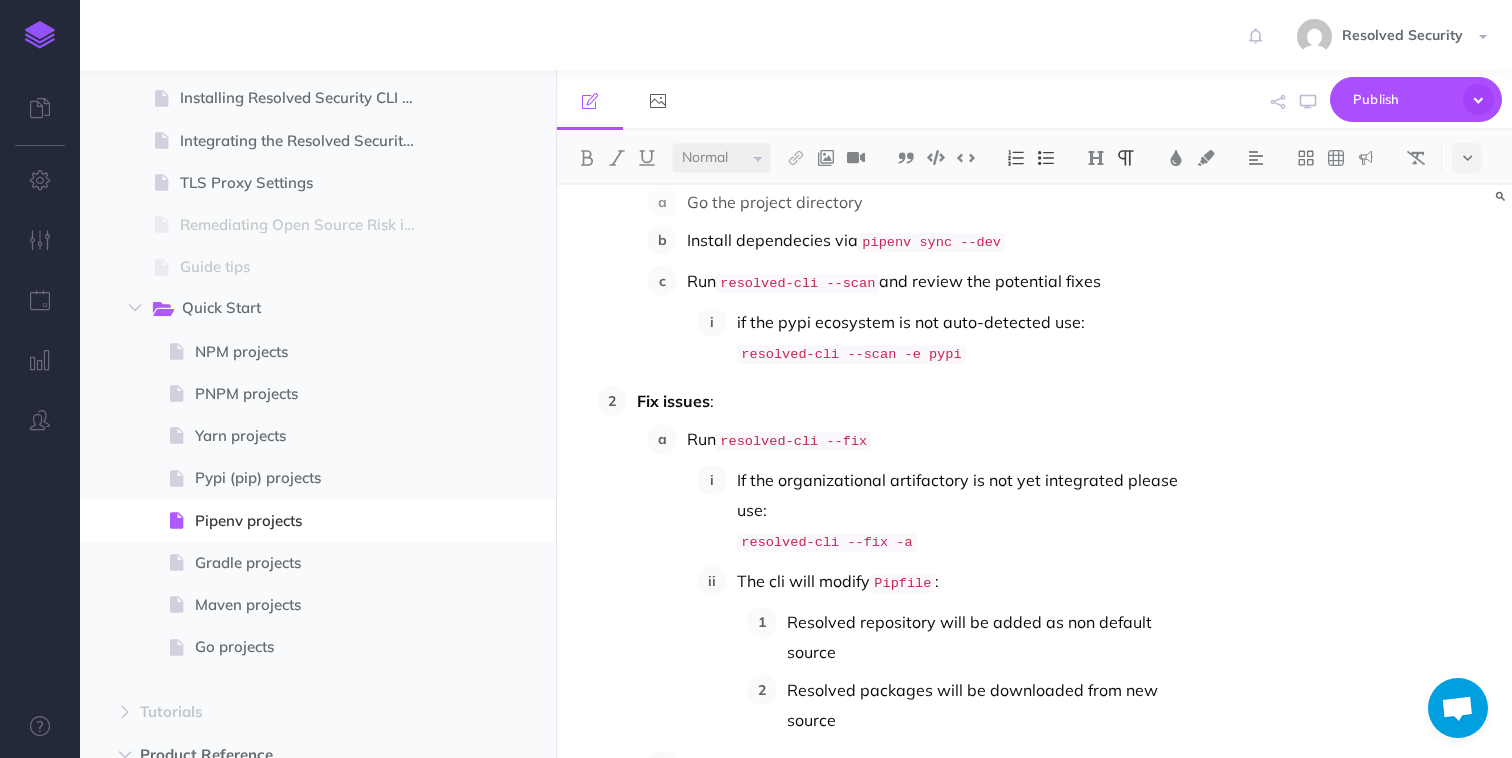 click on "Run  resolved-cli --fix" at bounding box center (943, 440) 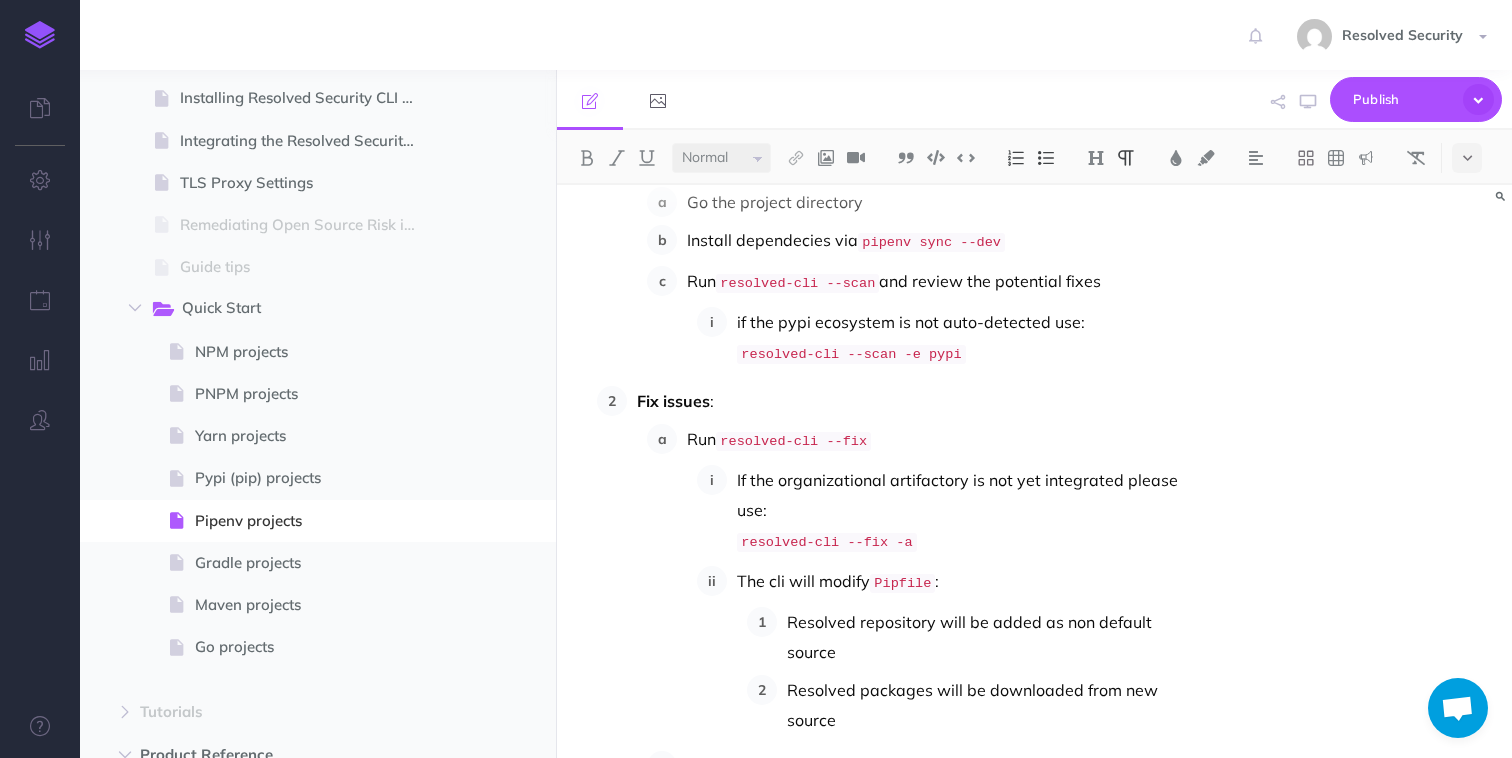 paste 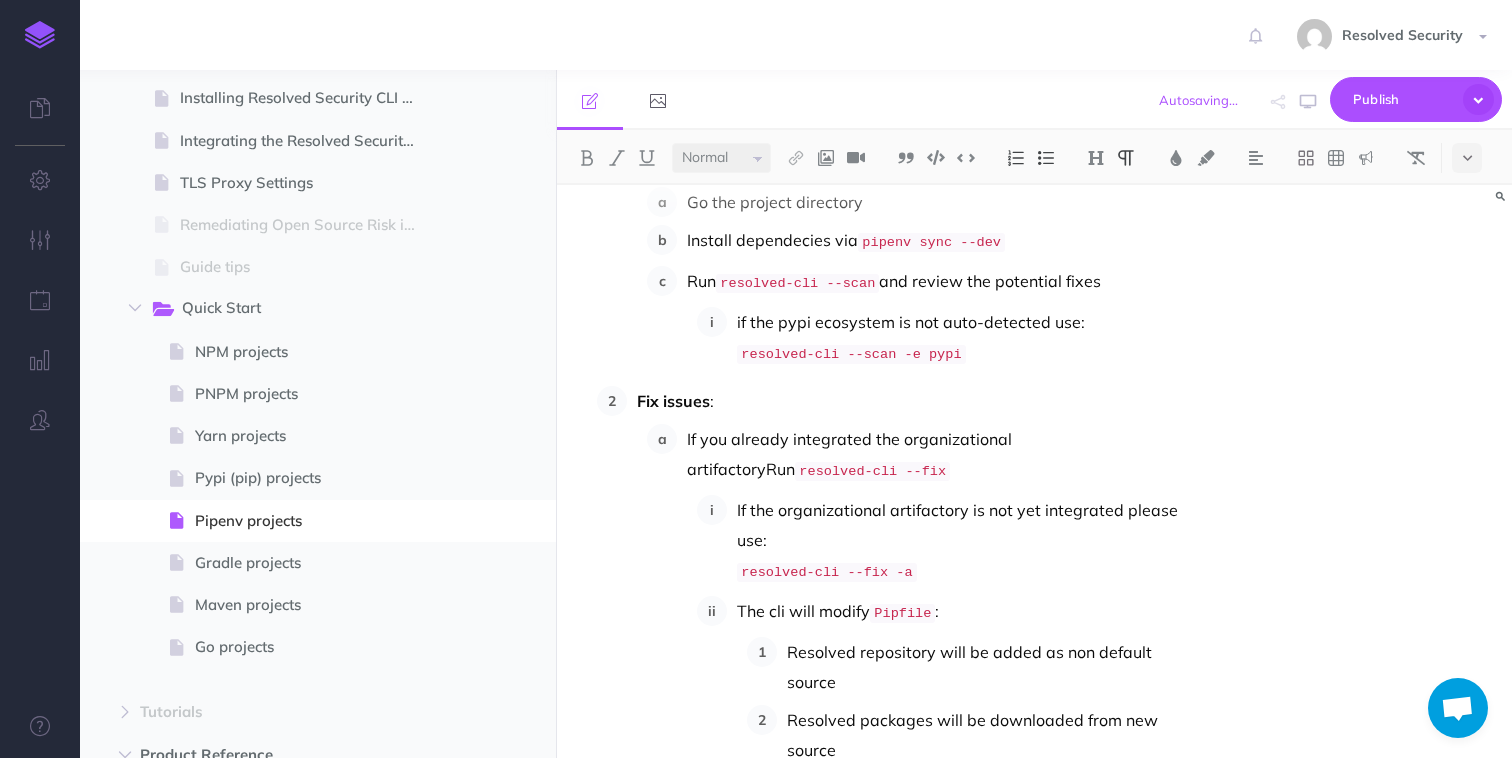 type 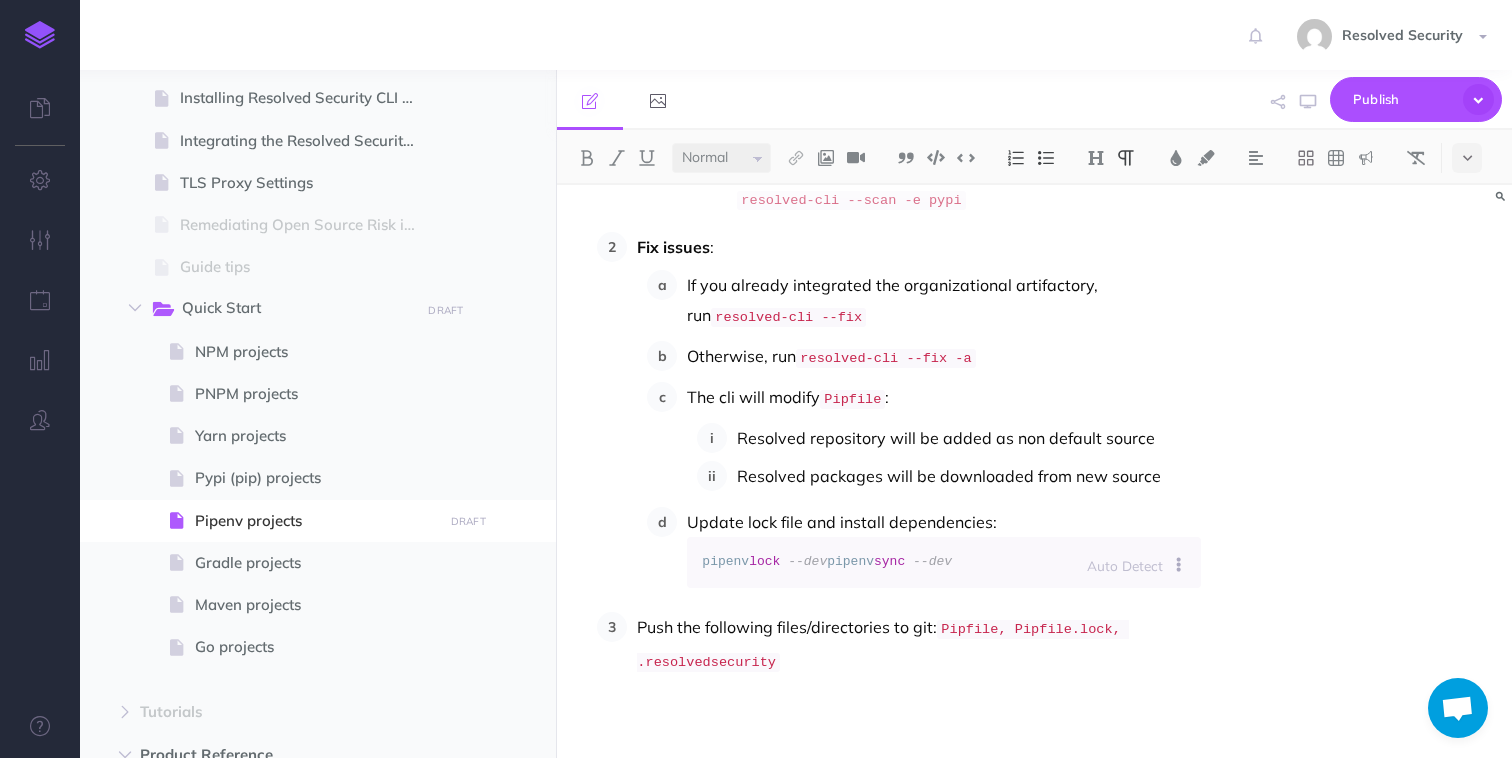 scroll, scrollTop: 920, scrollLeft: 0, axis: vertical 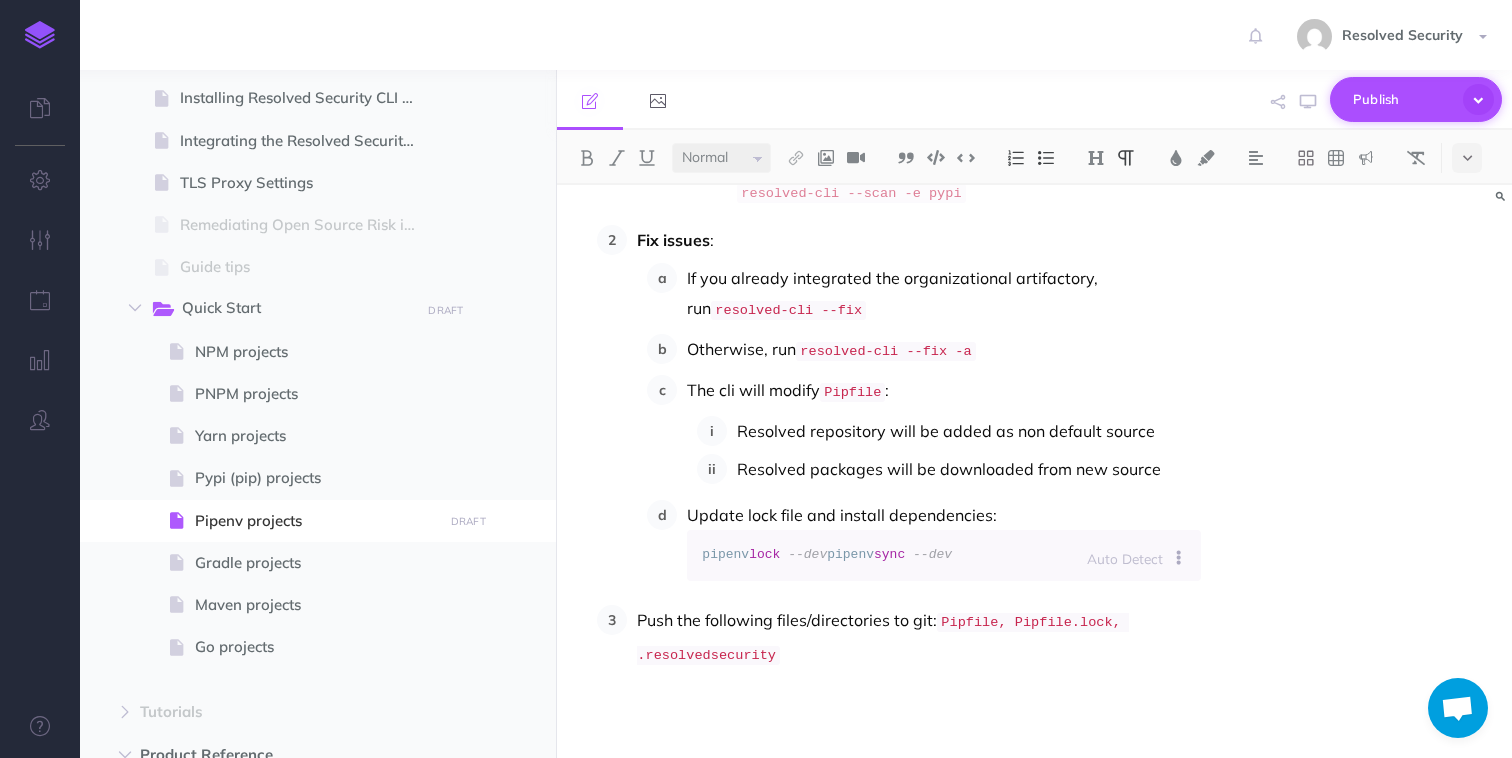 click on "Publish" at bounding box center [1403, 99] 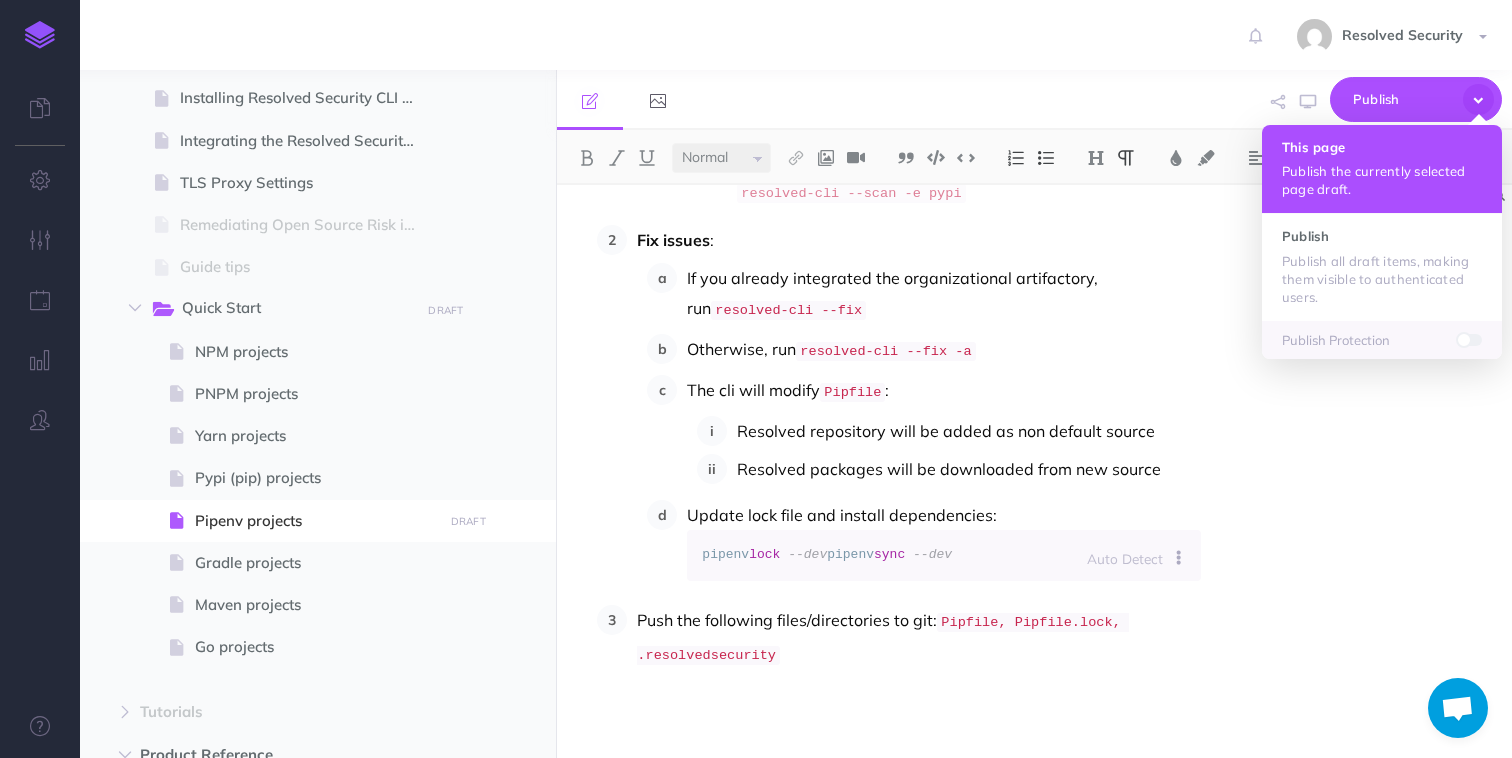 click on "This page" at bounding box center (1382, 147) 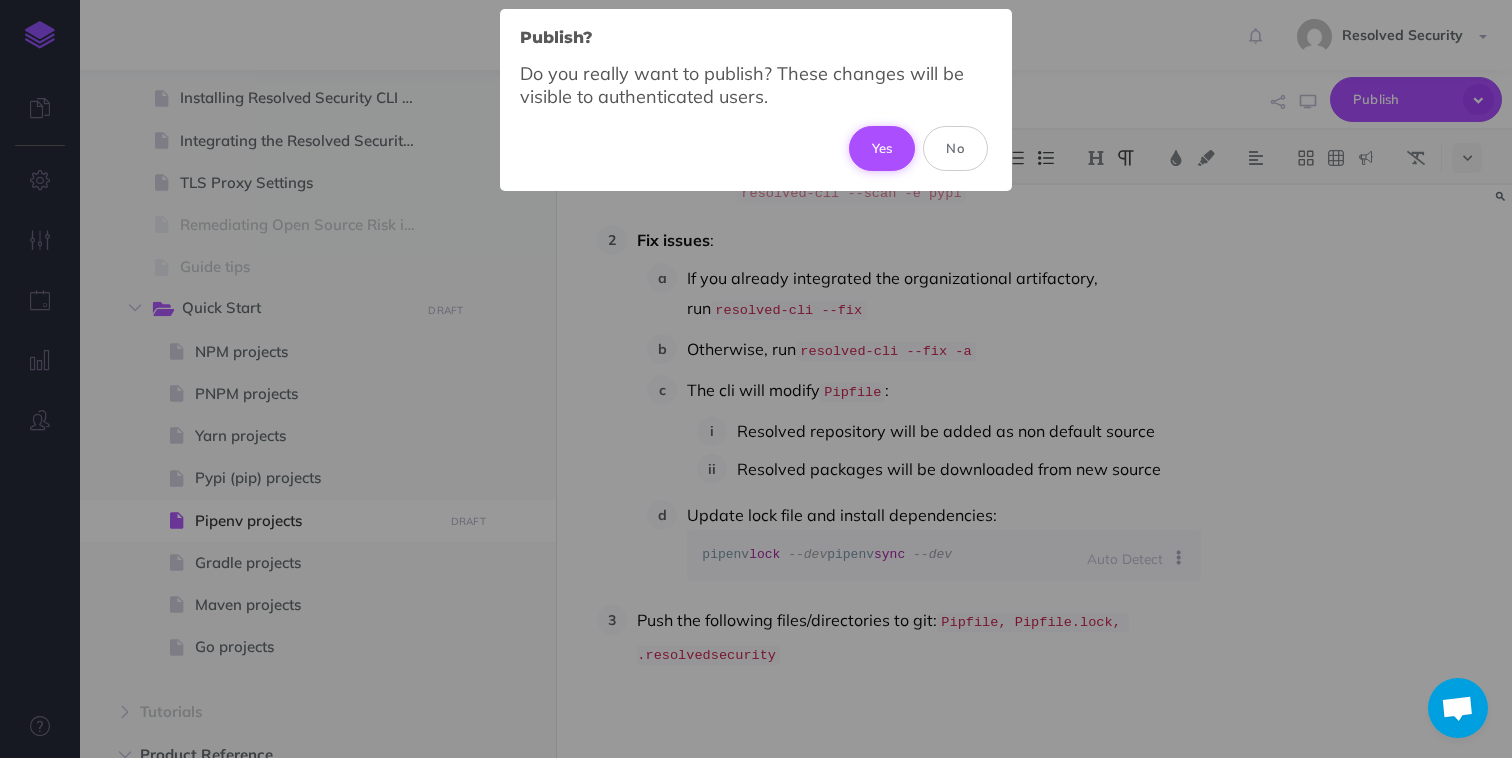 click on "Yes" at bounding box center (882, 148) 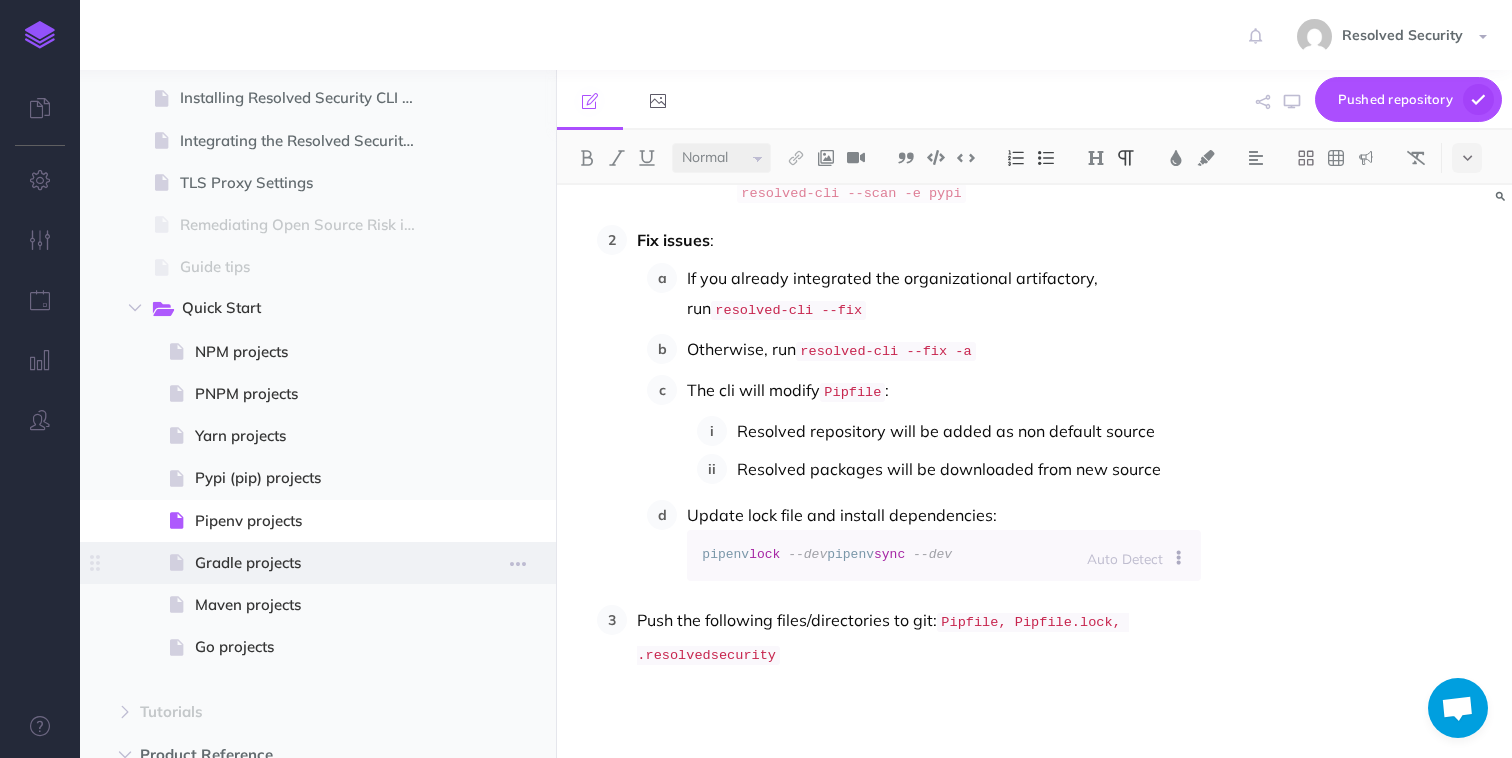 click on "Gradle projects" at bounding box center (315, 563) 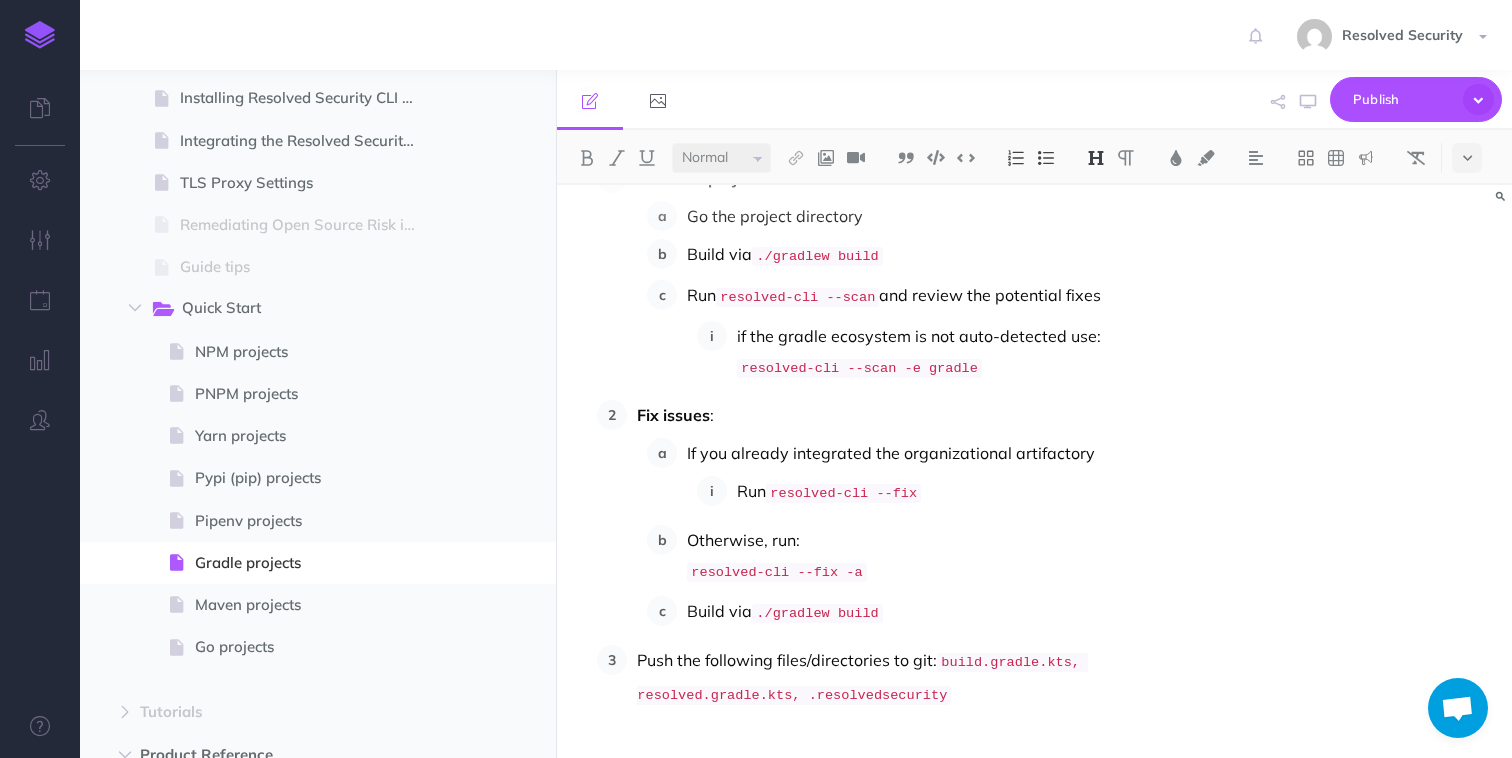 scroll, scrollTop: 765, scrollLeft: 0, axis: vertical 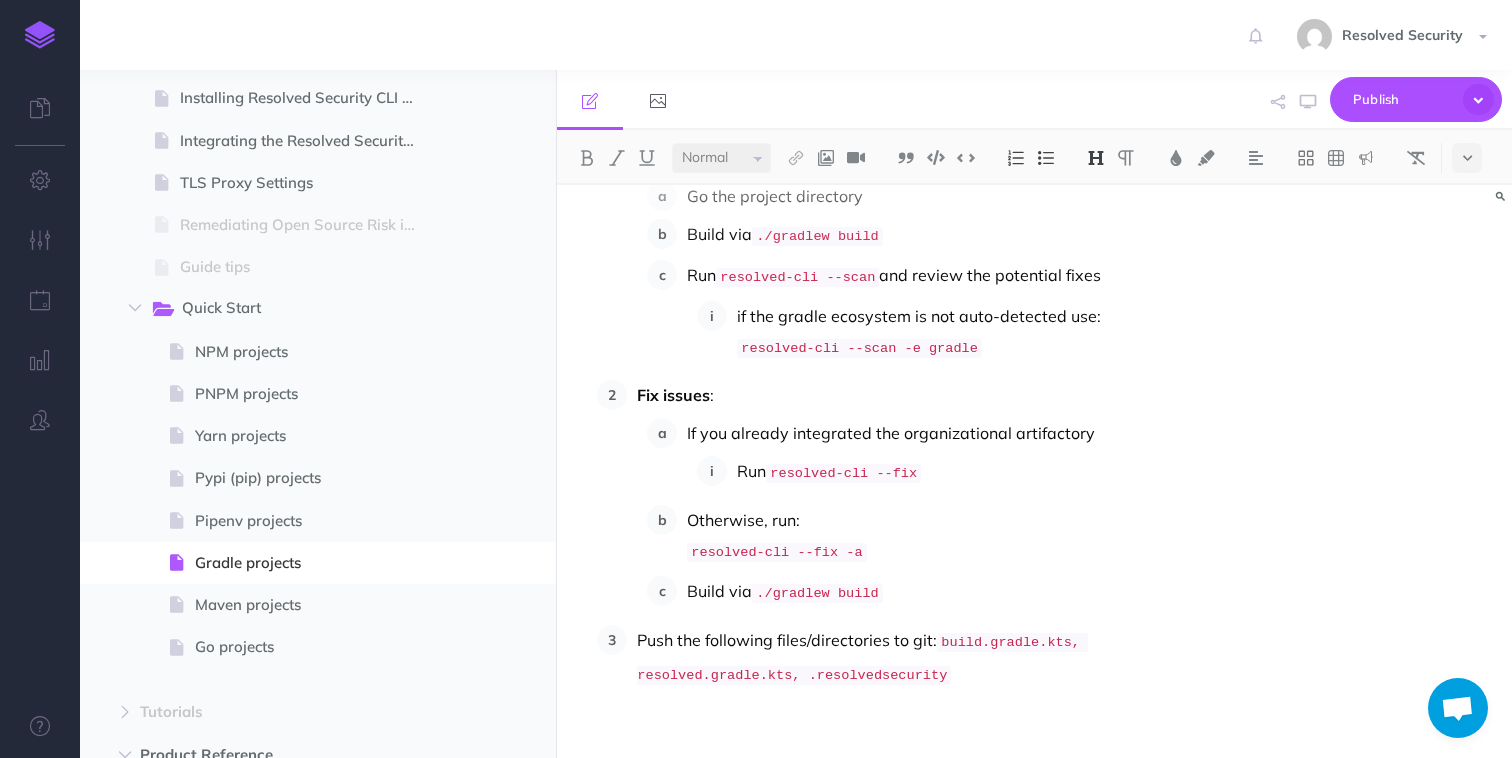 click on "Run  resolved-cli --fix" at bounding box center (968, 472) 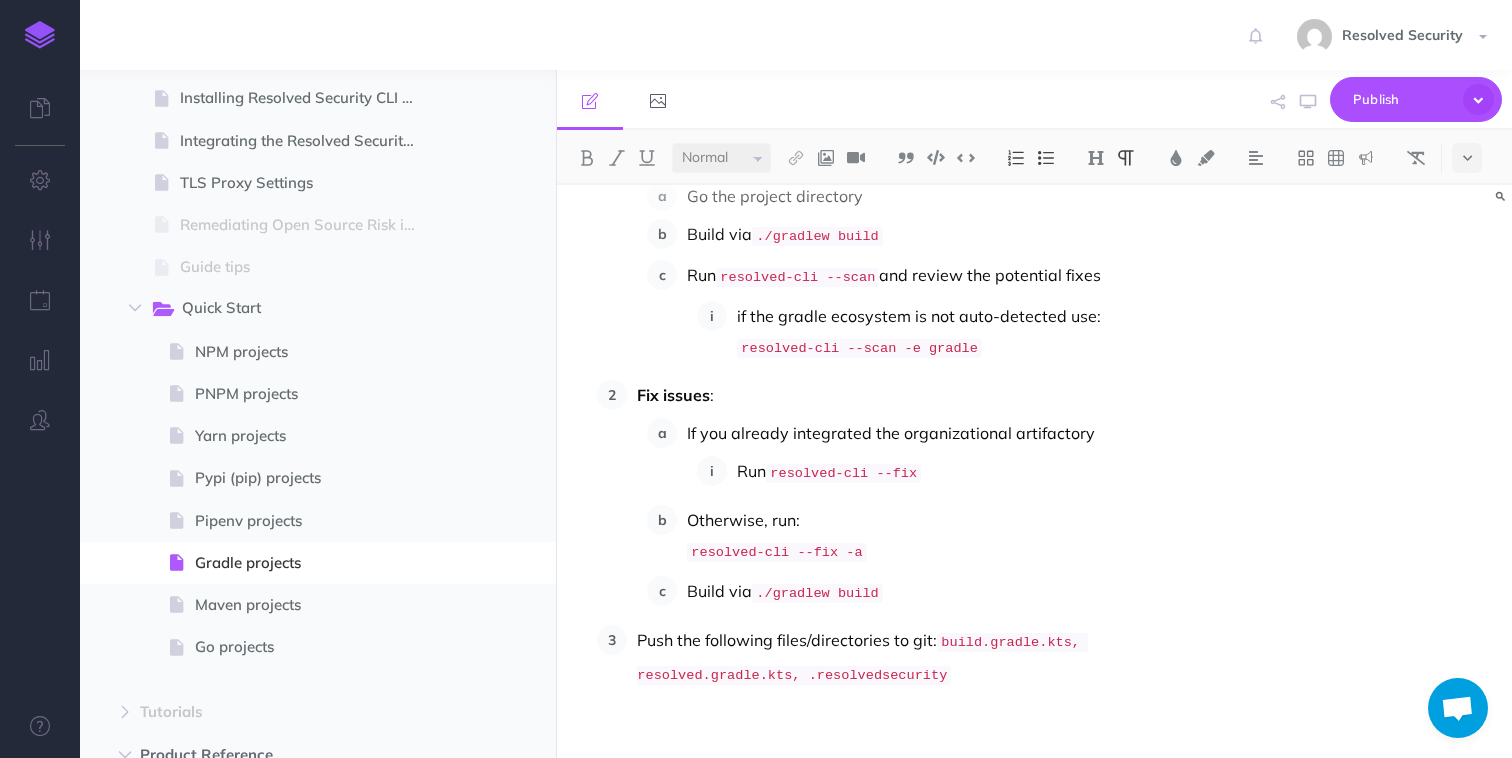 type 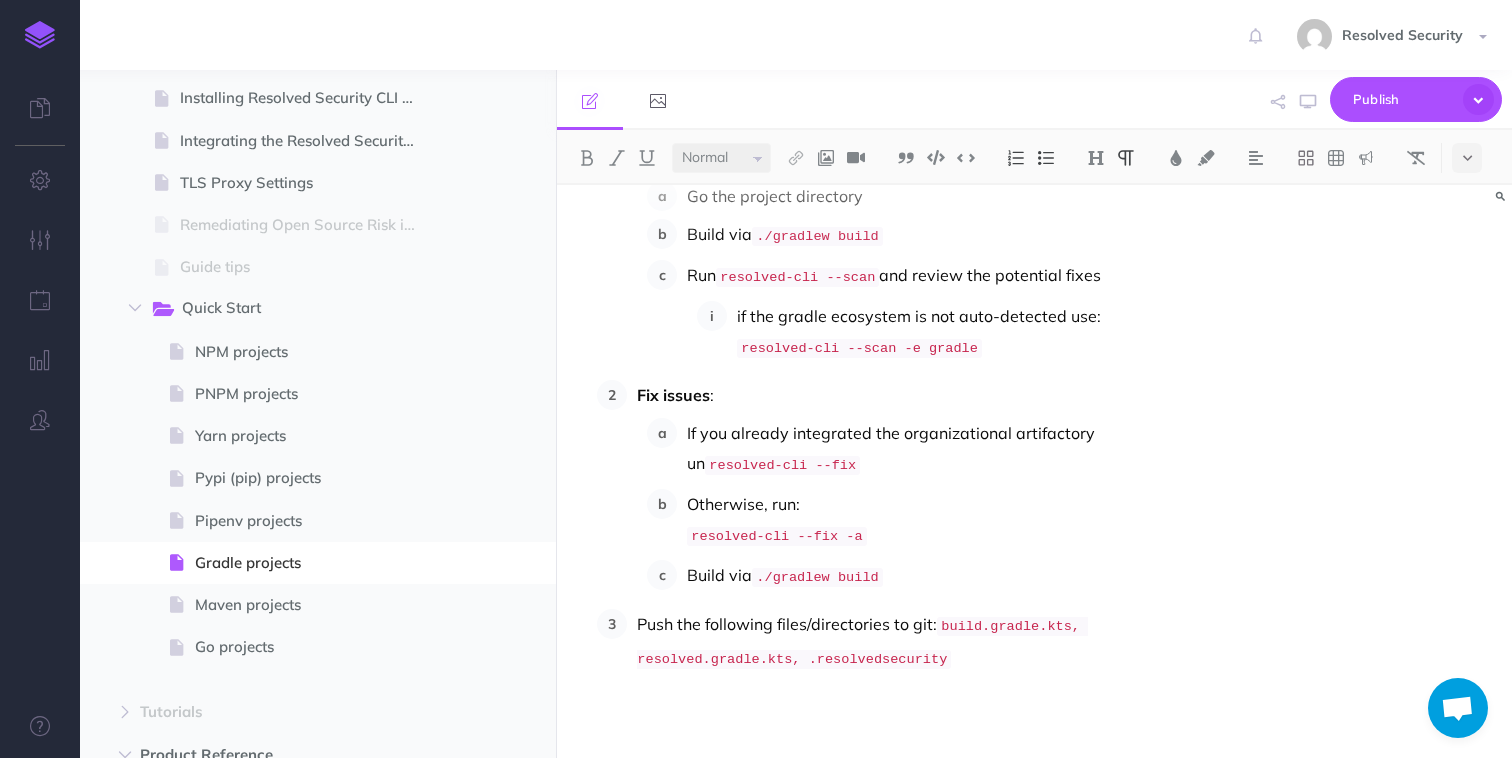 scroll, scrollTop: 749, scrollLeft: 0, axis: vertical 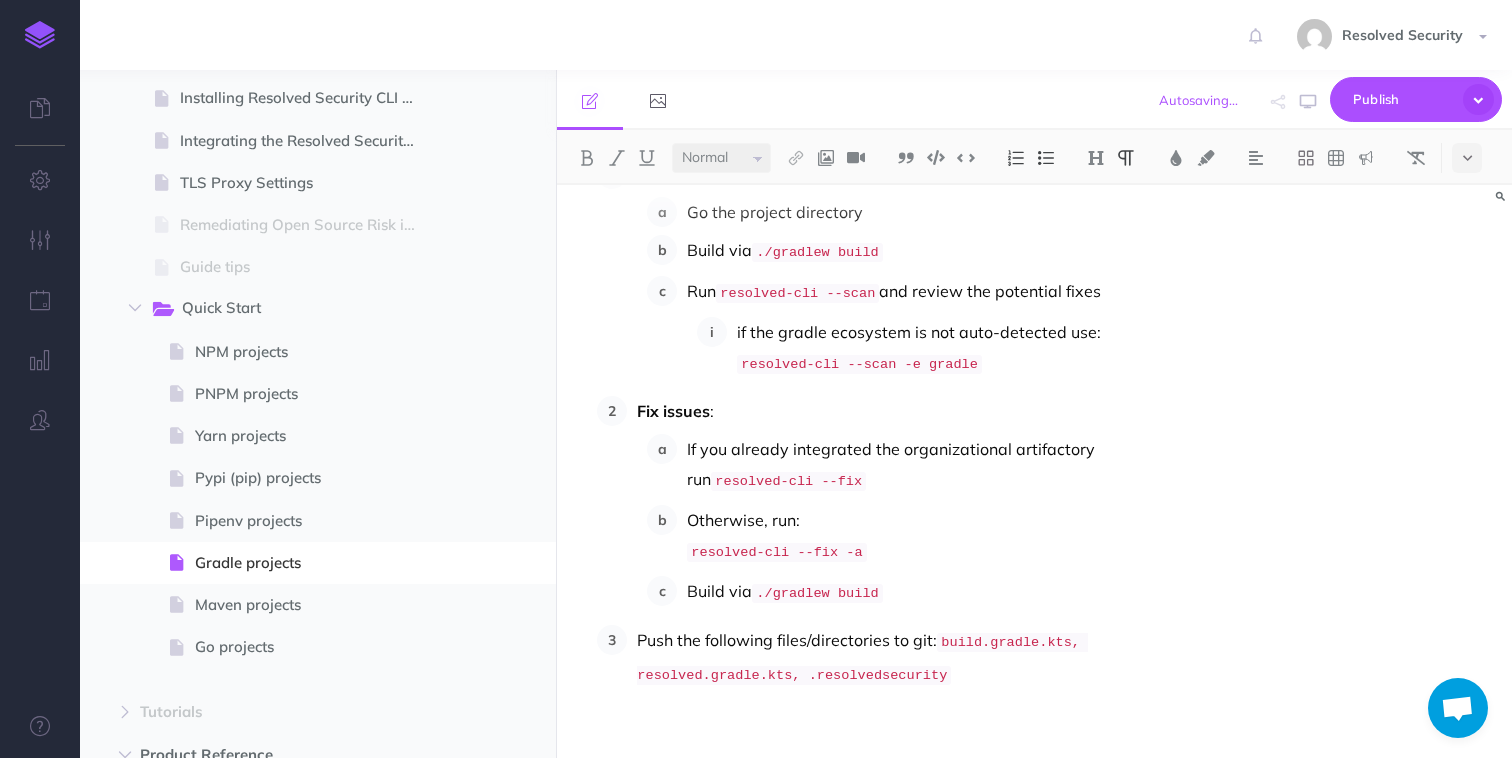 click on "Otherwise, run: resolved-cli --fix -a" at bounding box center (943, 536) 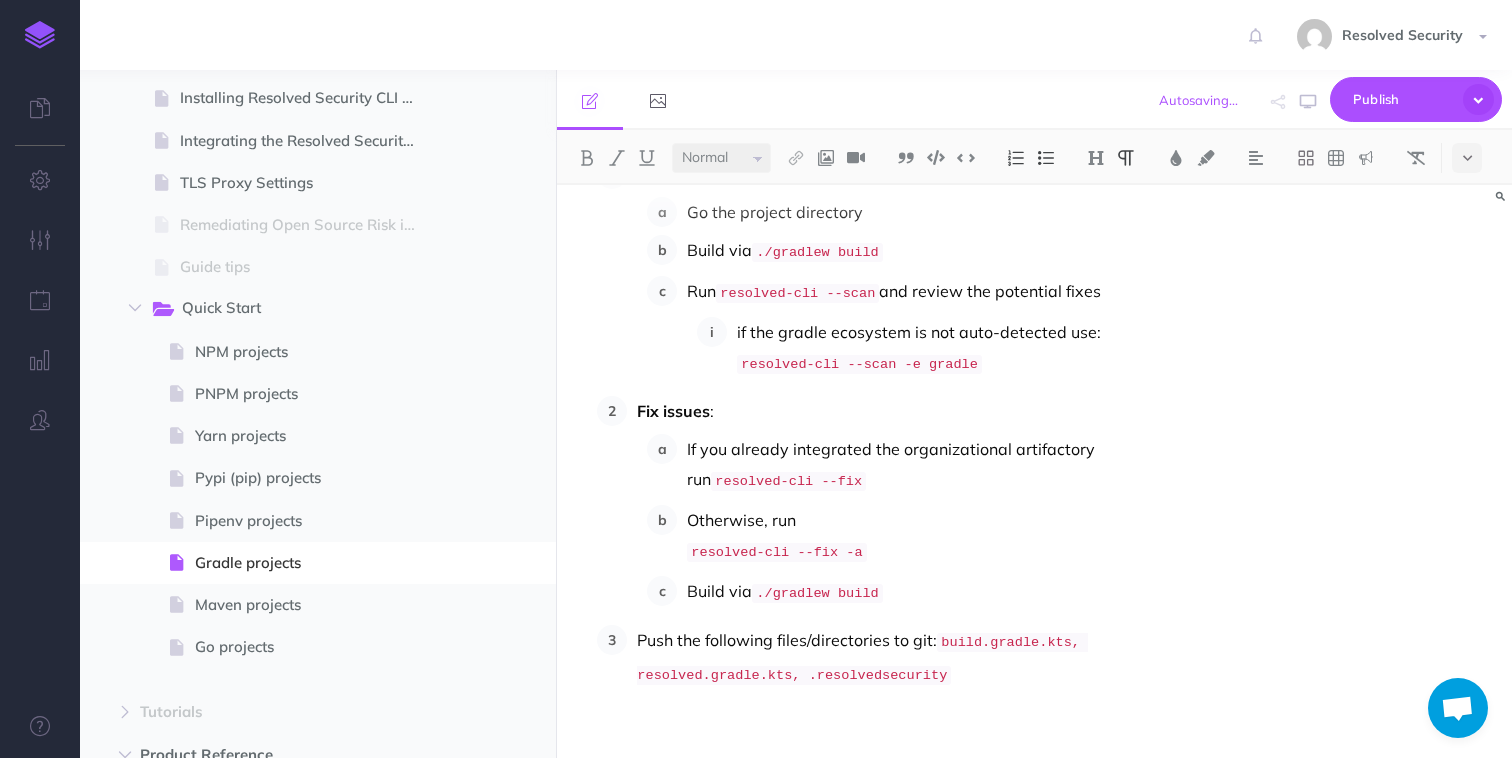 scroll, scrollTop: 719, scrollLeft: 0, axis: vertical 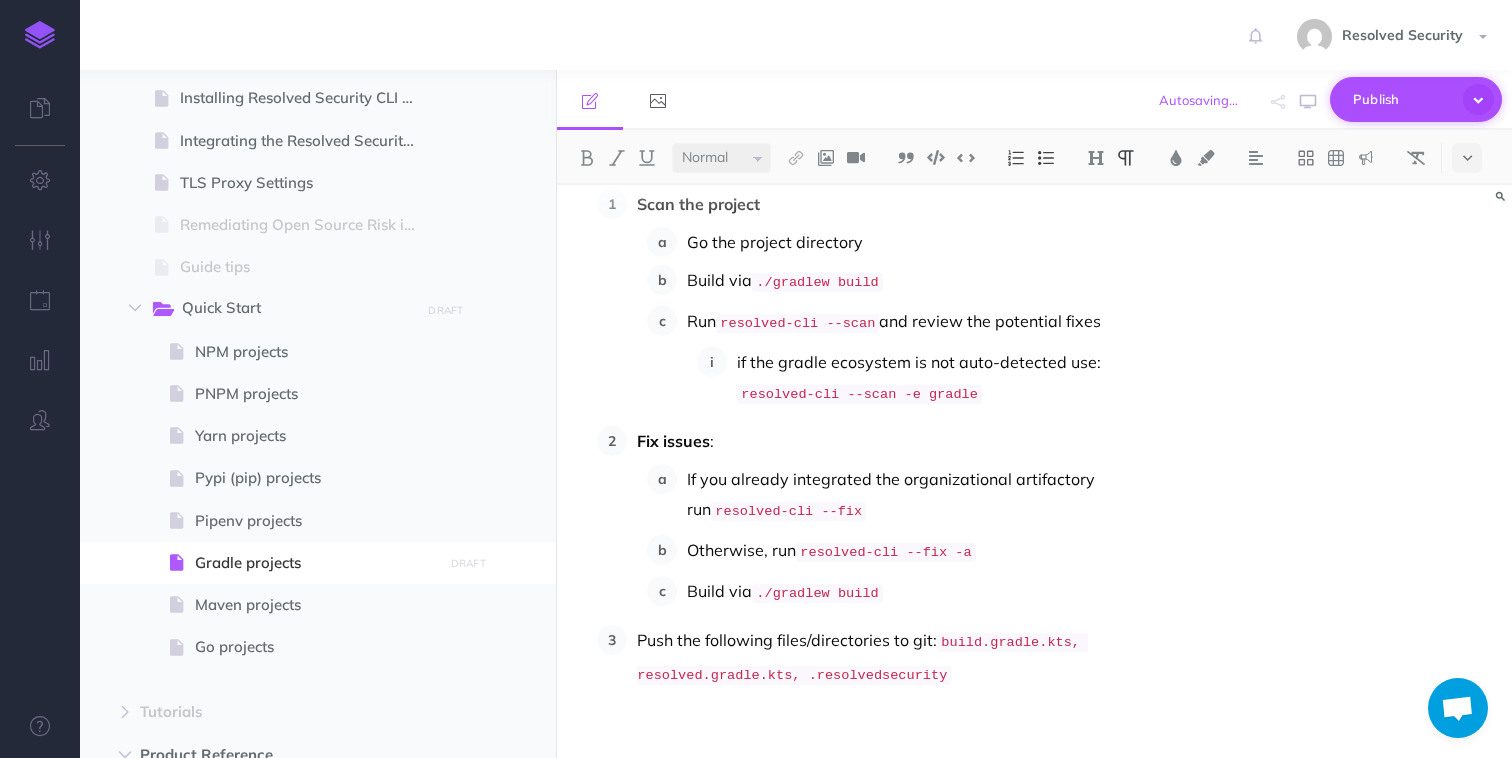 click on "Publish" at bounding box center (1403, 99) 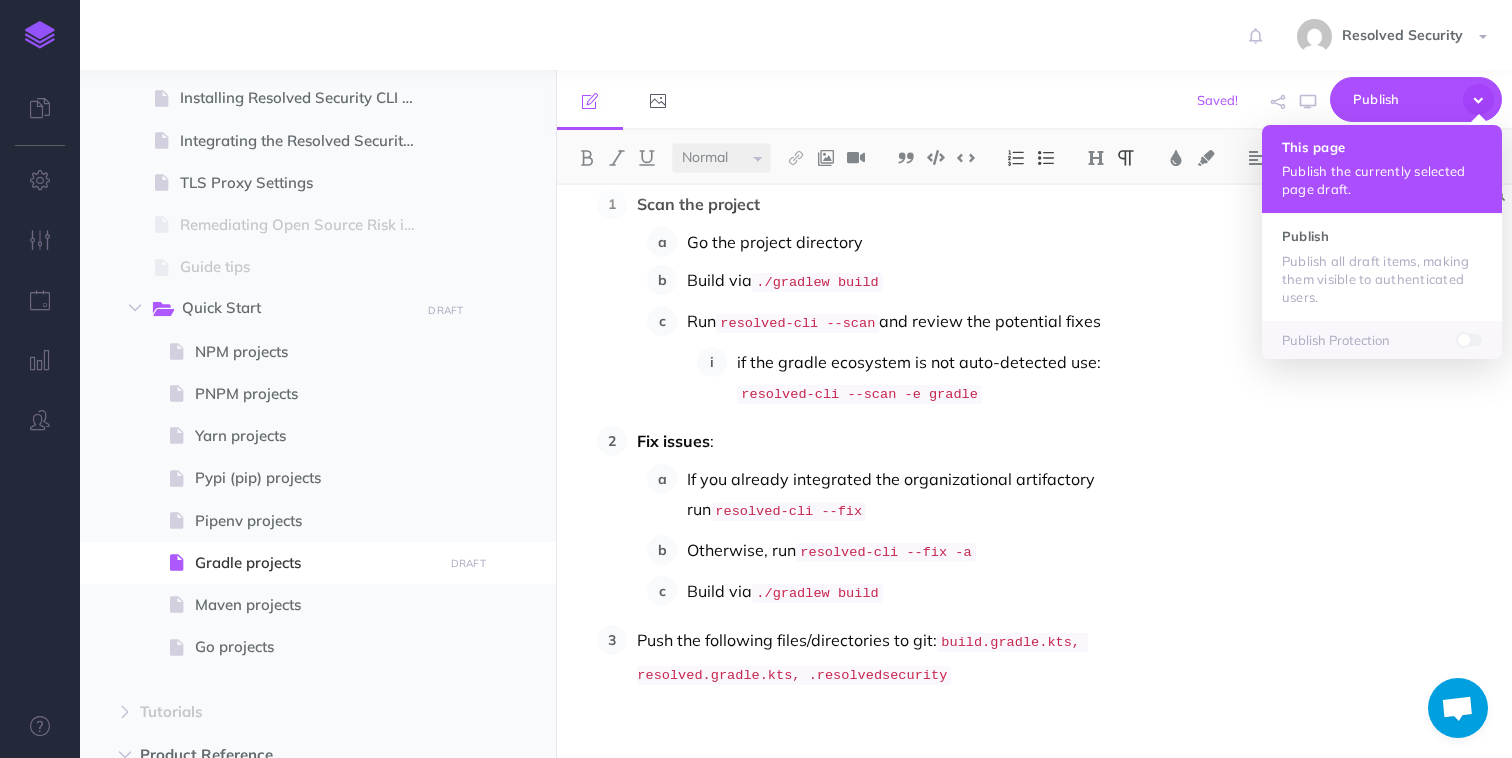 click on "This page" at bounding box center [1382, 147] 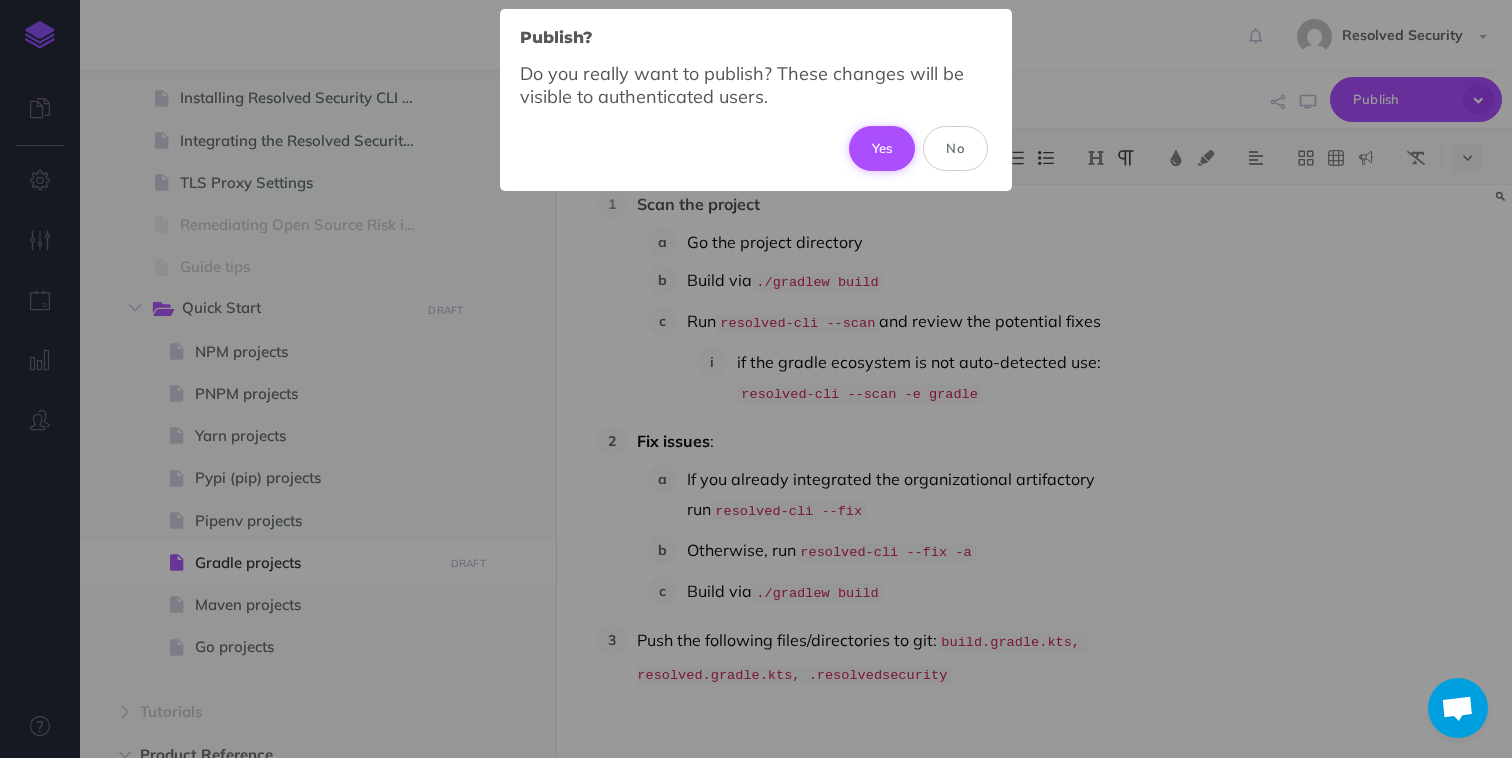 click on "Yes" at bounding box center (882, 148) 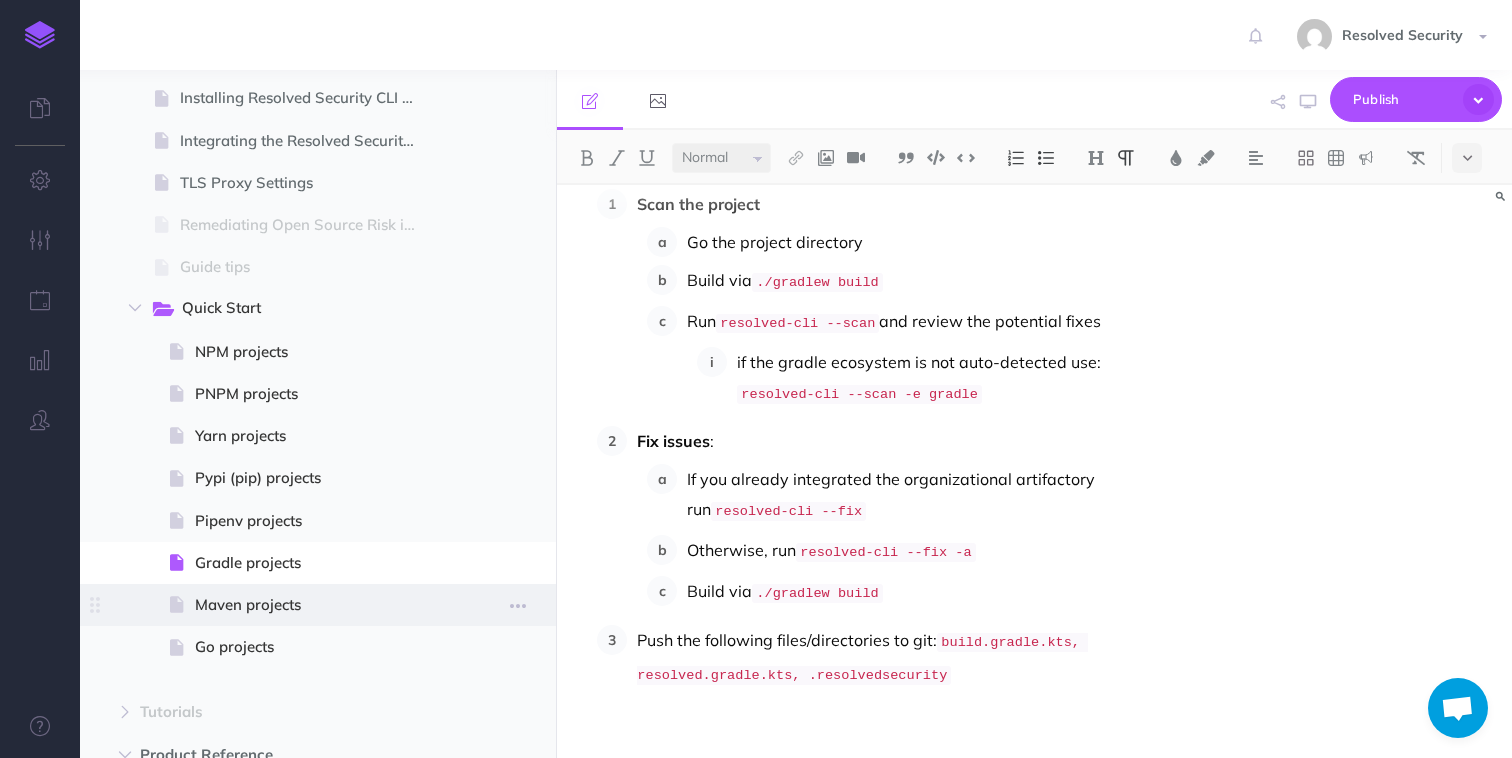 click on "Maven projects" at bounding box center [315, 605] 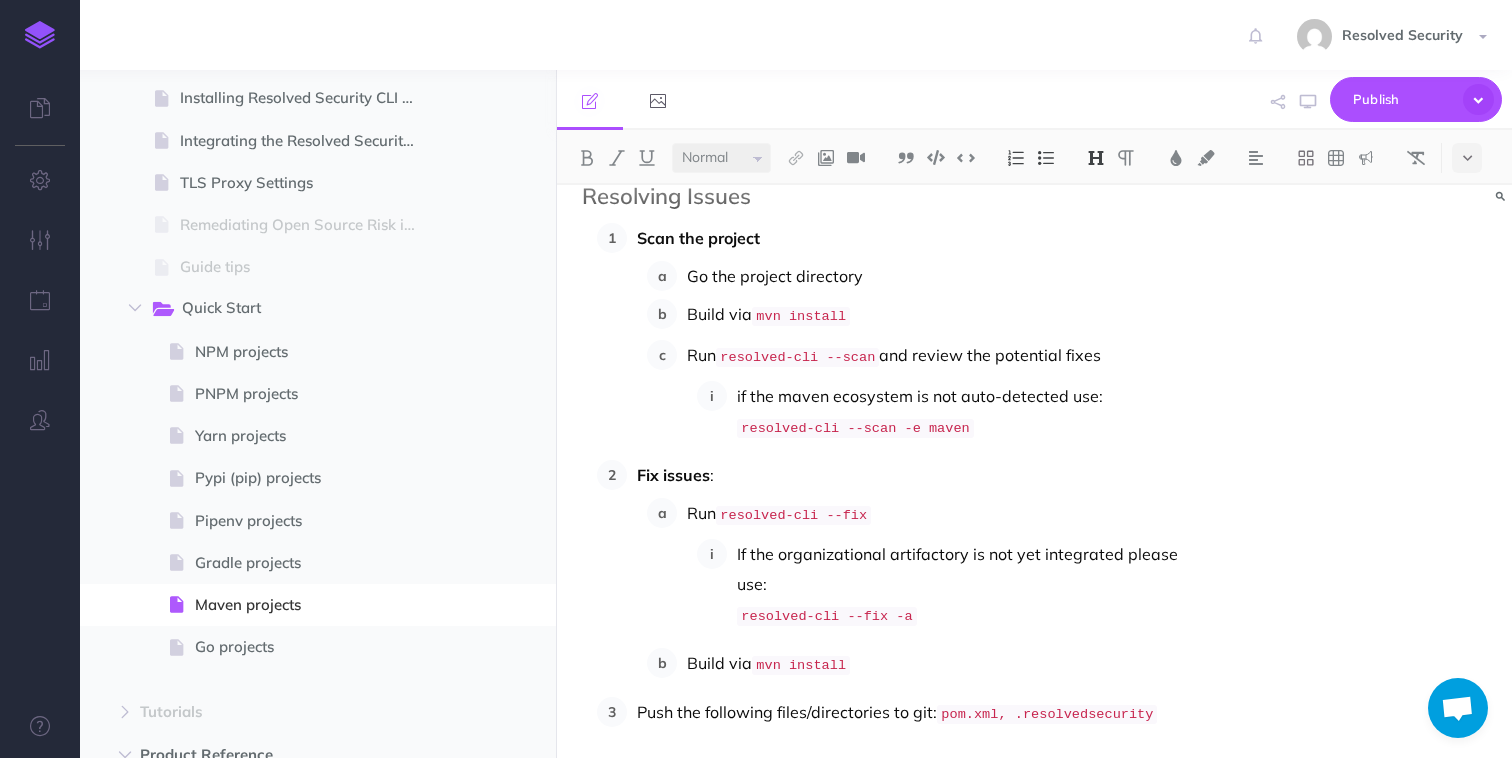 scroll, scrollTop: 691, scrollLeft: 0, axis: vertical 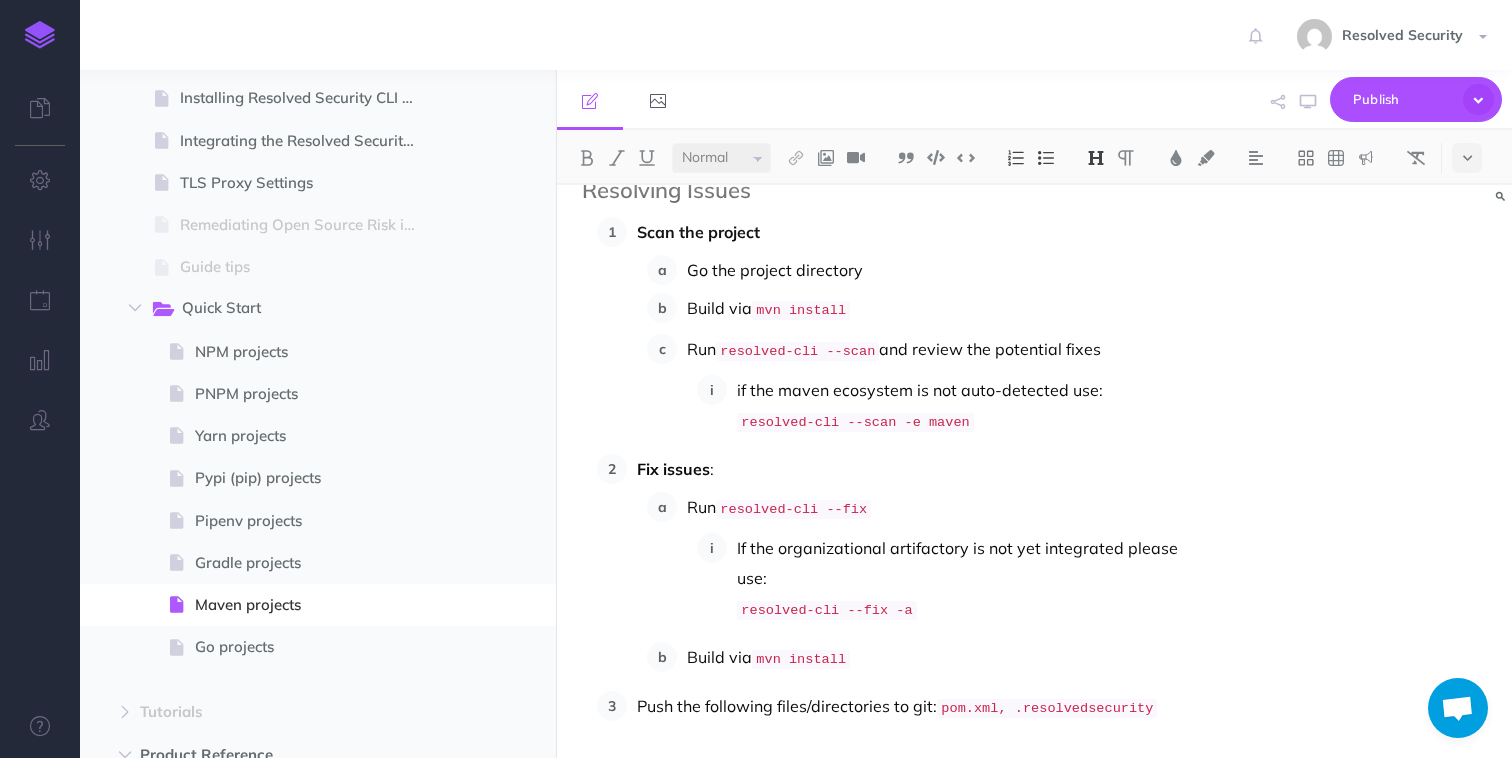 click on "Run  resolved-cli --fix" at bounding box center [943, 508] 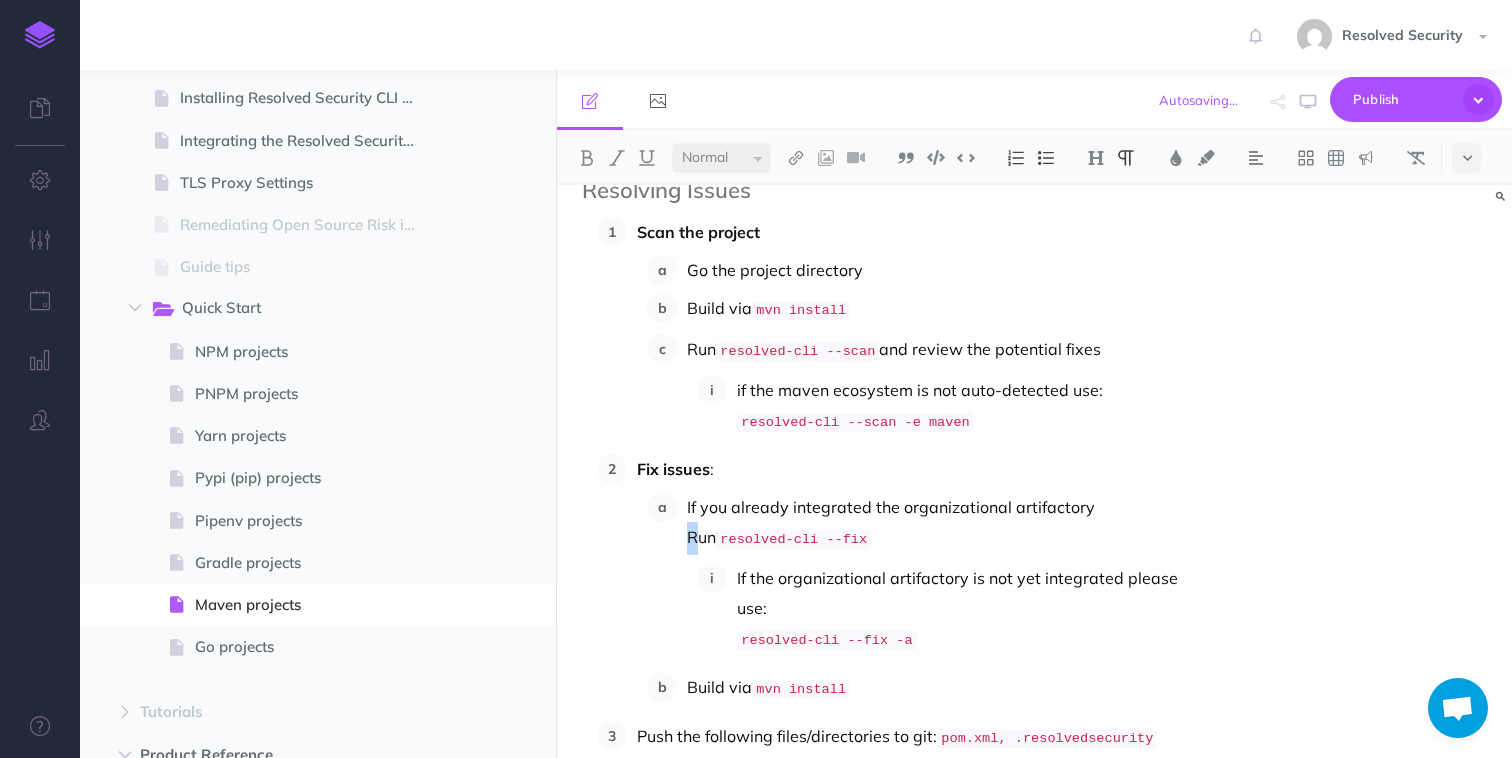 type 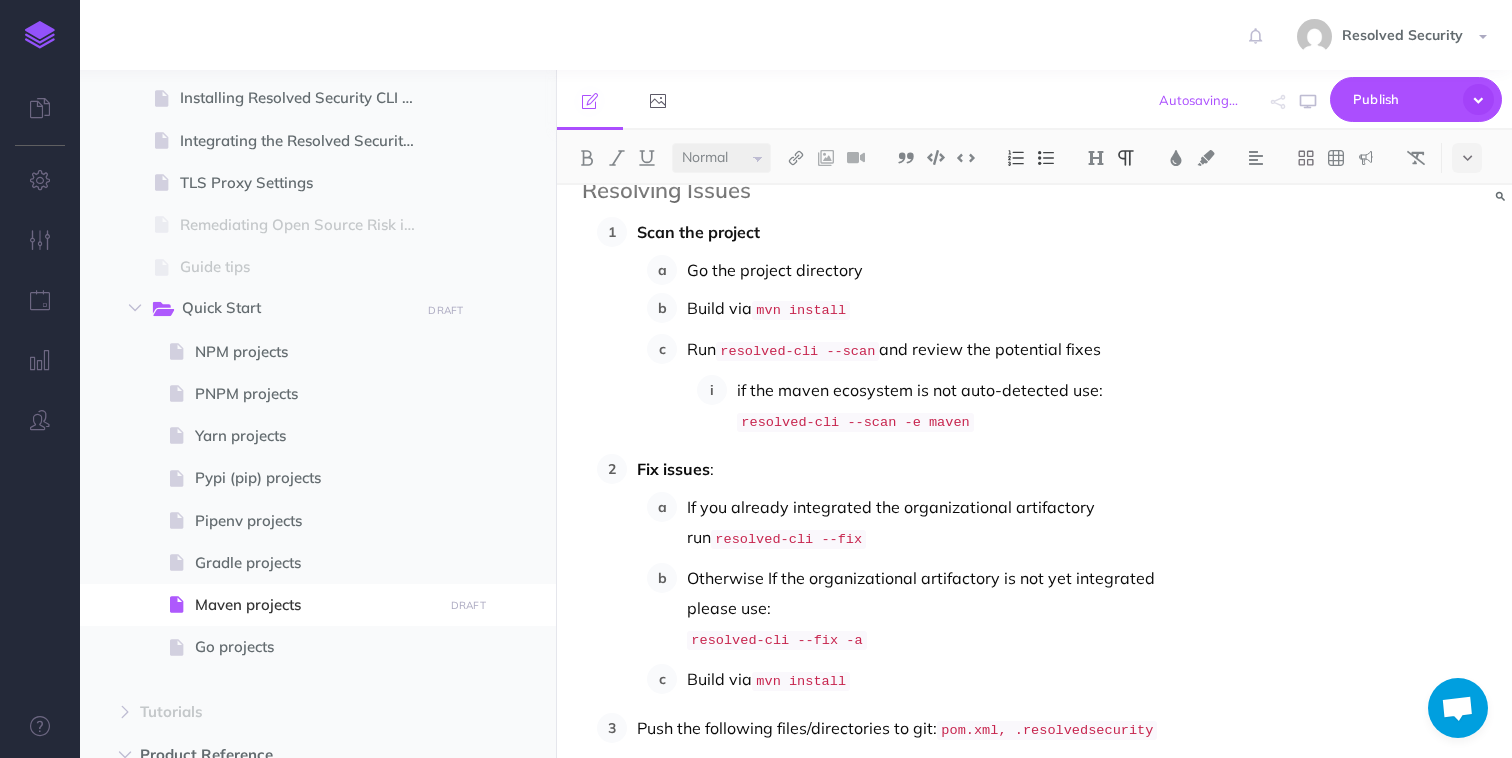 scroll, scrollTop: 688, scrollLeft: 0, axis: vertical 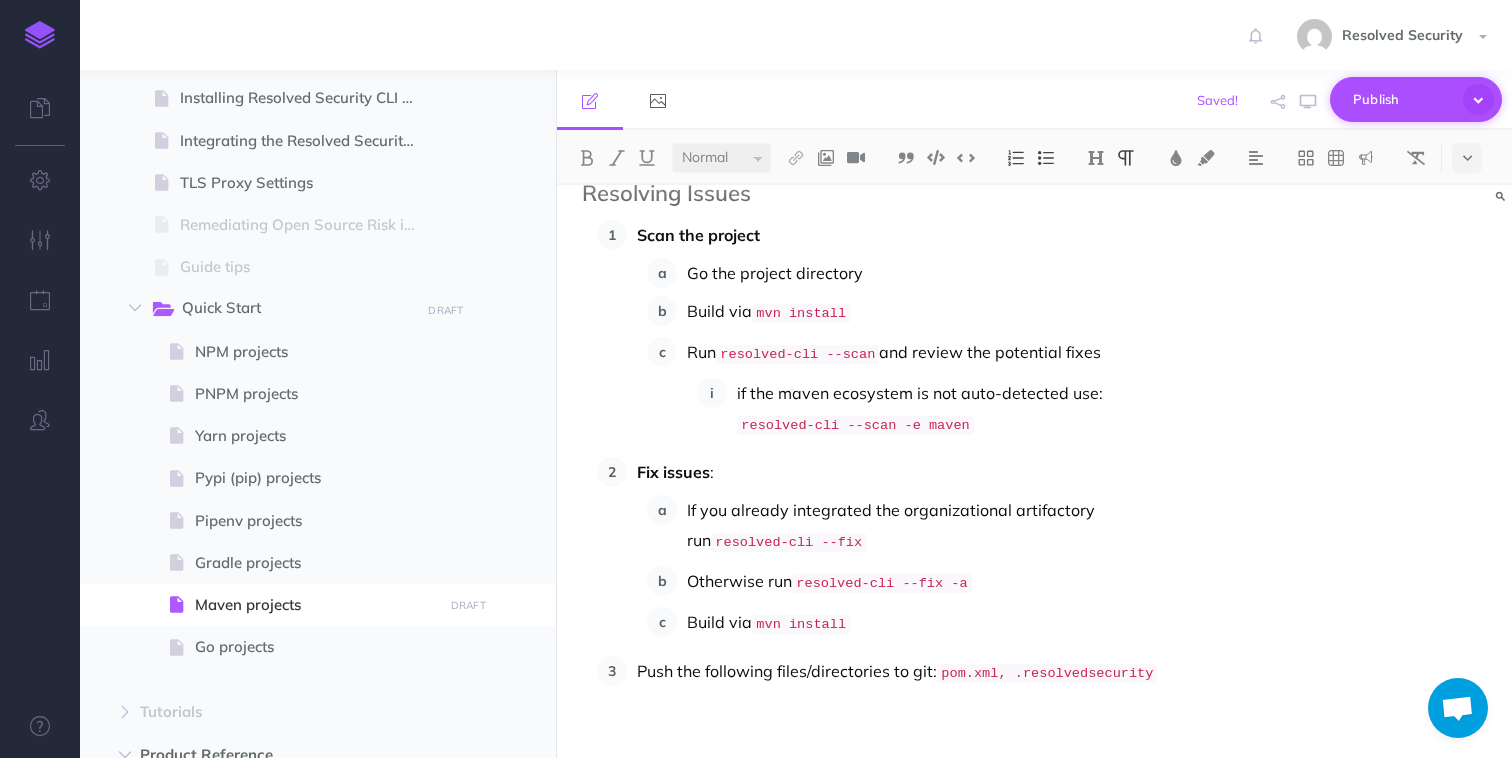 click on "Publish" at bounding box center (1403, 99) 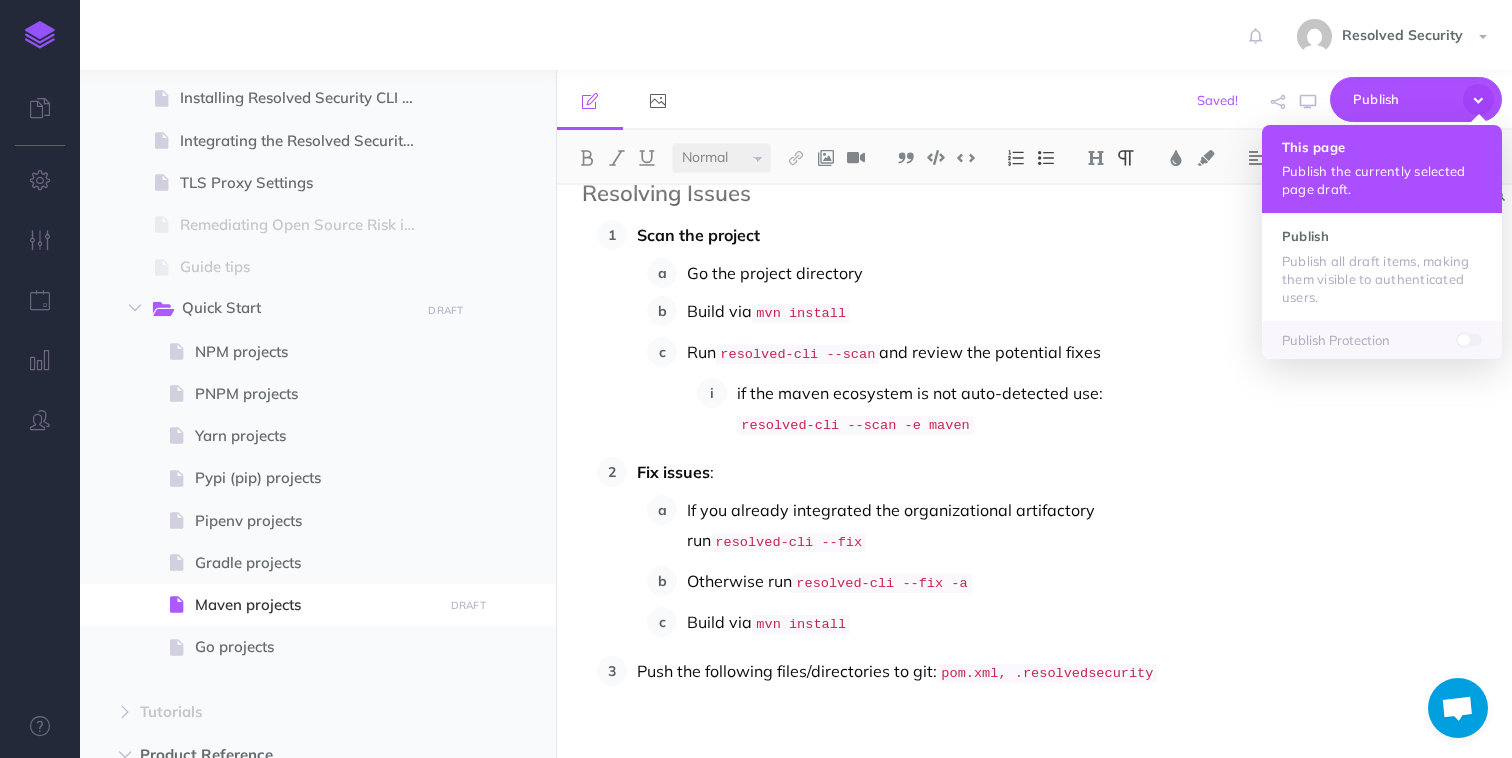 click on "This page" at bounding box center [1382, 147] 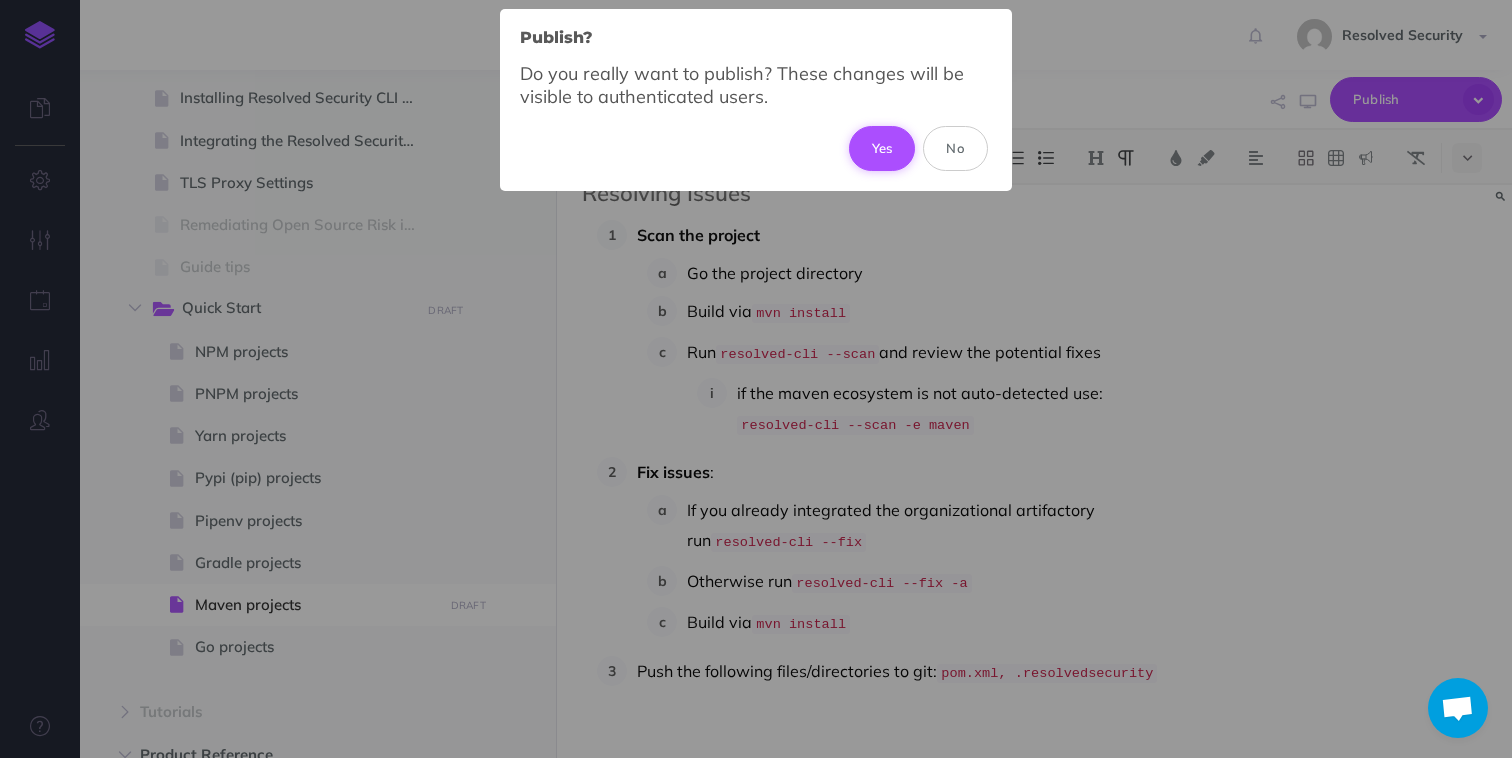 click on "Yes" at bounding box center (882, 148) 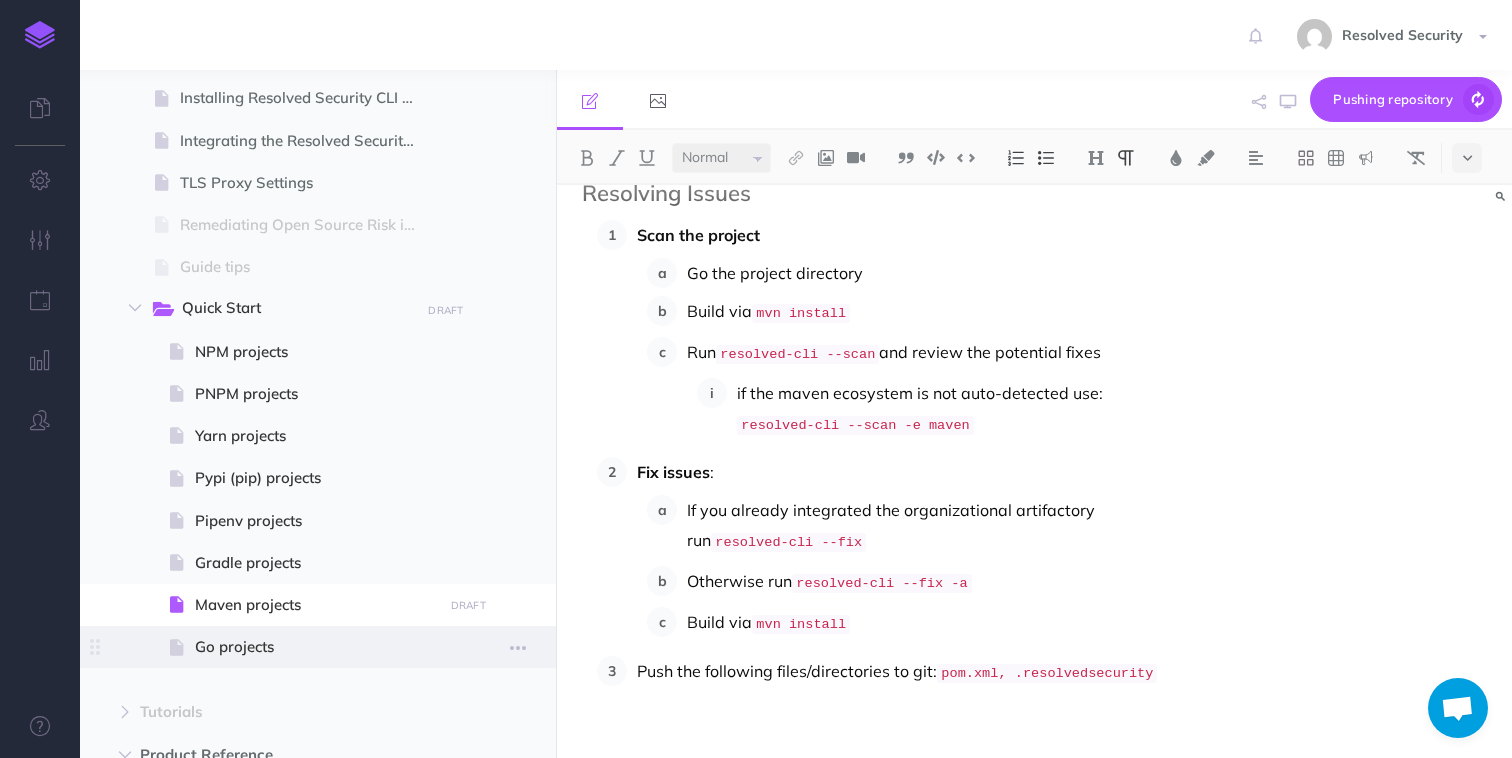 click on "Go projects" at bounding box center [315, 647] 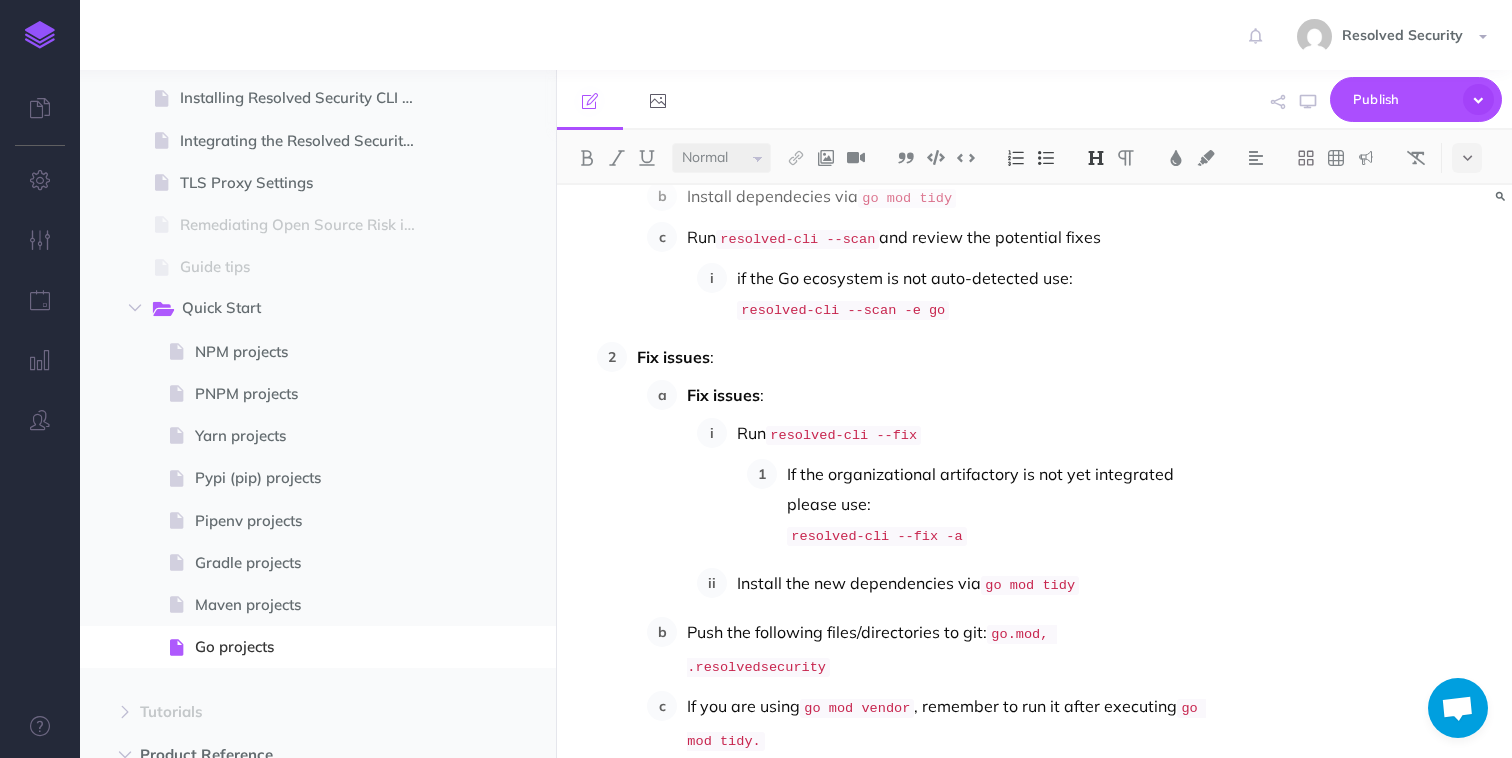 scroll, scrollTop: 798, scrollLeft: 0, axis: vertical 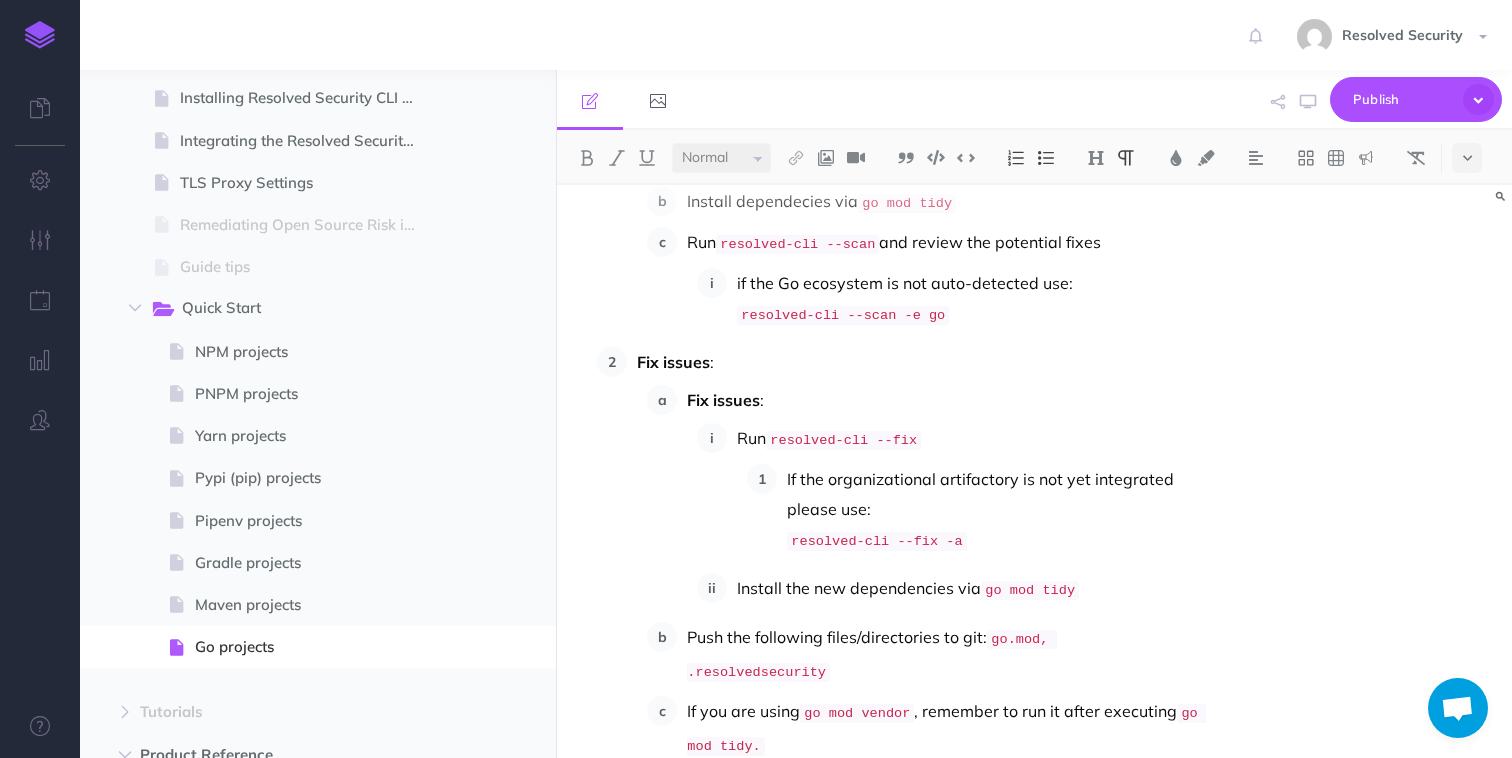 click on "Run  resolved-cli --fix" at bounding box center [968, 439] 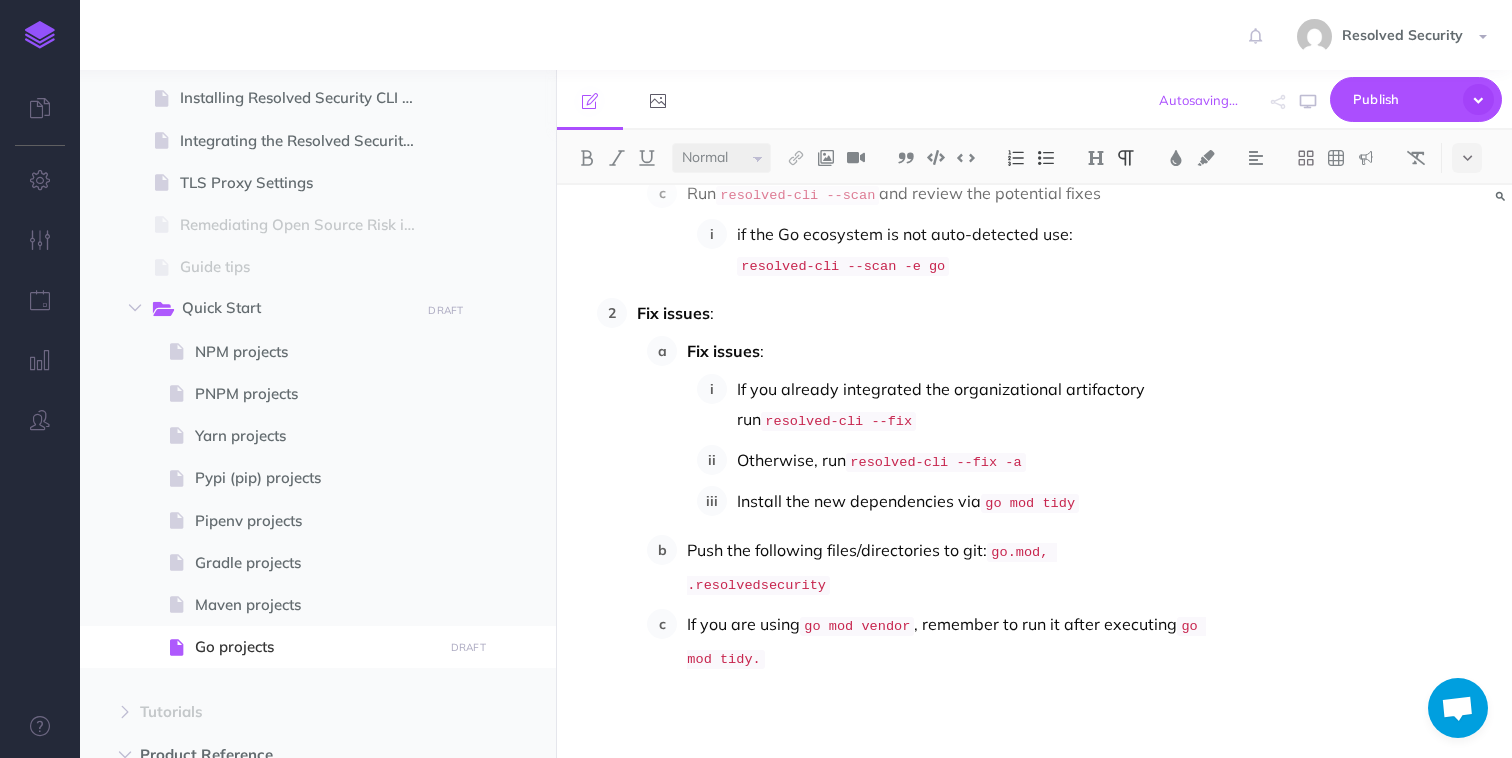 scroll, scrollTop: 858, scrollLeft: 0, axis: vertical 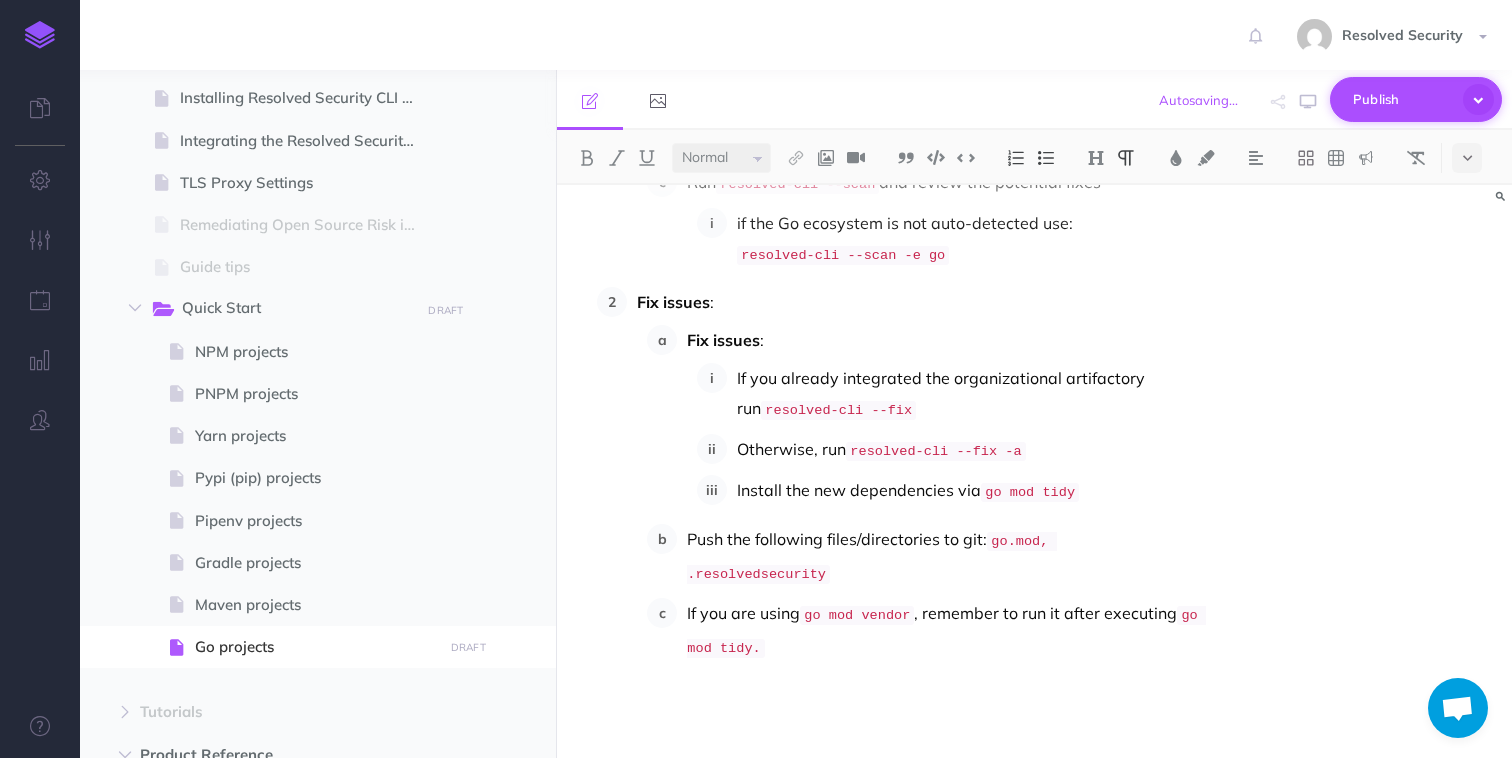 click on "Publish" at bounding box center (1403, 99) 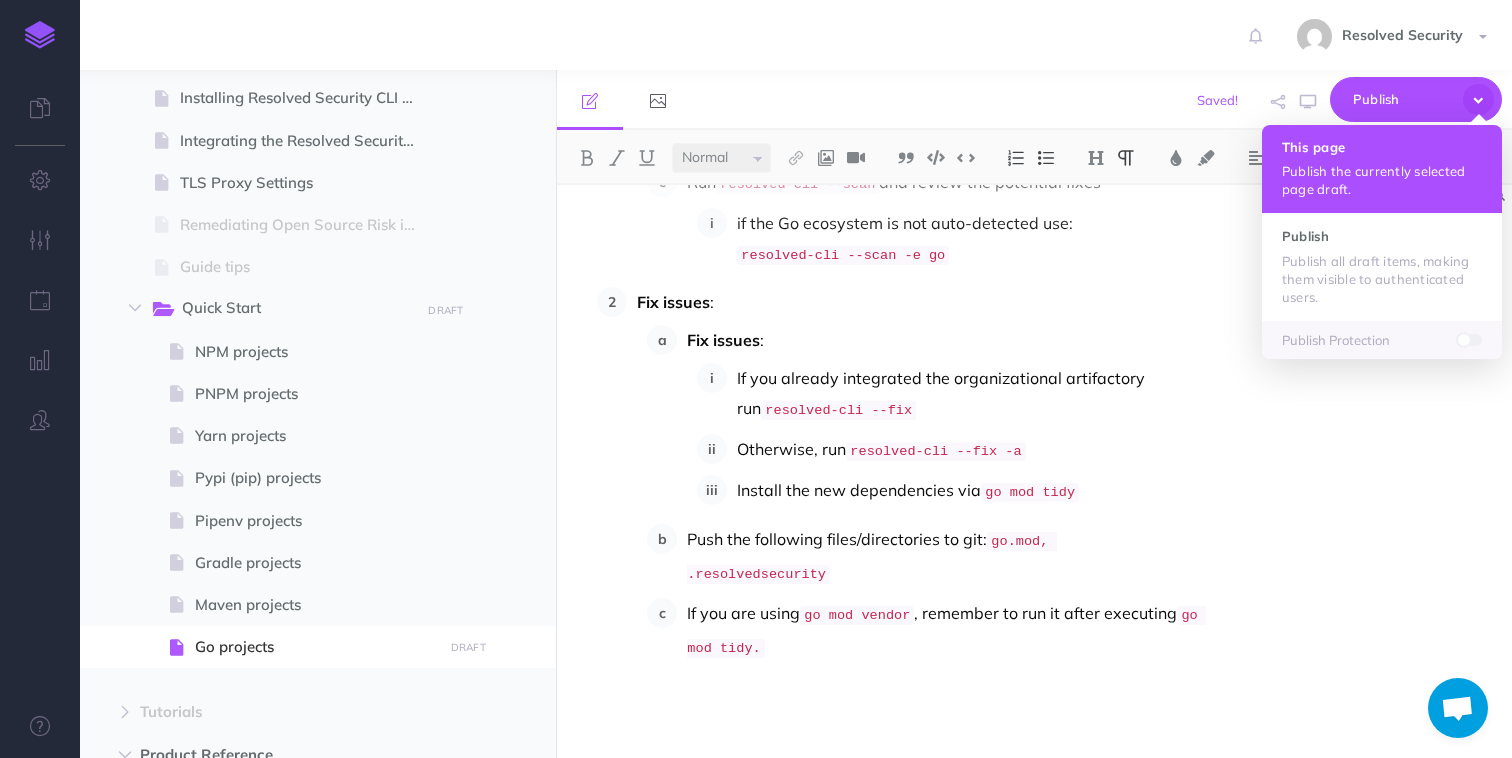 click on "This page" at bounding box center (1382, 147) 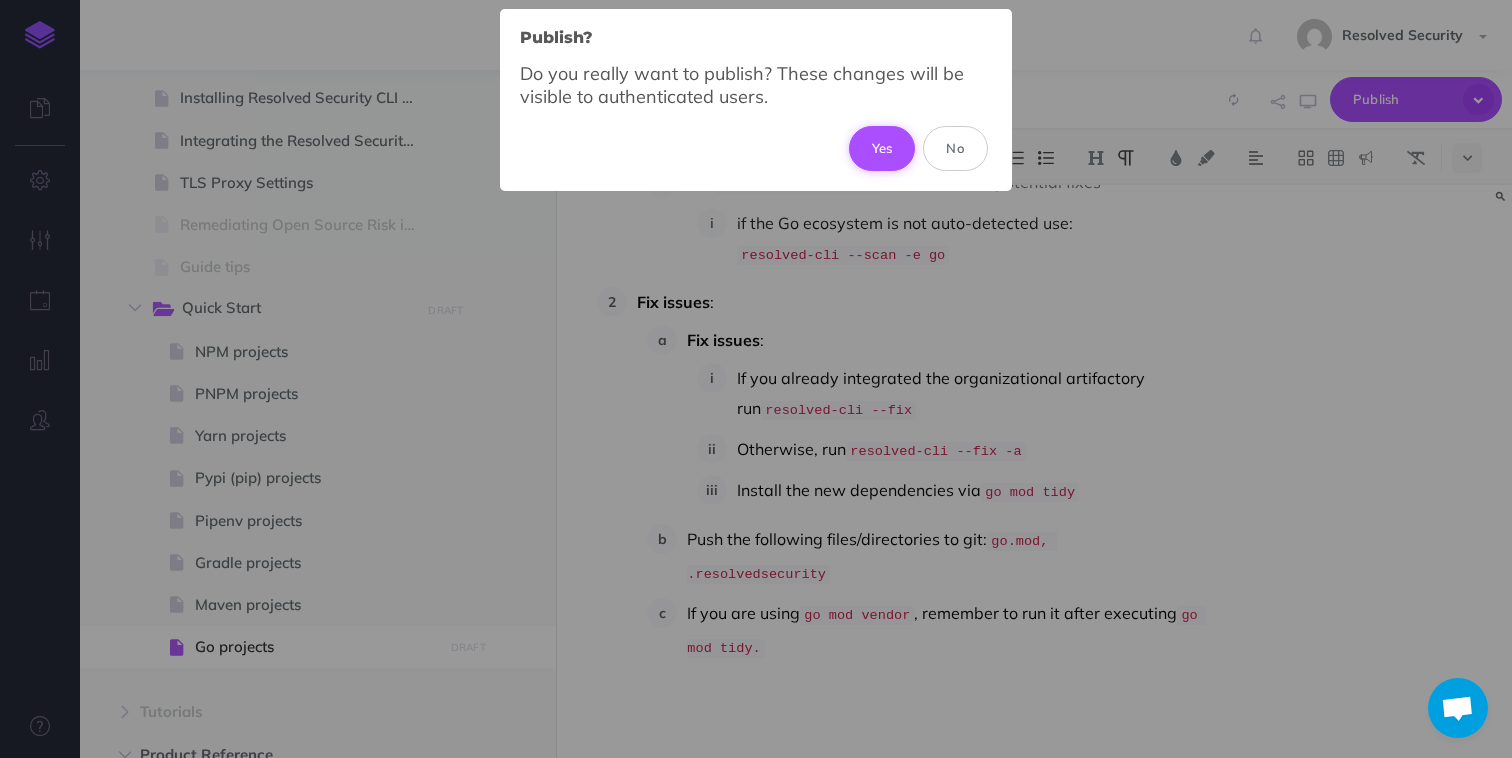click on "Yes" at bounding box center (882, 148) 